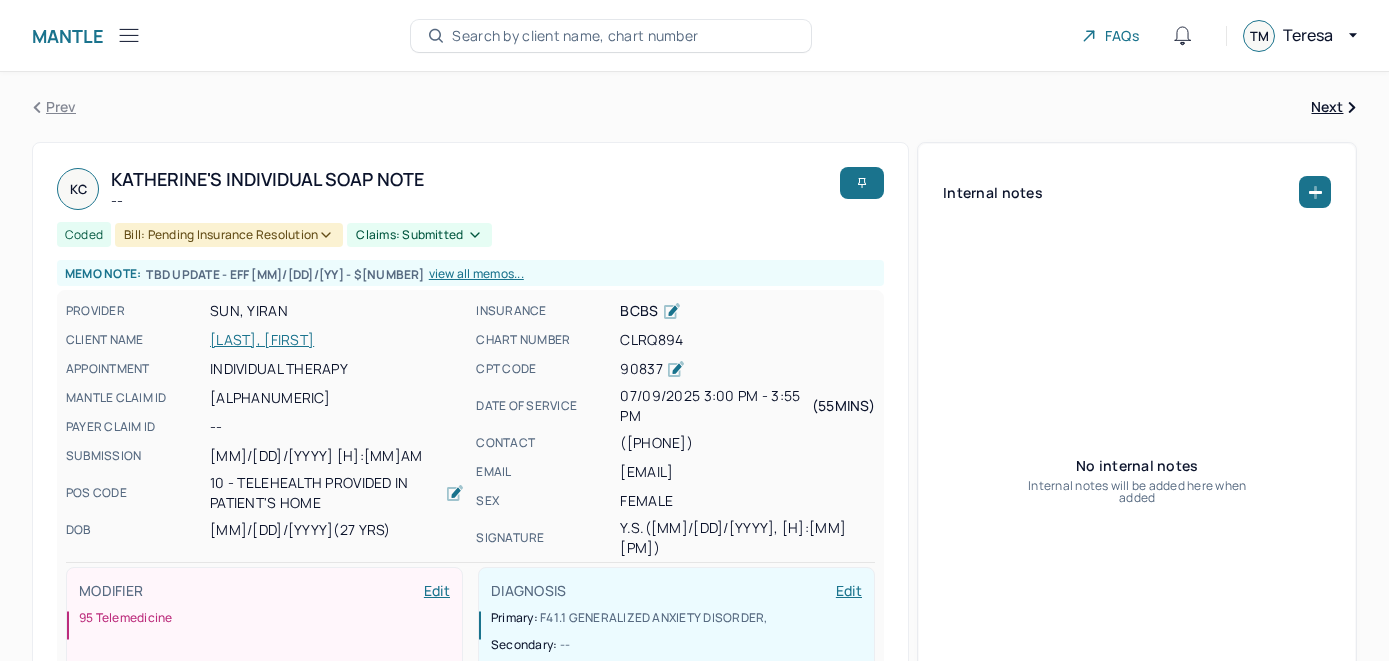 scroll, scrollTop: 71, scrollLeft: 0, axis: vertical 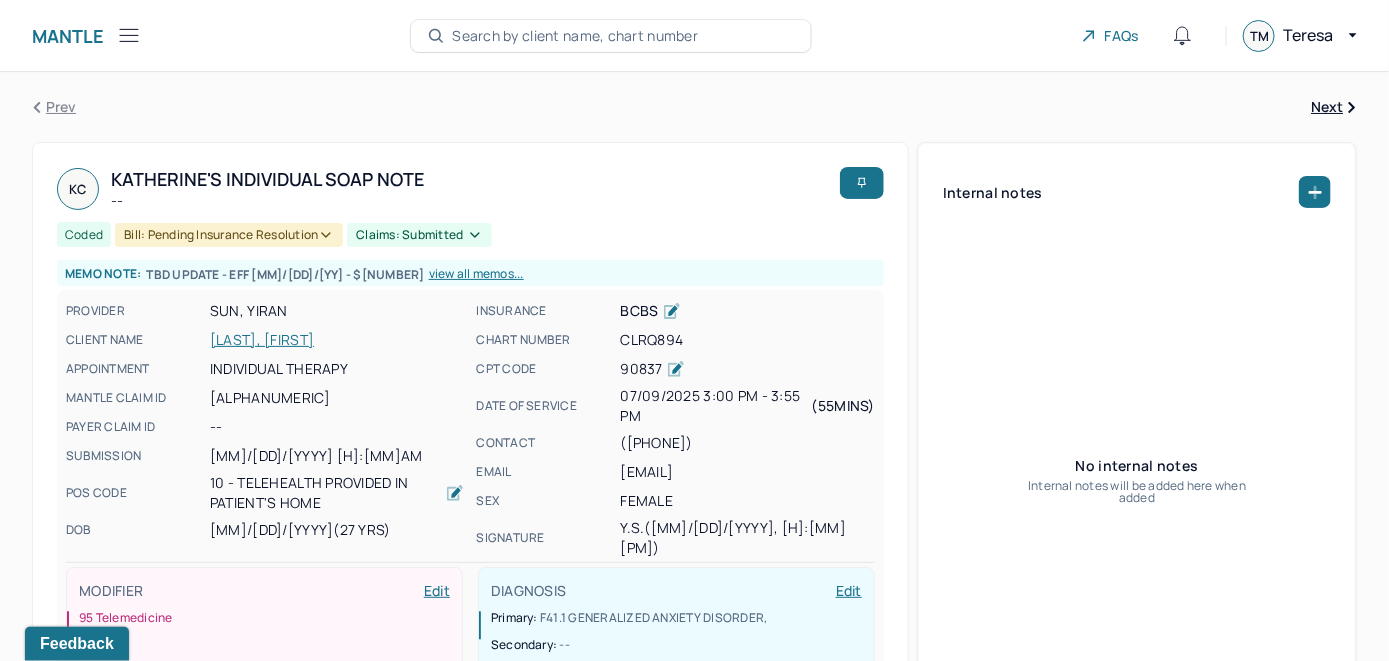 click on "Search by client name, chart number" at bounding box center (575, 36) 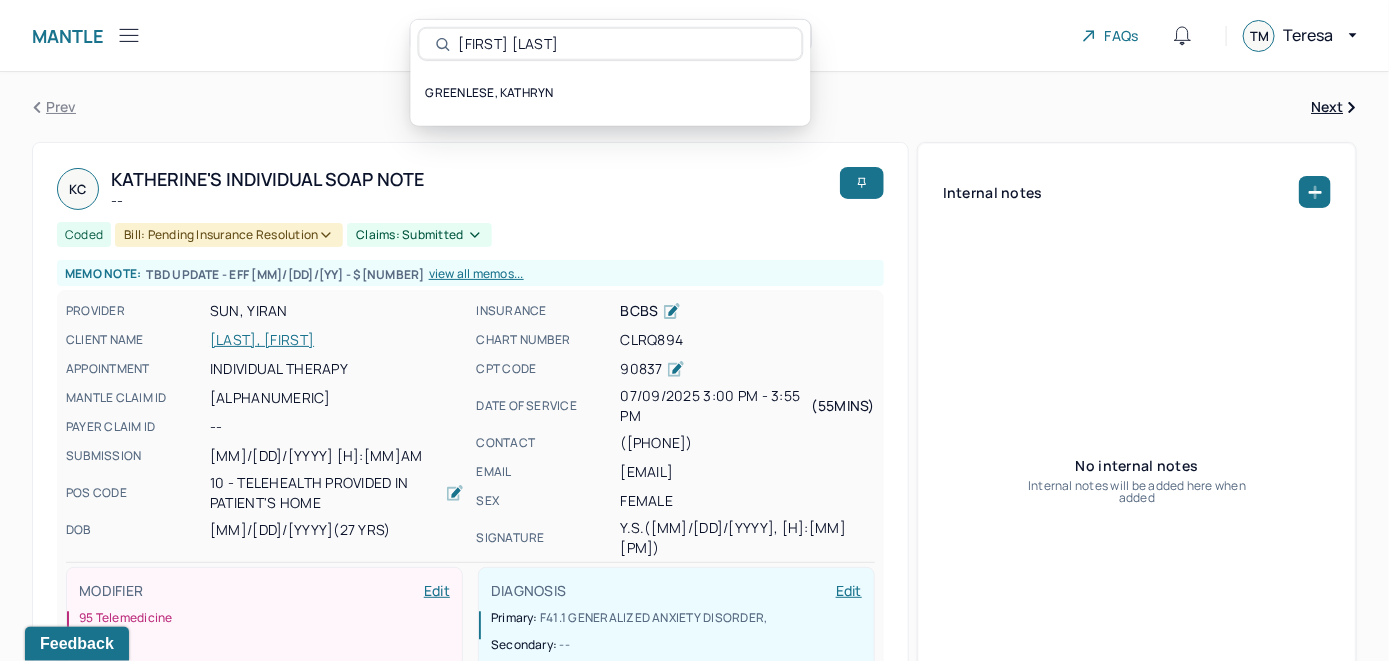 type on "[FIRST] [LAST]" 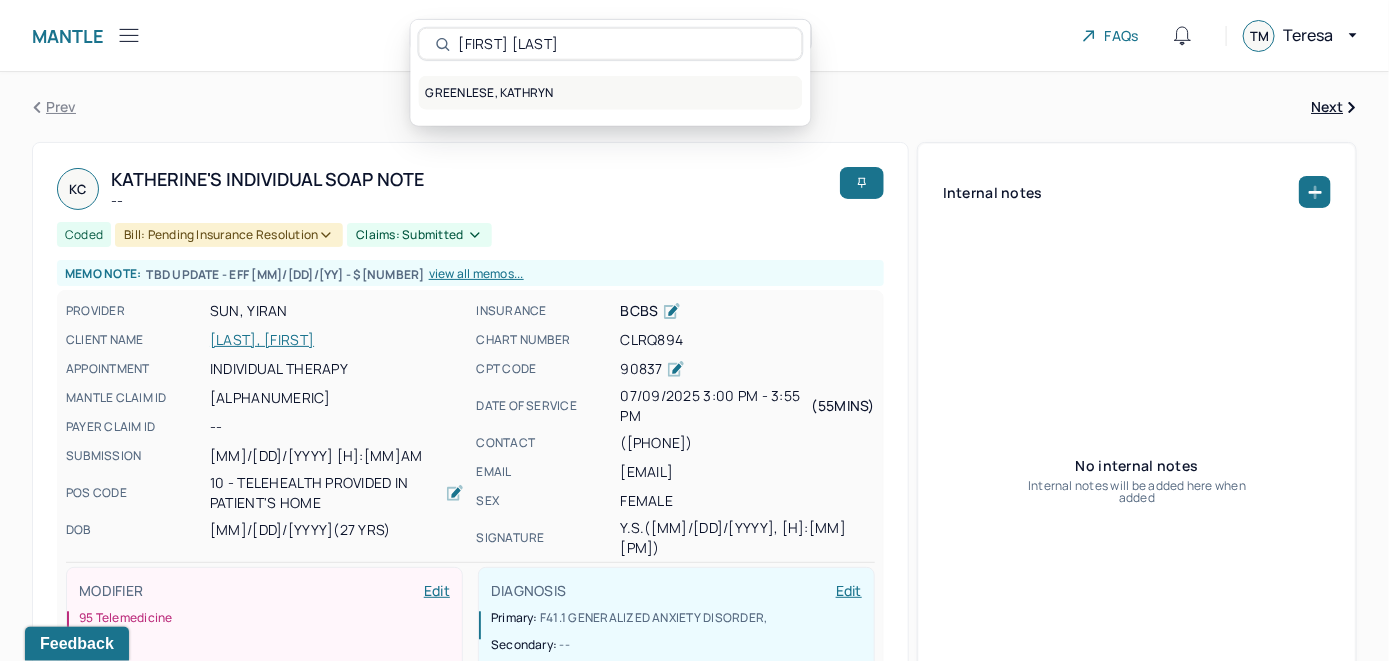 click on "GREENLESE, KATHRYN" at bounding box center (611, 93) 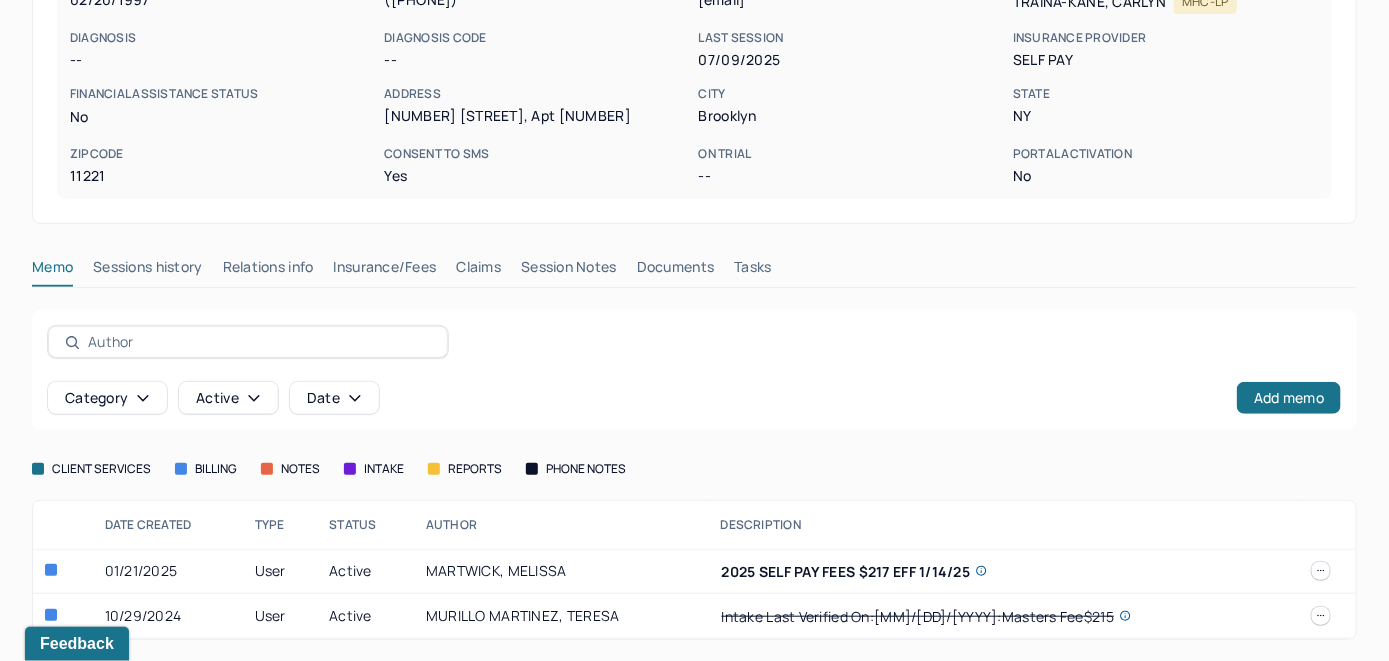 scroll, scrollTop: 306, scrollLeft: 0, axis: vertical 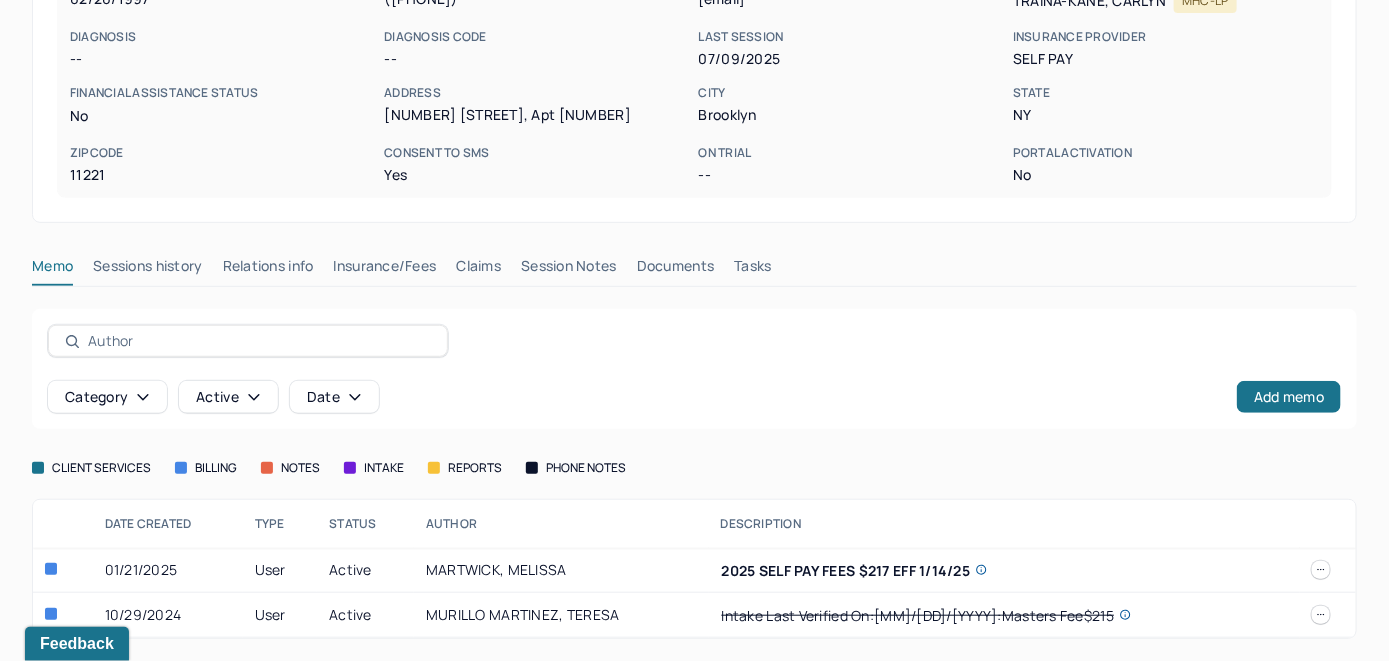 click on "Insurance/Fees" at bounding box center [385, 270] 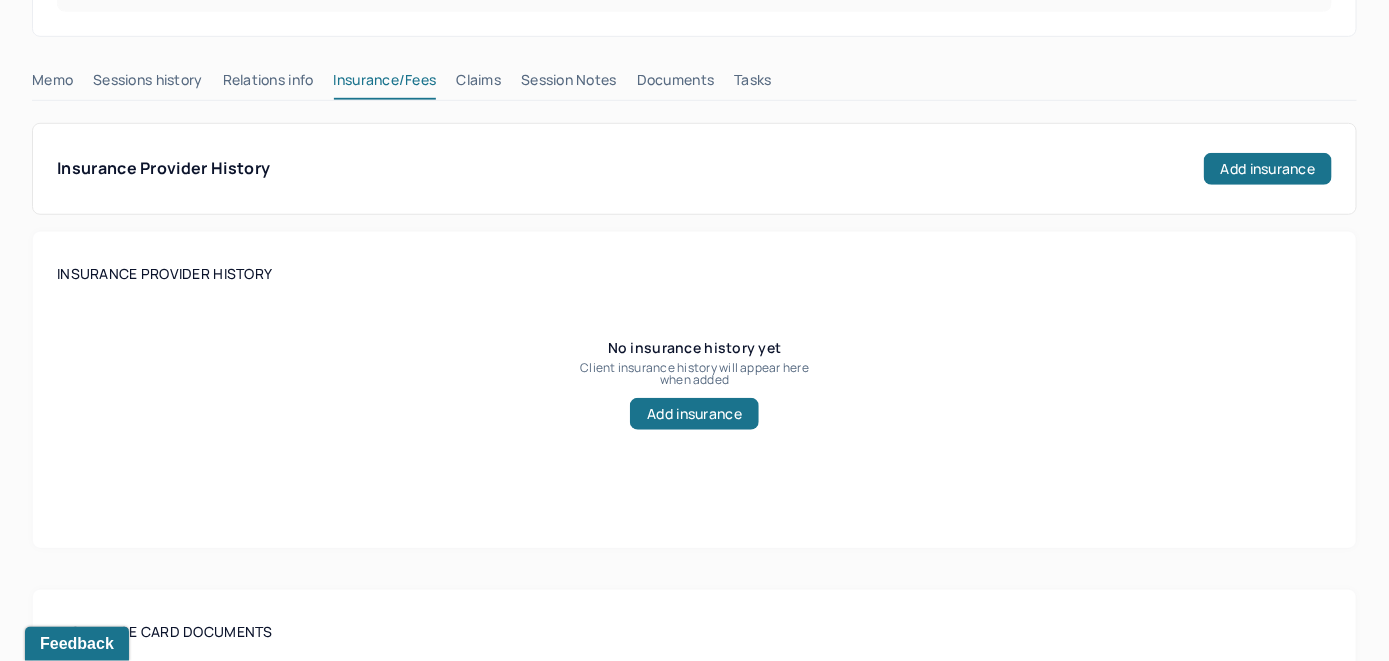 scroll, scrollTop: 306, scrollLeft: 0, axis: vertical 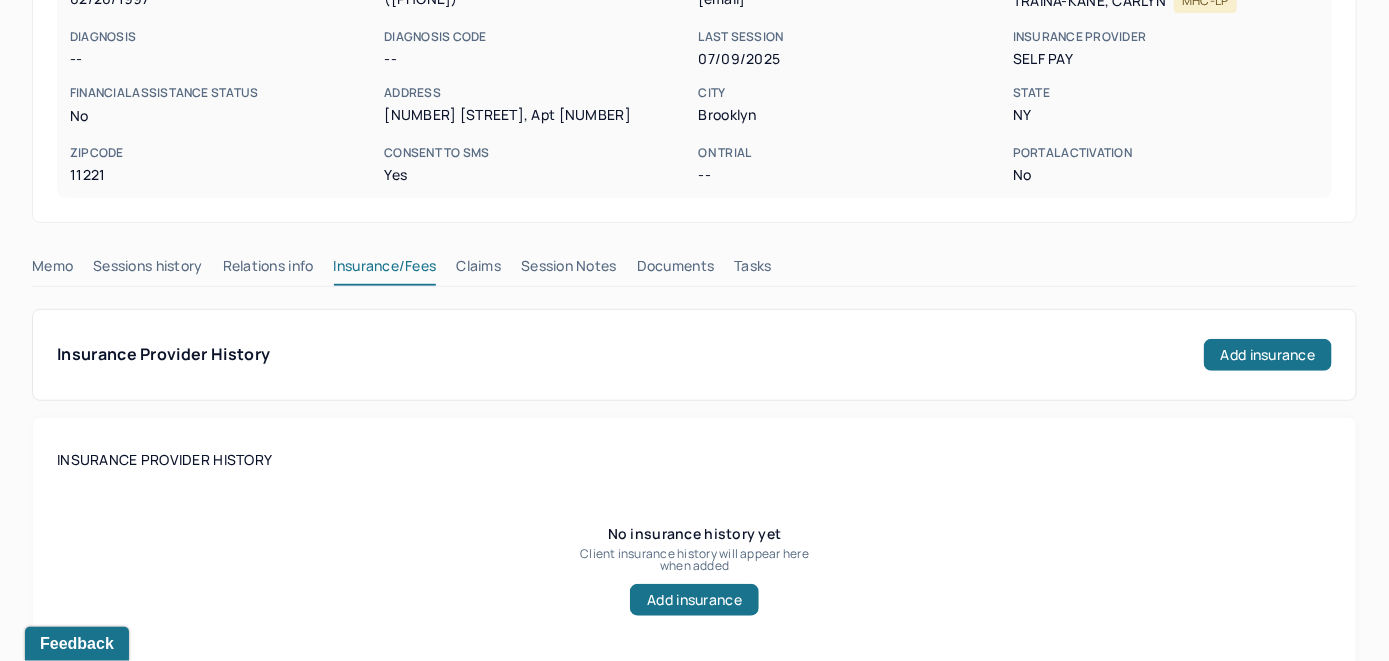 click on "Claims" at bounding box center (478, 270) 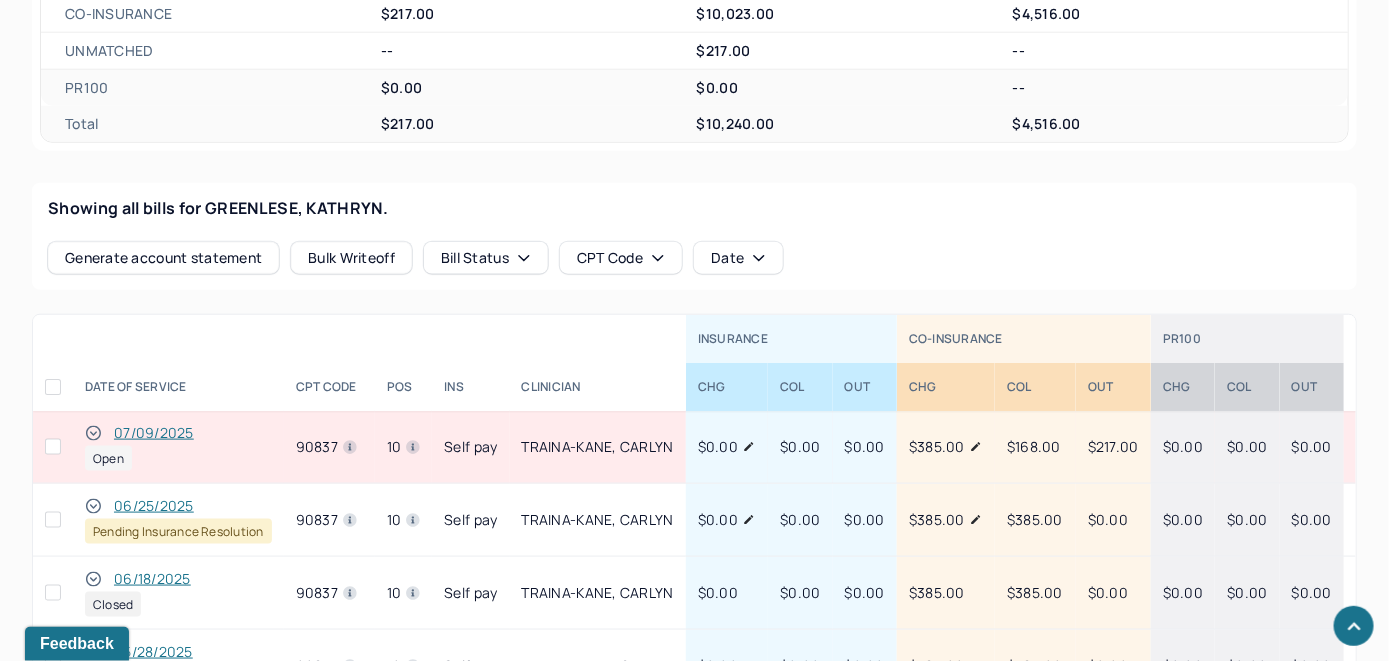 scroll, scrollTop: 747, scrollLeft: 0, axis: vertical 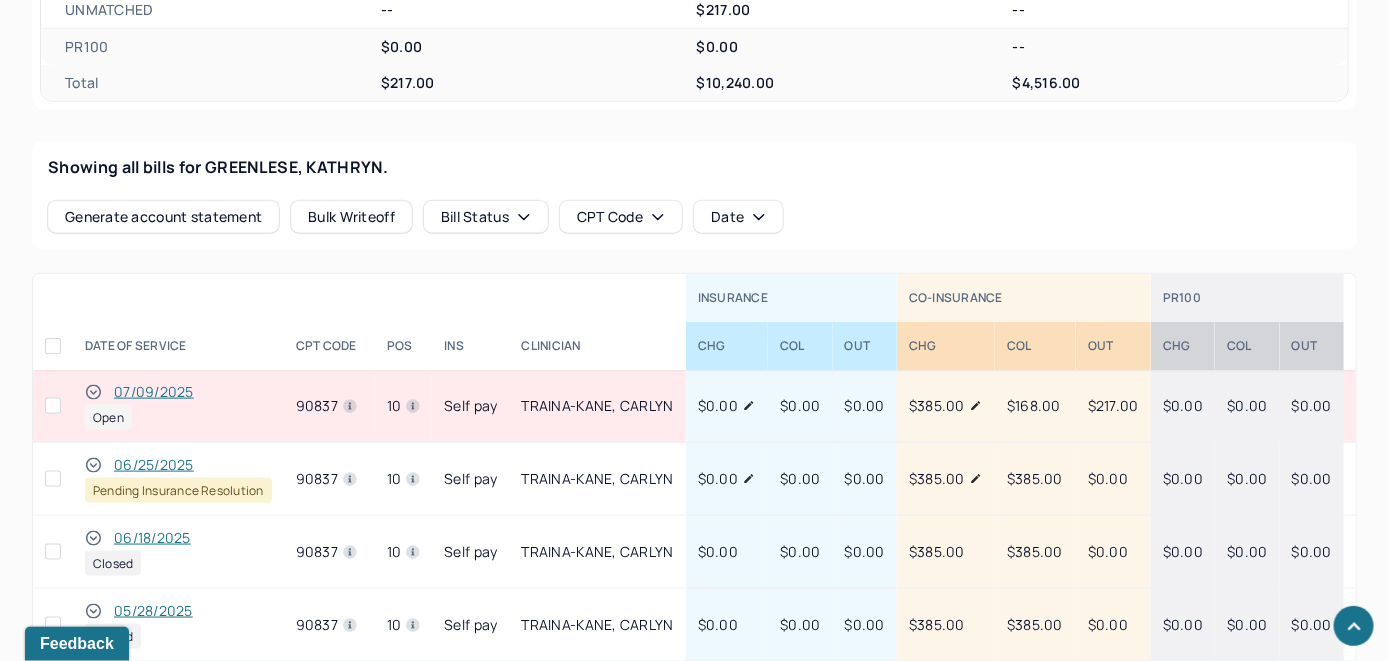 click on "07/09/2025" at bounding box center (154, 392) 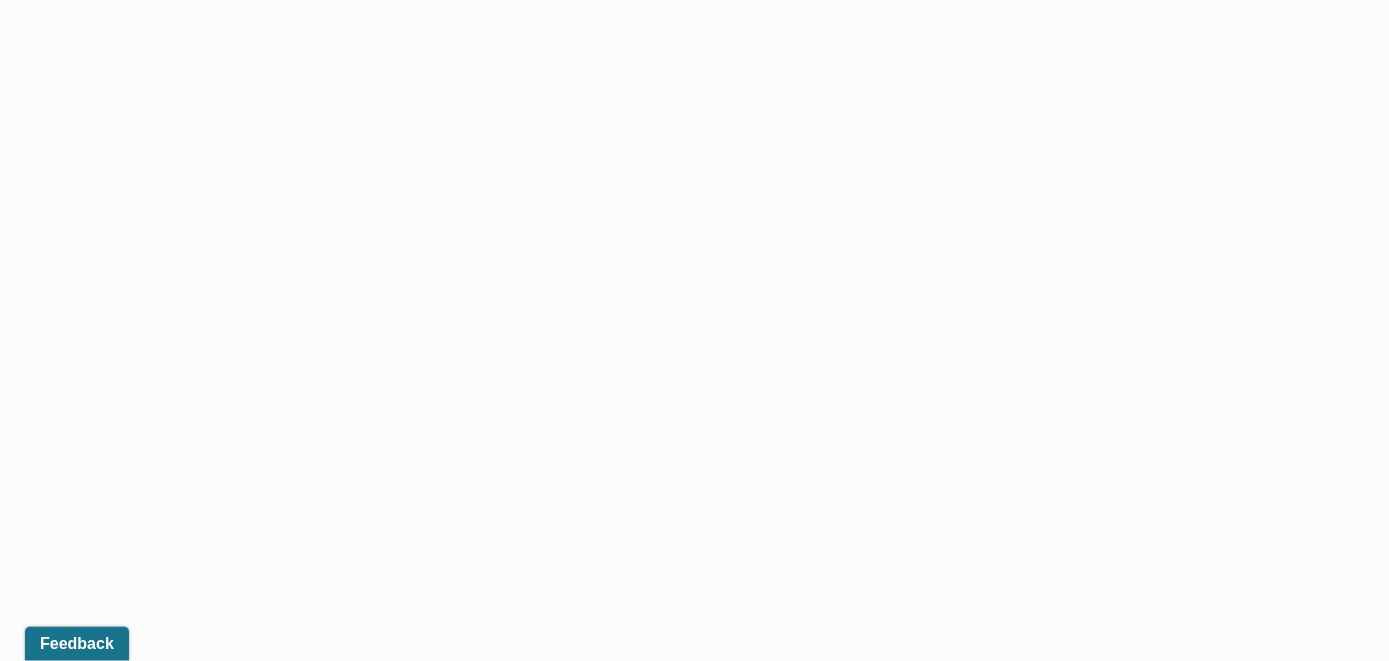 scroll, scrollTop: 675, scrollLeft: 0, axis: vertical 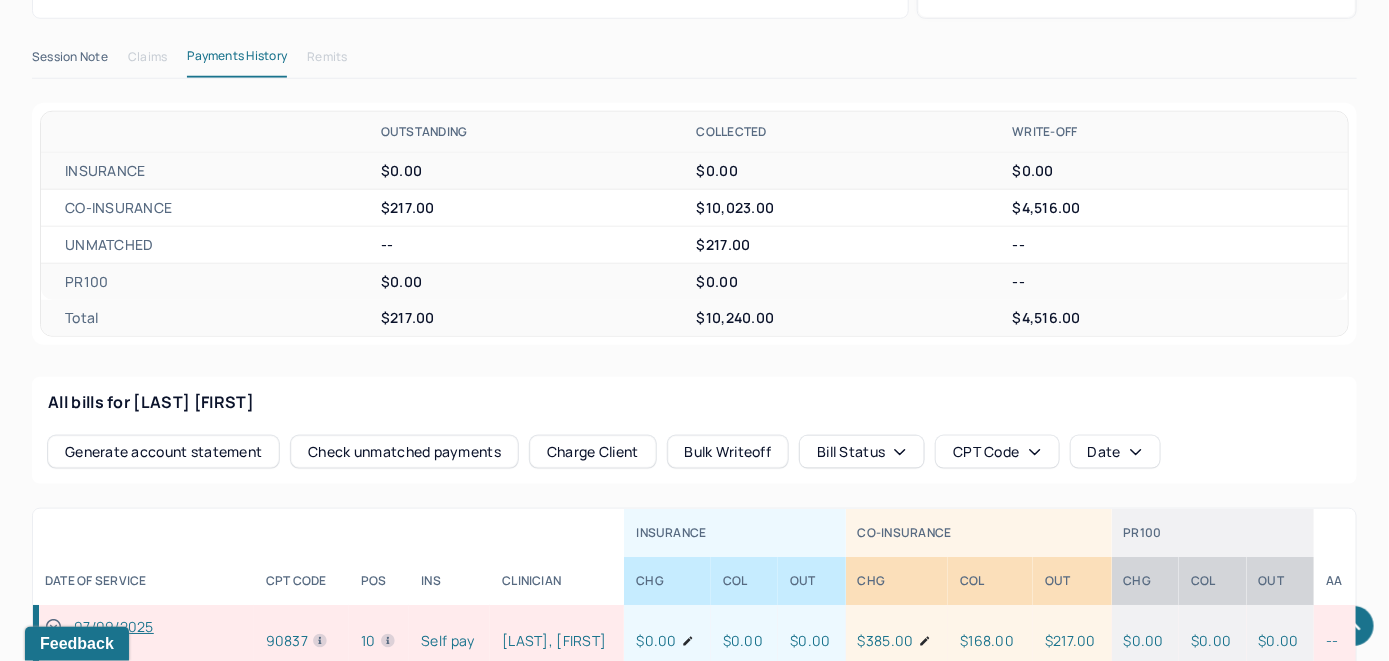 click on "Check unmatched payments" at bounding box center (404, 452) 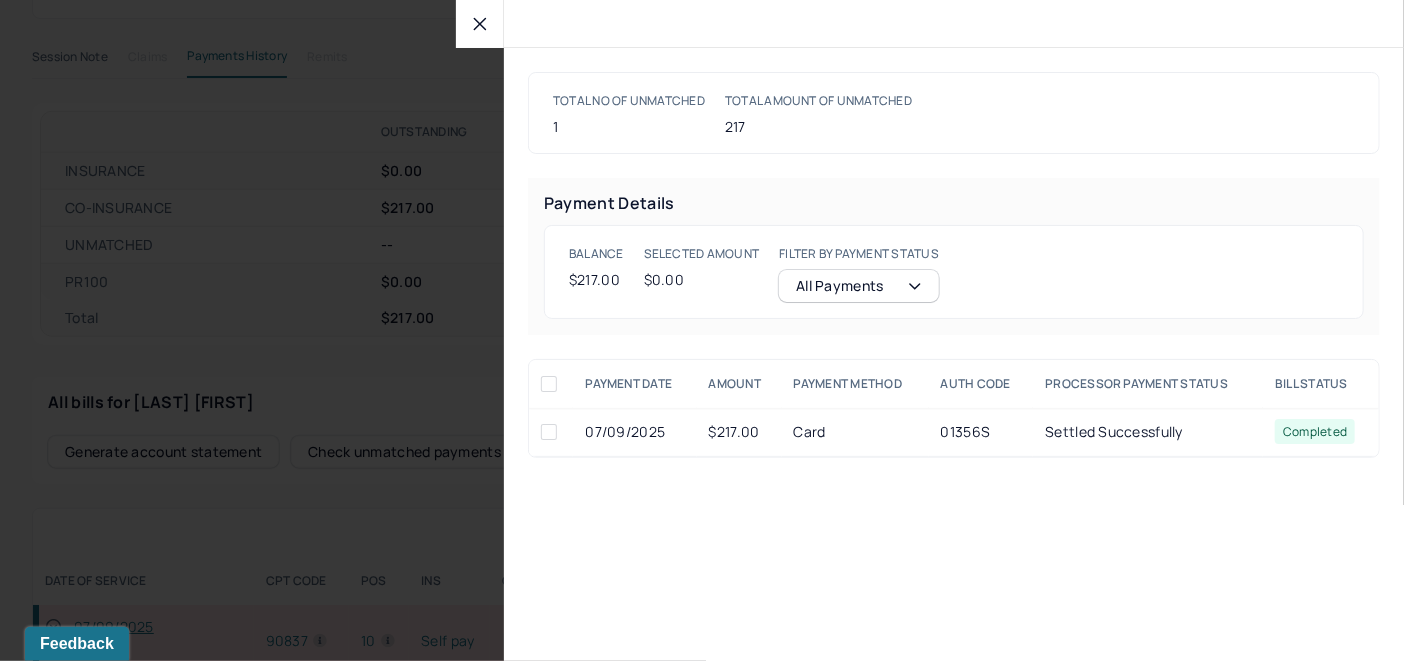 click at bounding box center [549, 432] 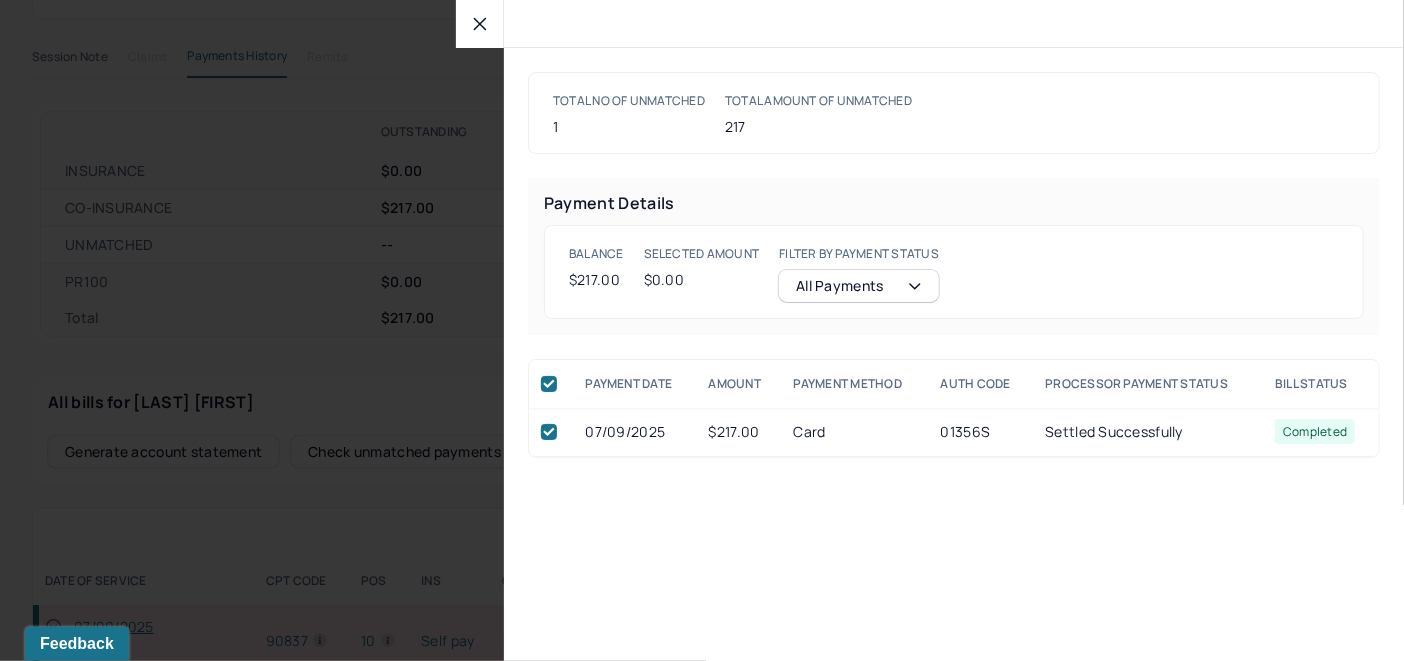 checkbox on "true" 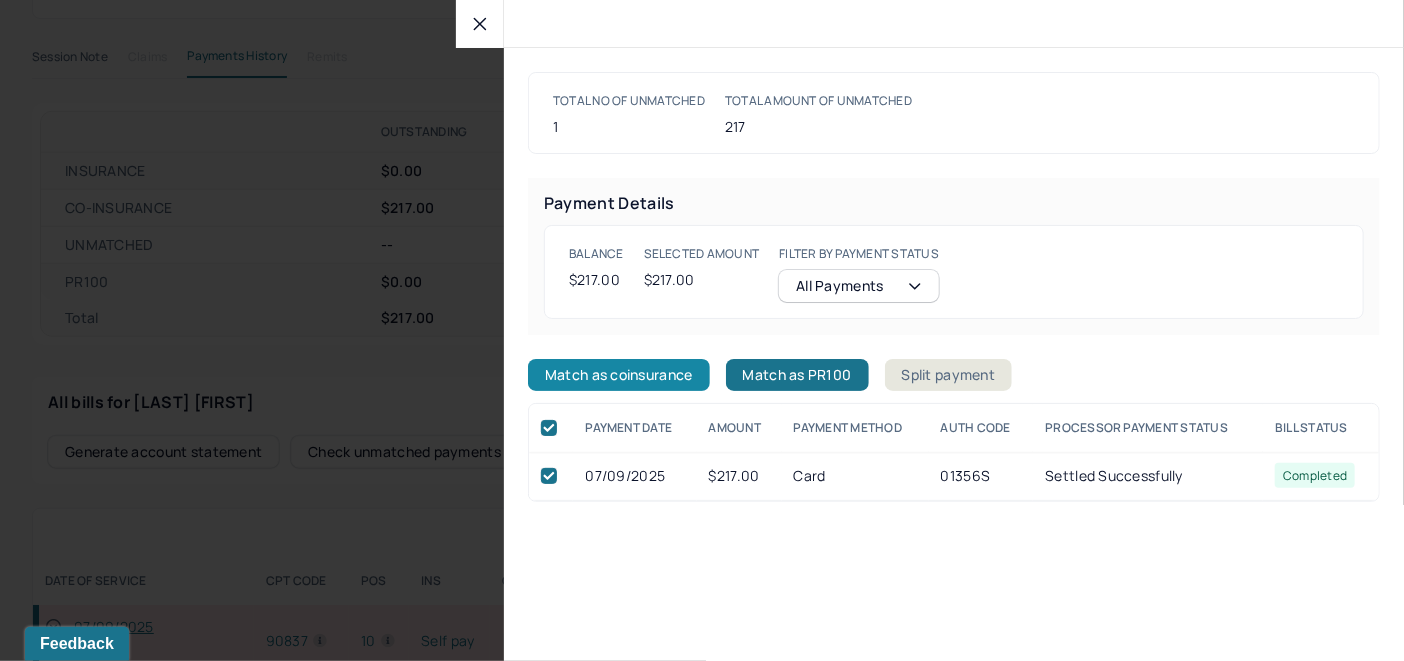 click on "Match as coinsurance" at bounding box center [619, 375] 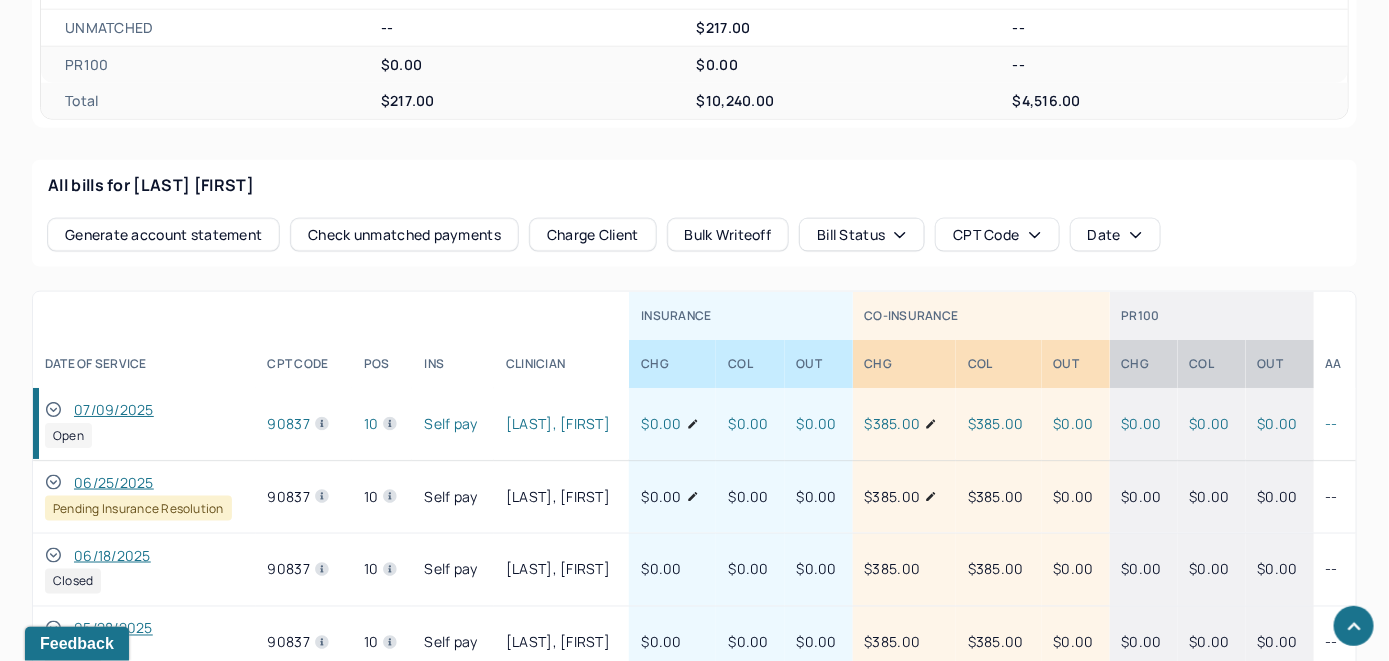 scroll, scrollTop: 975, scrollLeft: 0, axis: vertical 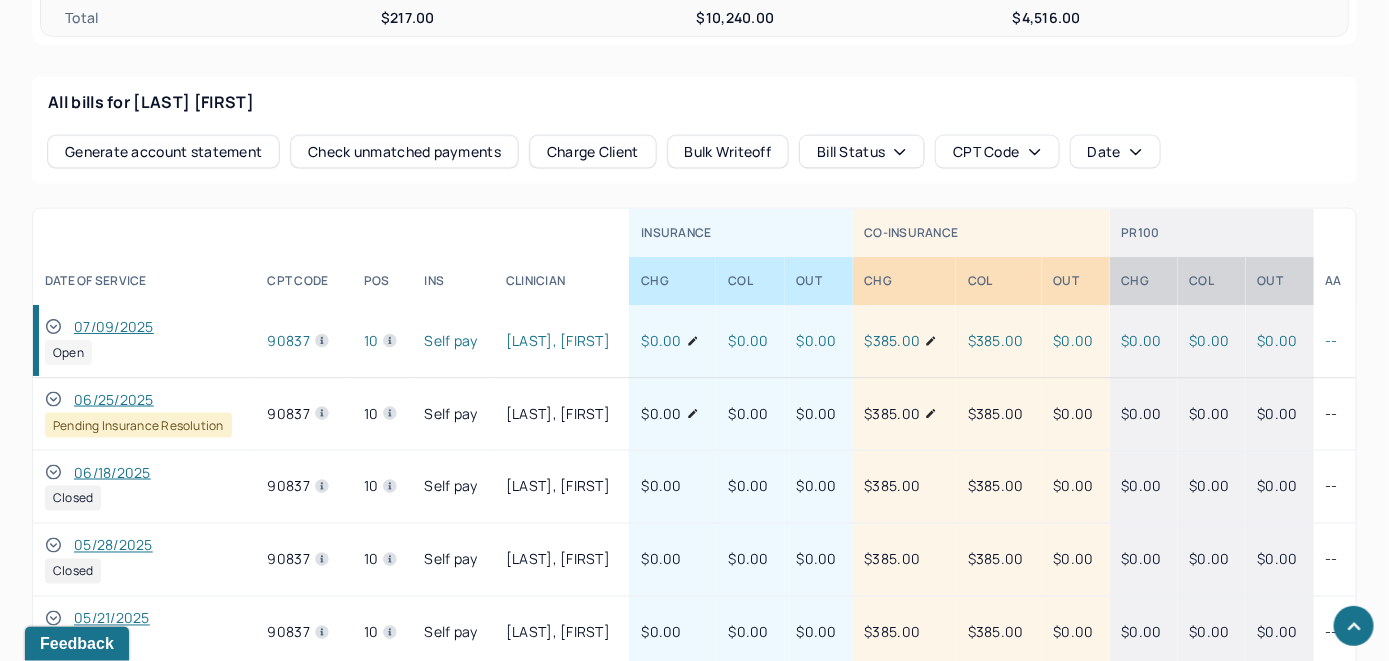 click 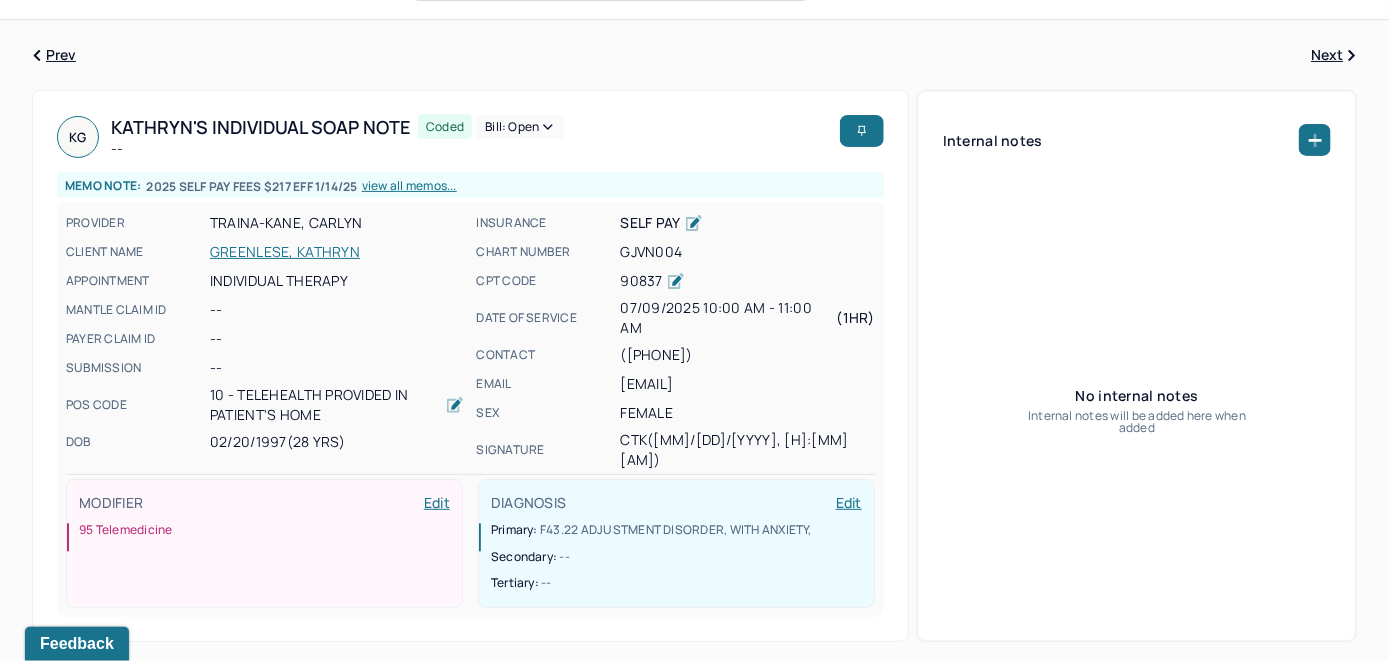 scroll, scrollTop: 0, scrollLeft: 0, axis: both 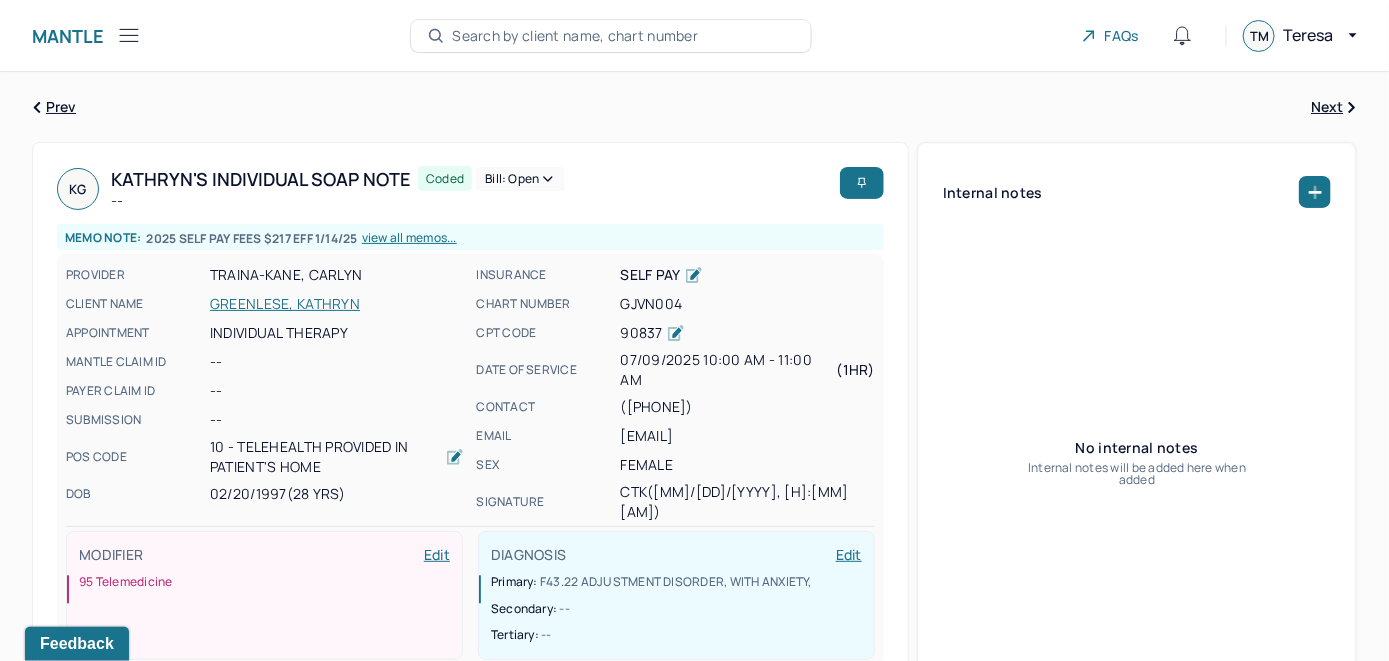 click on "Bill: Open" at bounding box center [520, 179] 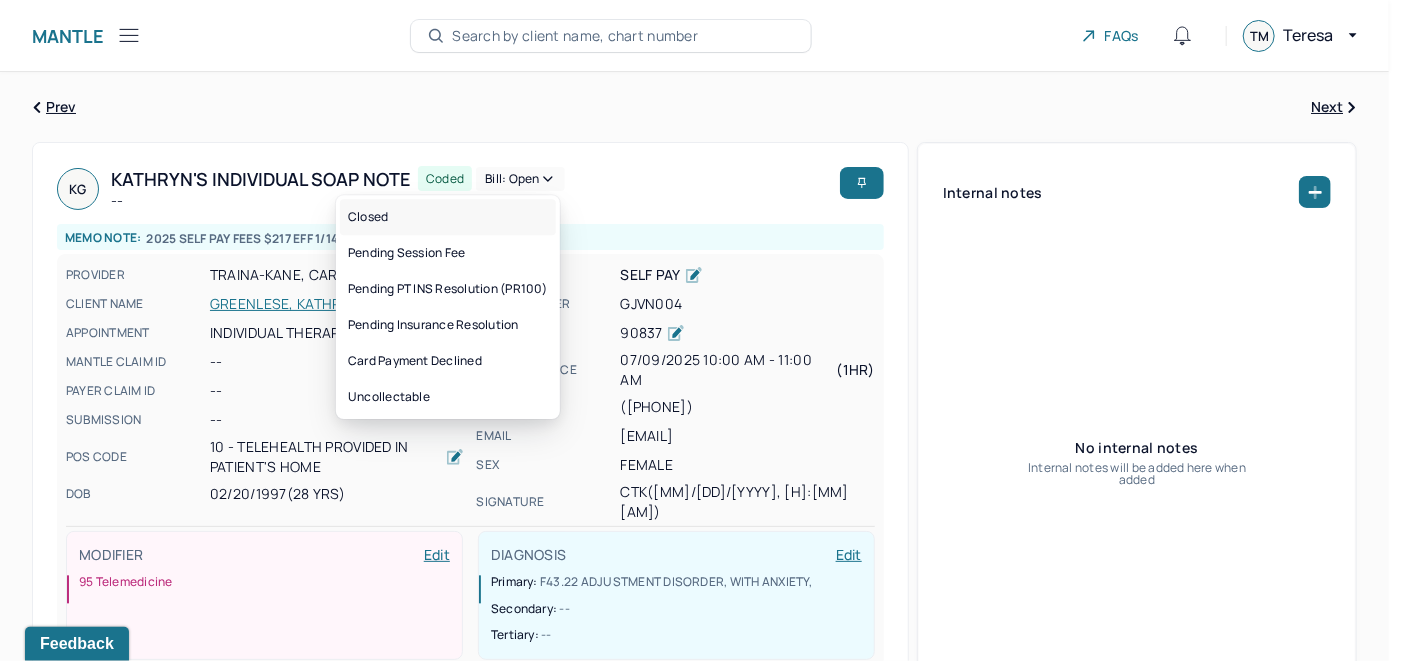 click on "Closed" at bounding box center [448, 217] 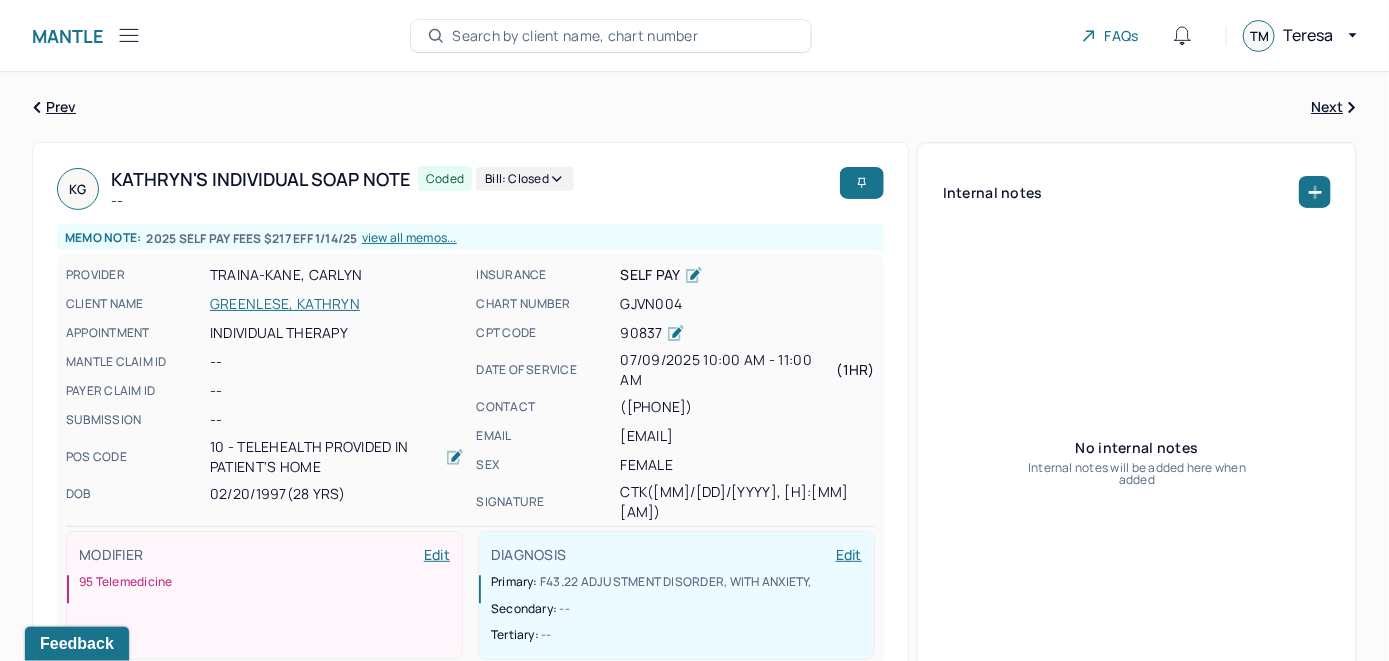 click on "Search by client name, chart number" at bounding box center (611, 36) 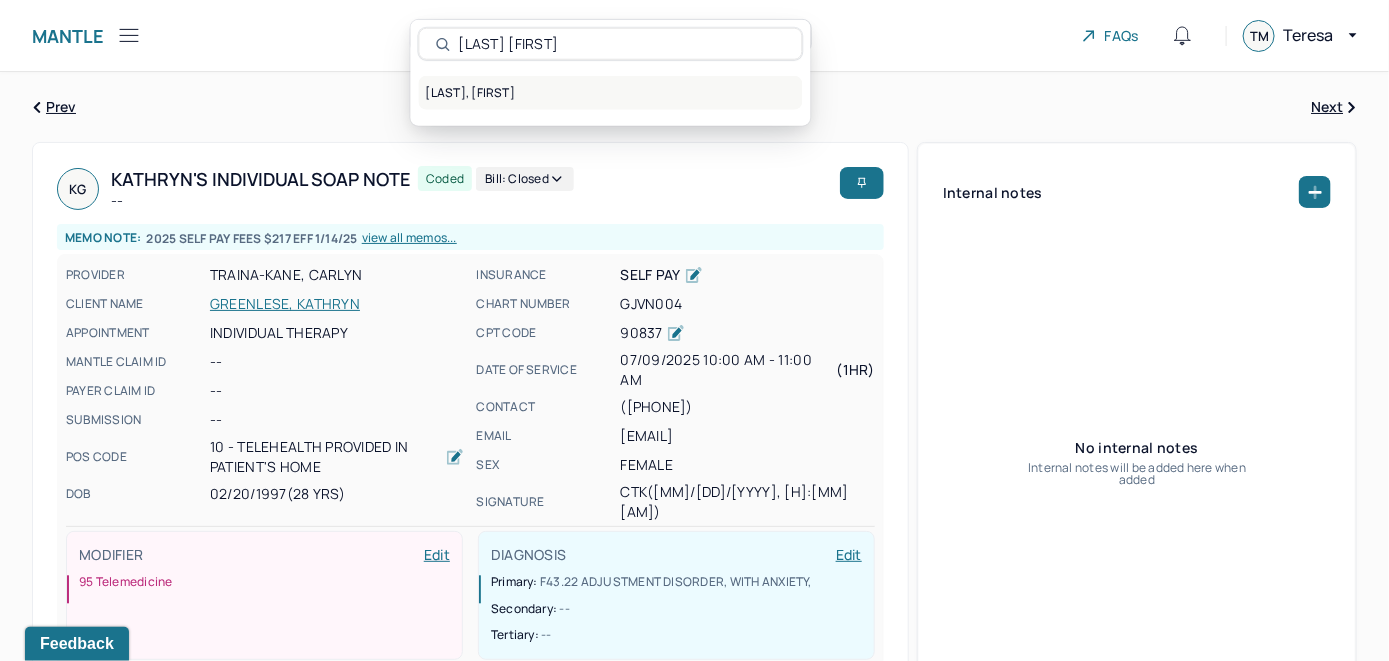 type on "[LAST] [FIRST]" 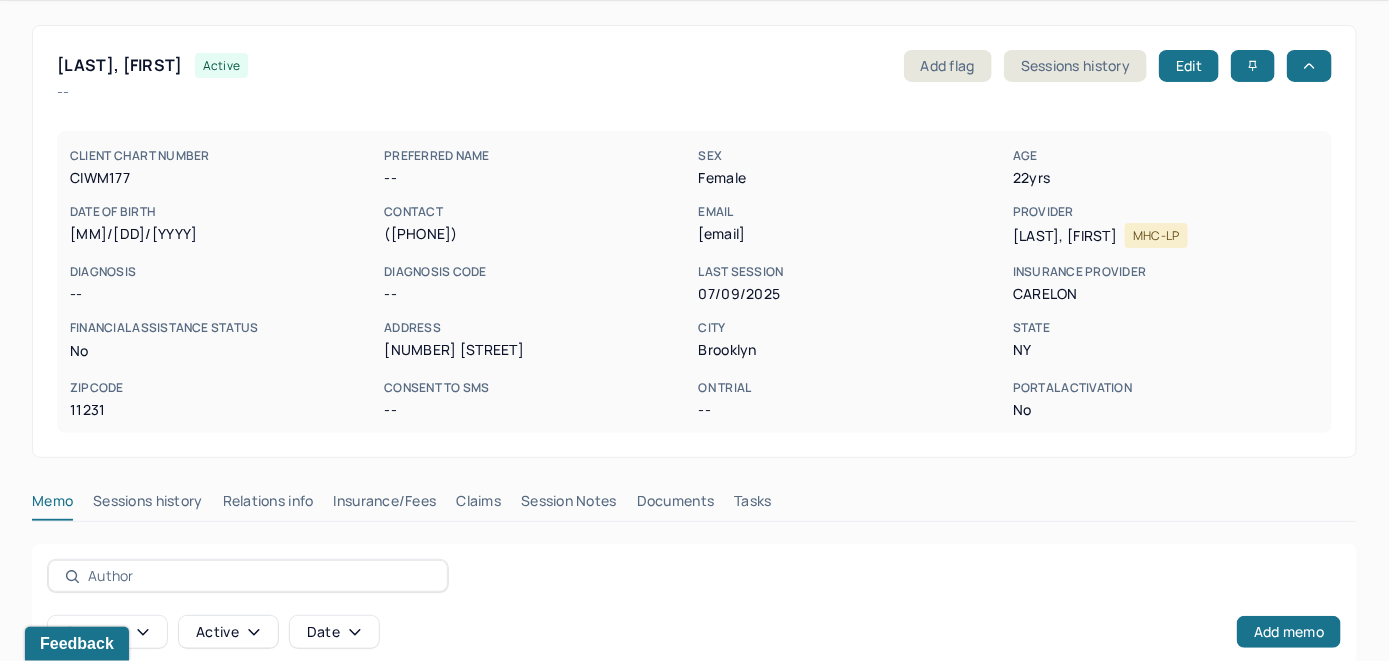 scroll, scrollTop: 261, scrollLeft: 0, axis: vertical 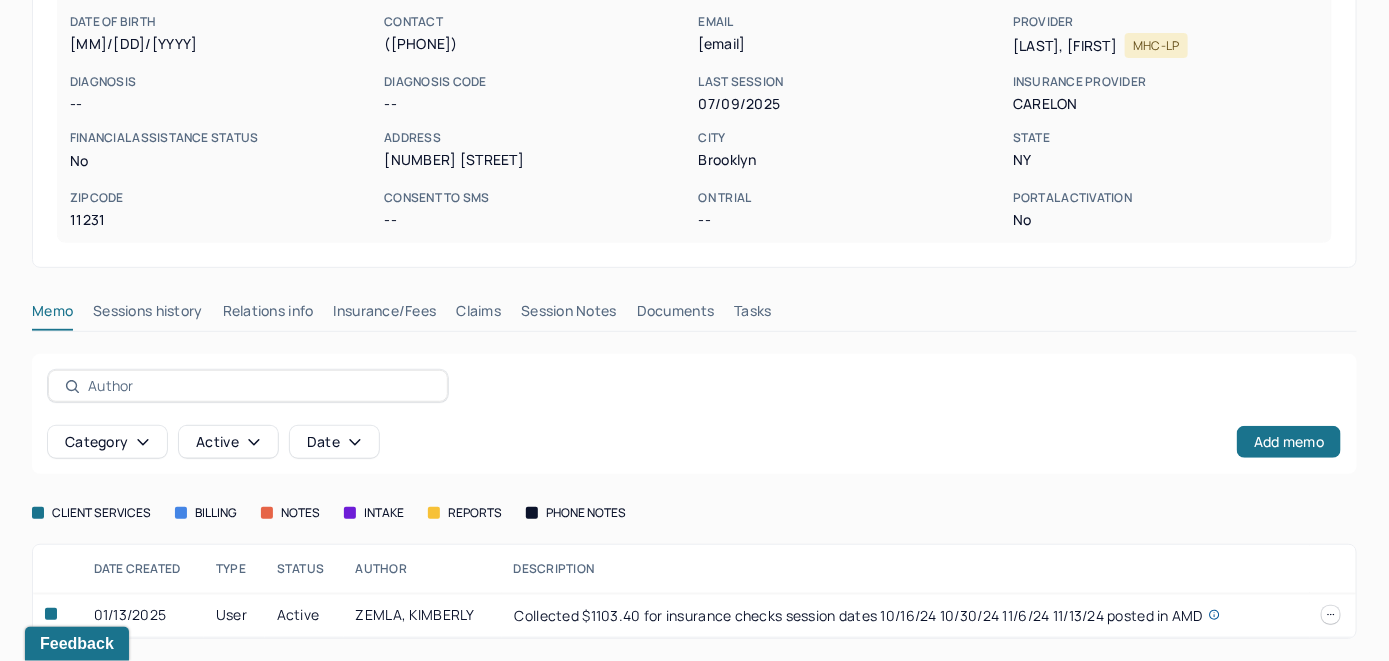 click on "Insurance/Fees" at bounding box center (385, 315) 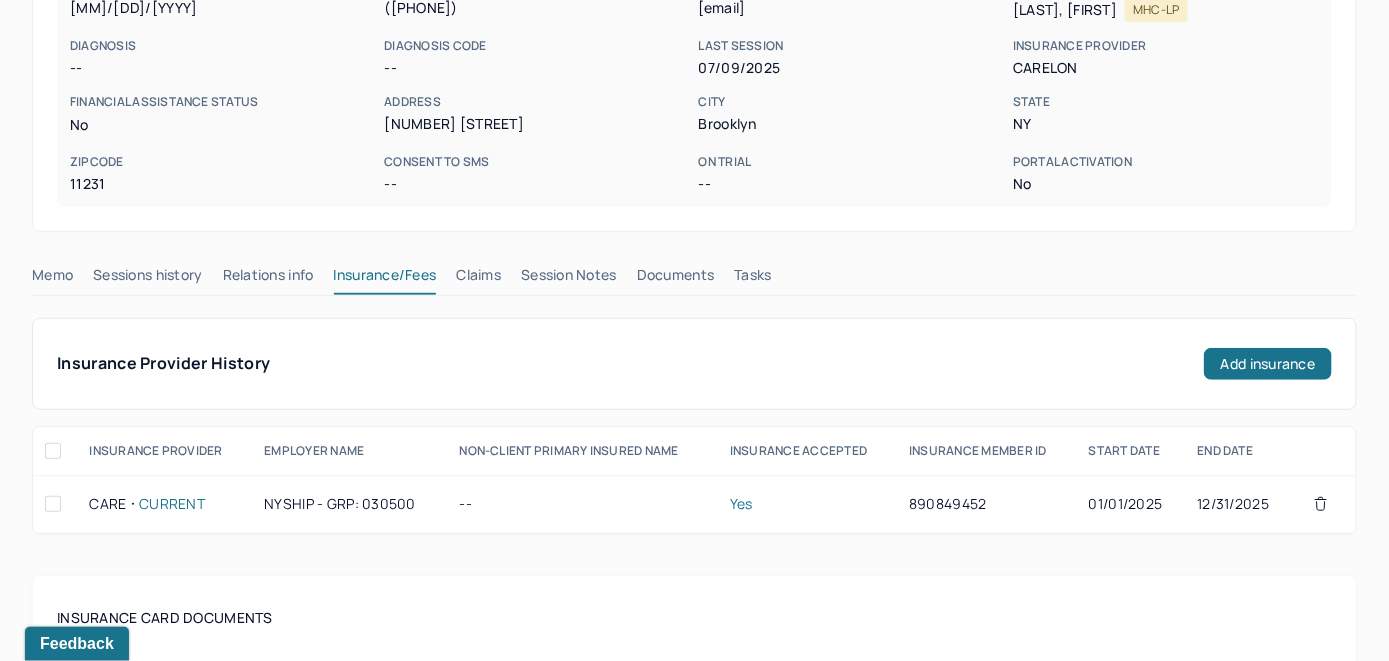 scroll, scrollTop: 261, scrollLeft: 0, axis: vertical 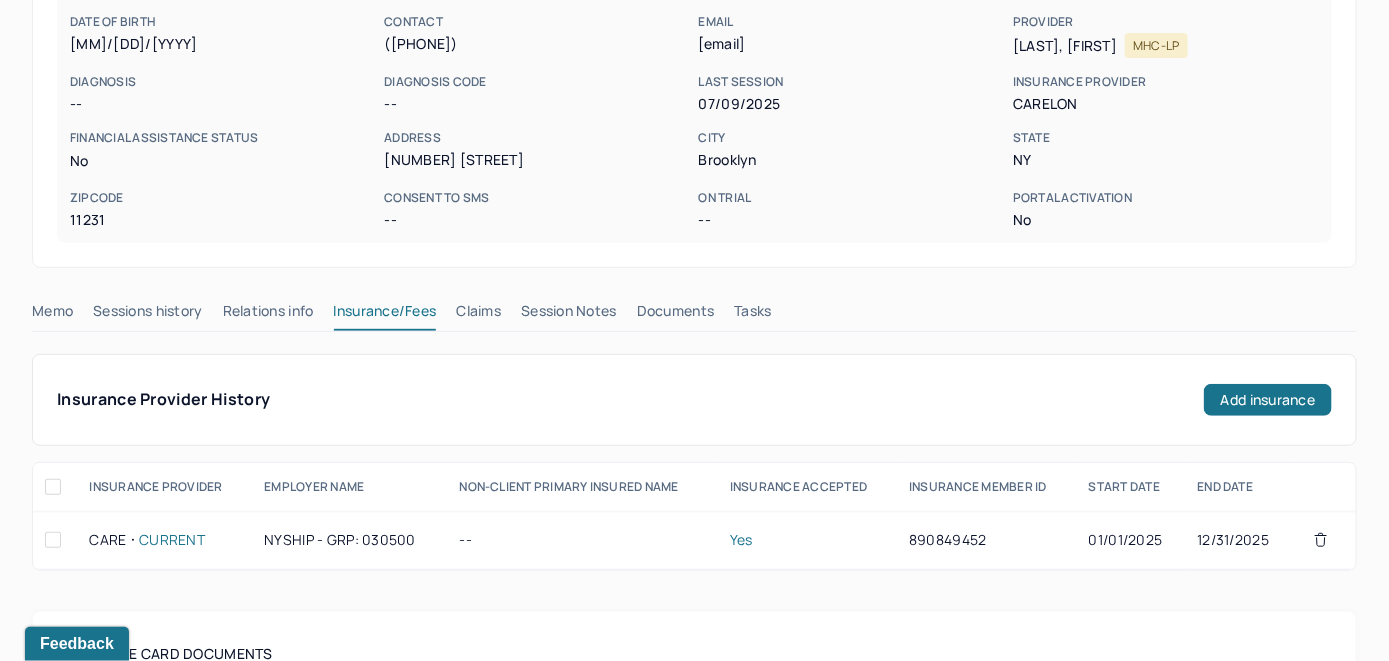 click on "Claims" at bounding box center [478, 315] 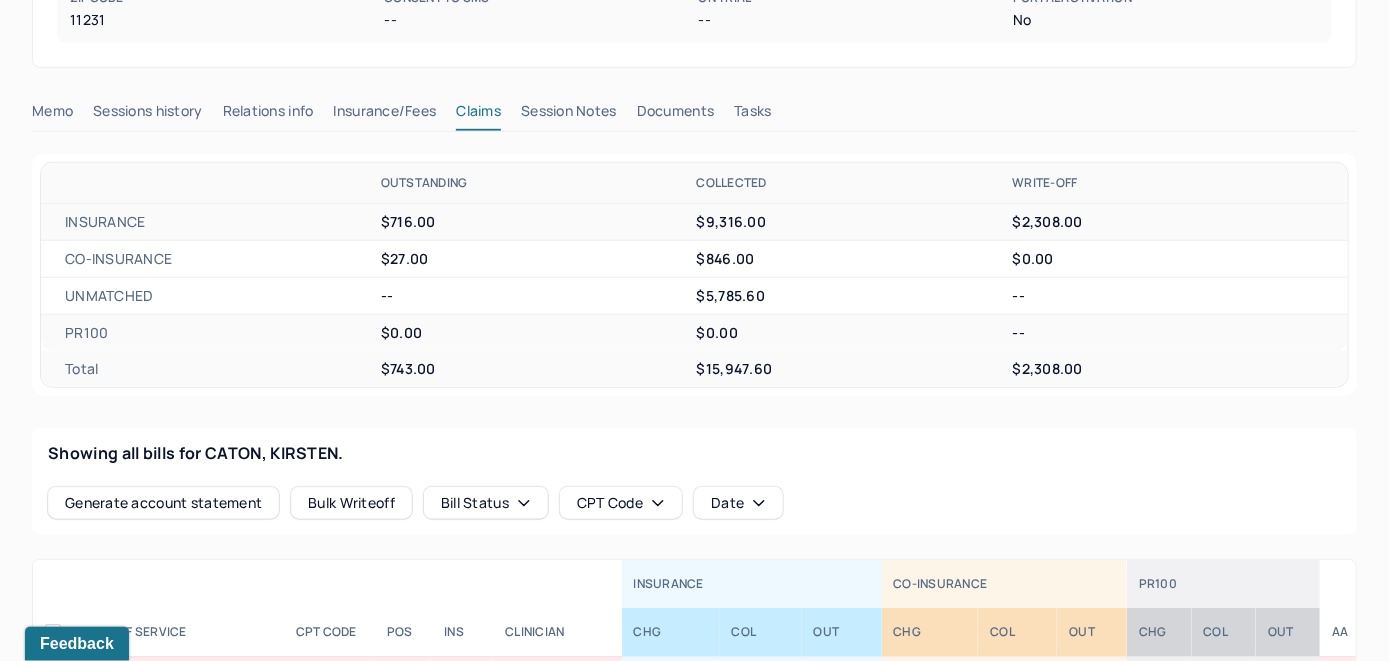scroll, scrollTop: 661, scrollLeft: 0, axis: vertical 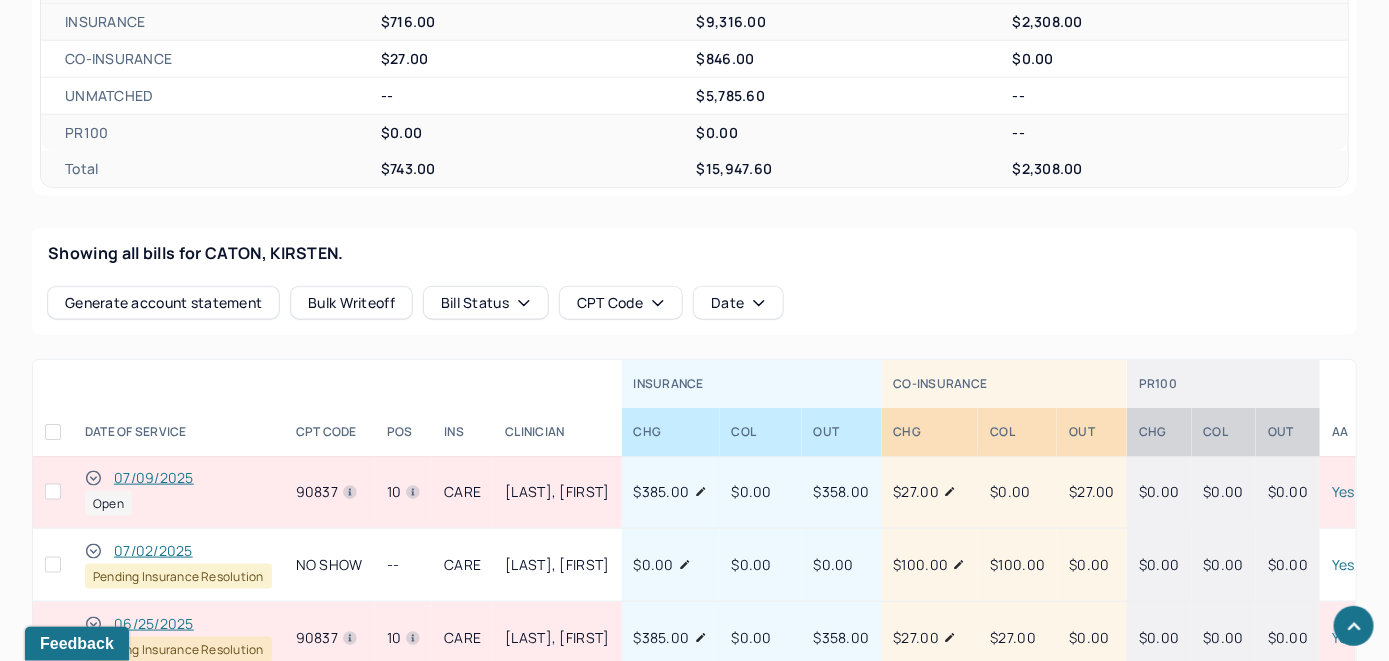 click on "07/09/2025" at bounding box center (154, 478) 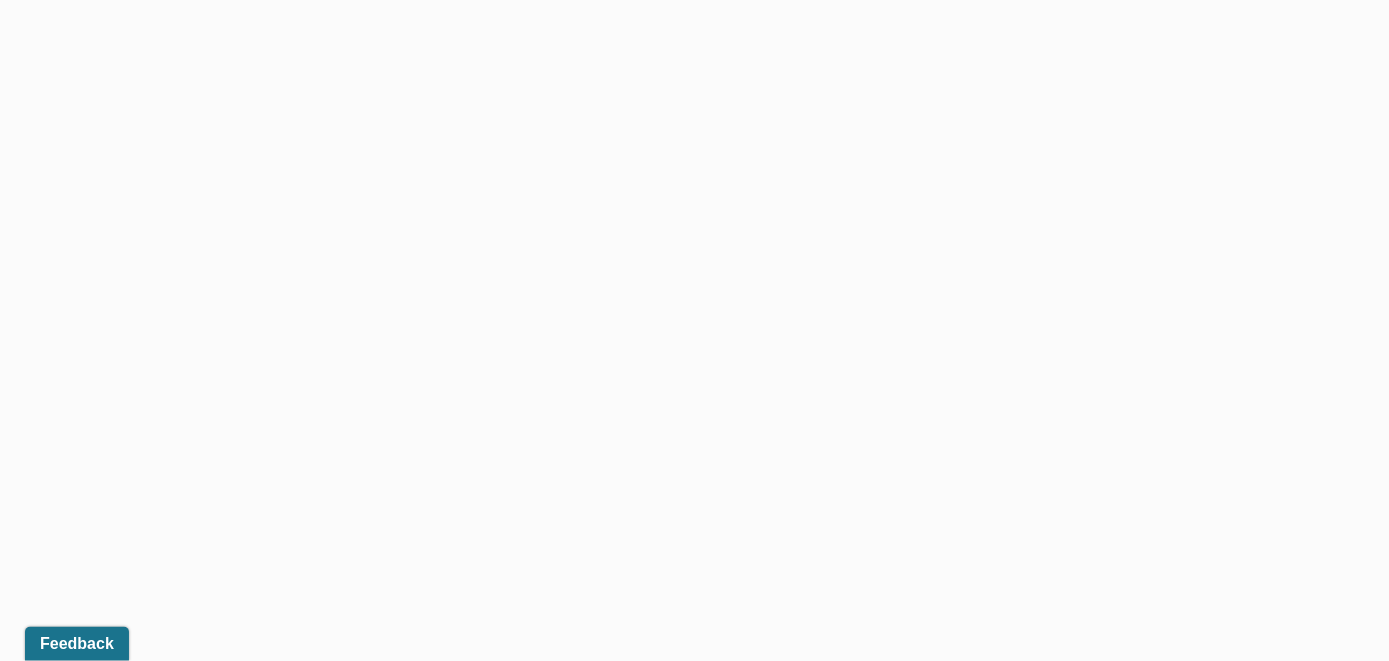 scroll, scrollTop: 589, scrollLeft: 0, axis: vertical 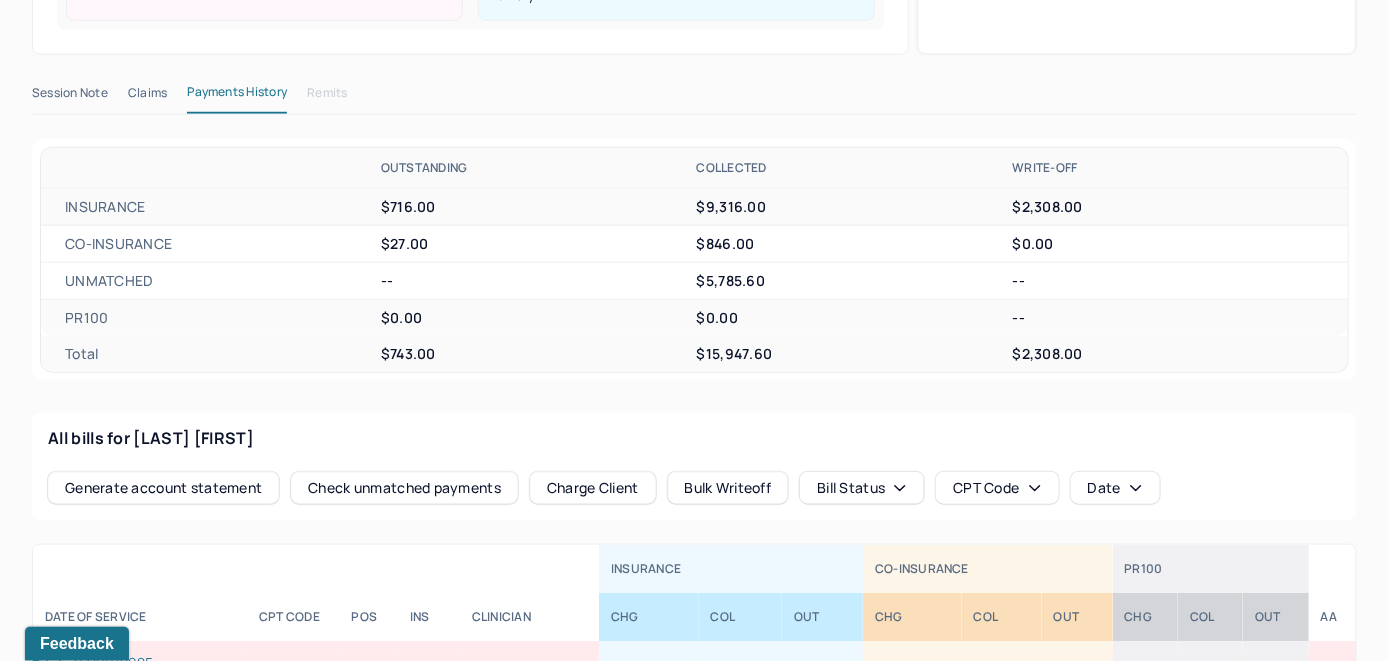 click on "Check unmatched payments" at bounding box center [404, 488] 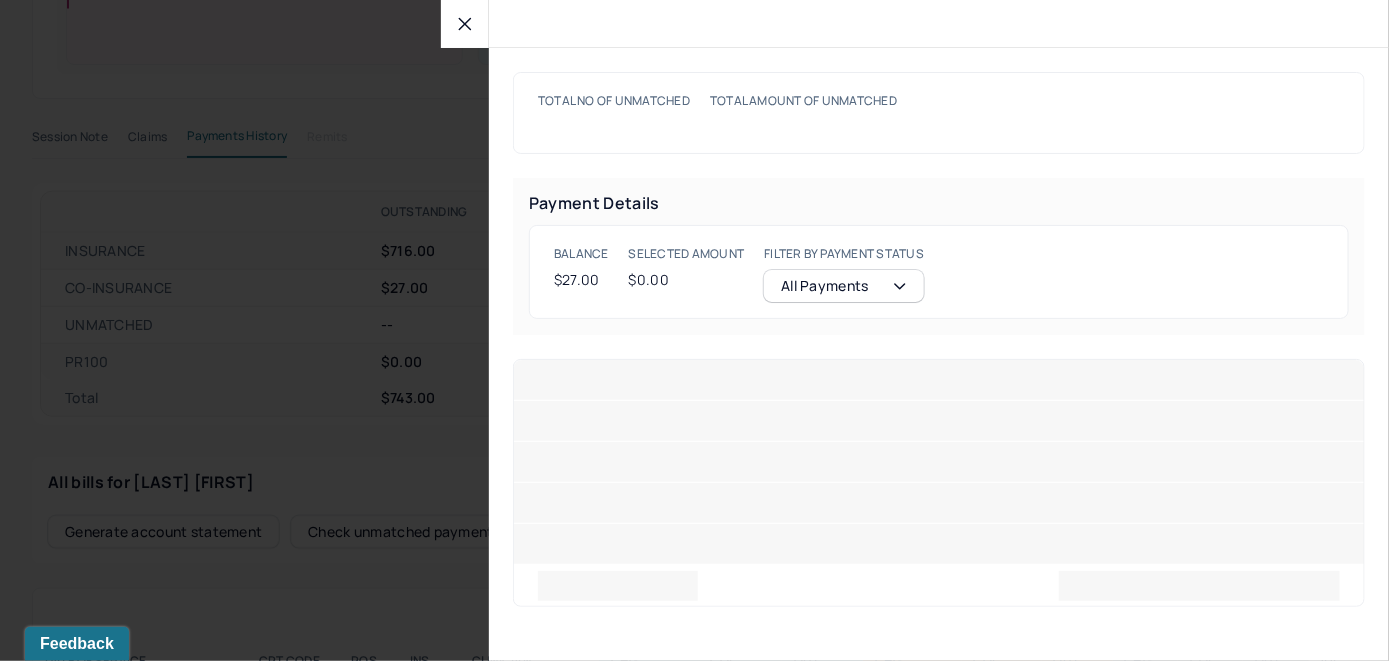 scroll, scrollTop: 632, scrollLeft: 0, axis: vertical 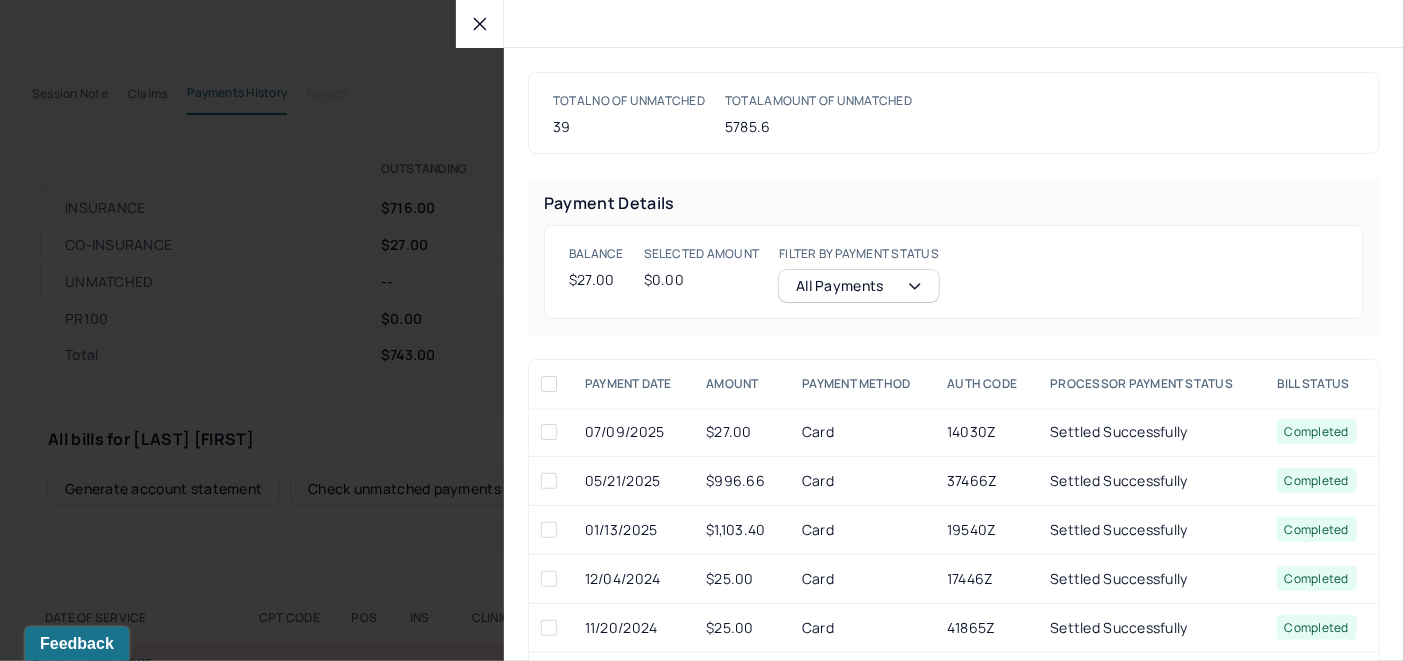 click at bounding box center [549, 432] 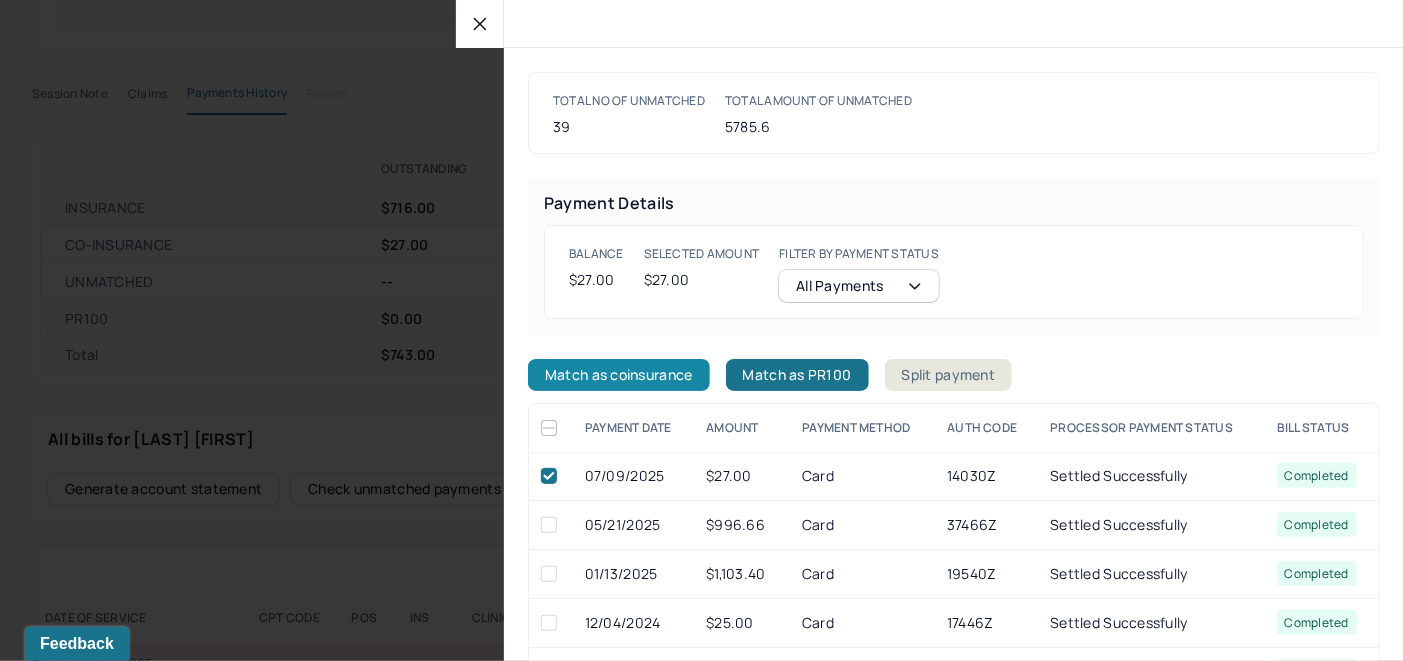 click on "Match as coinsurance" at bounding box center (619, 375) 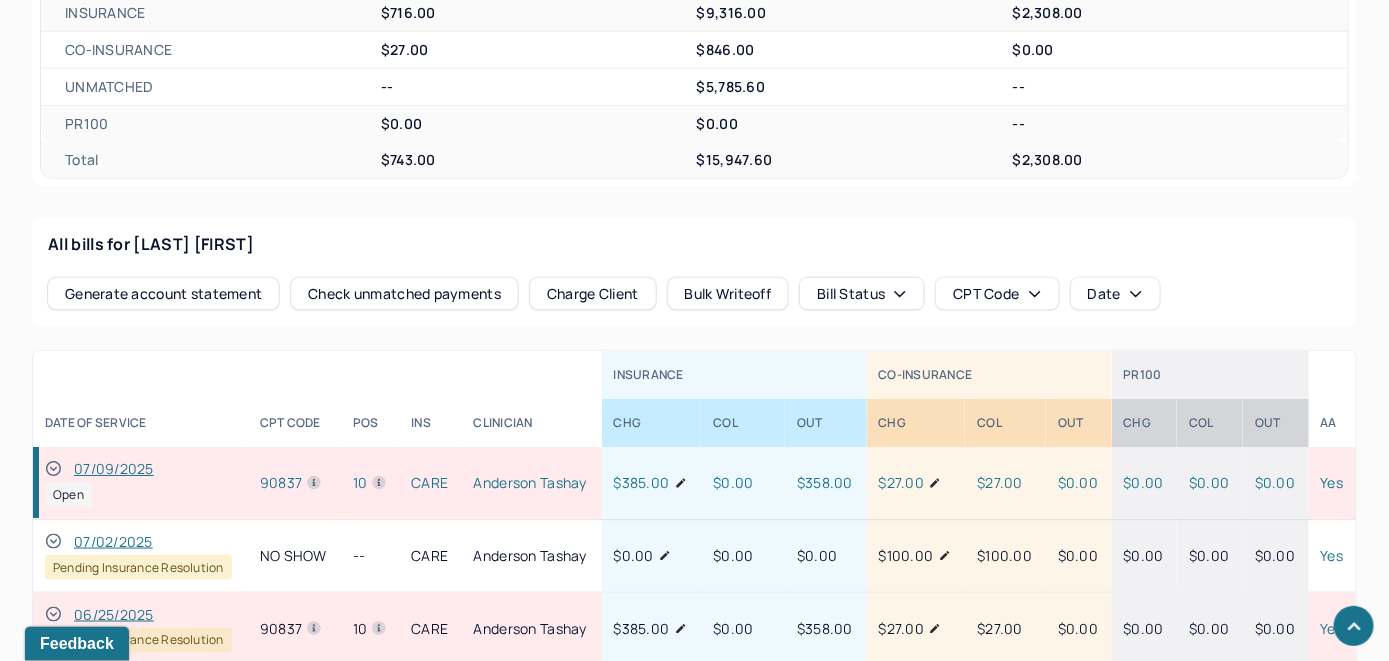 scroll, scrollTop: 832, scrollLeft: 0, axis: vertical 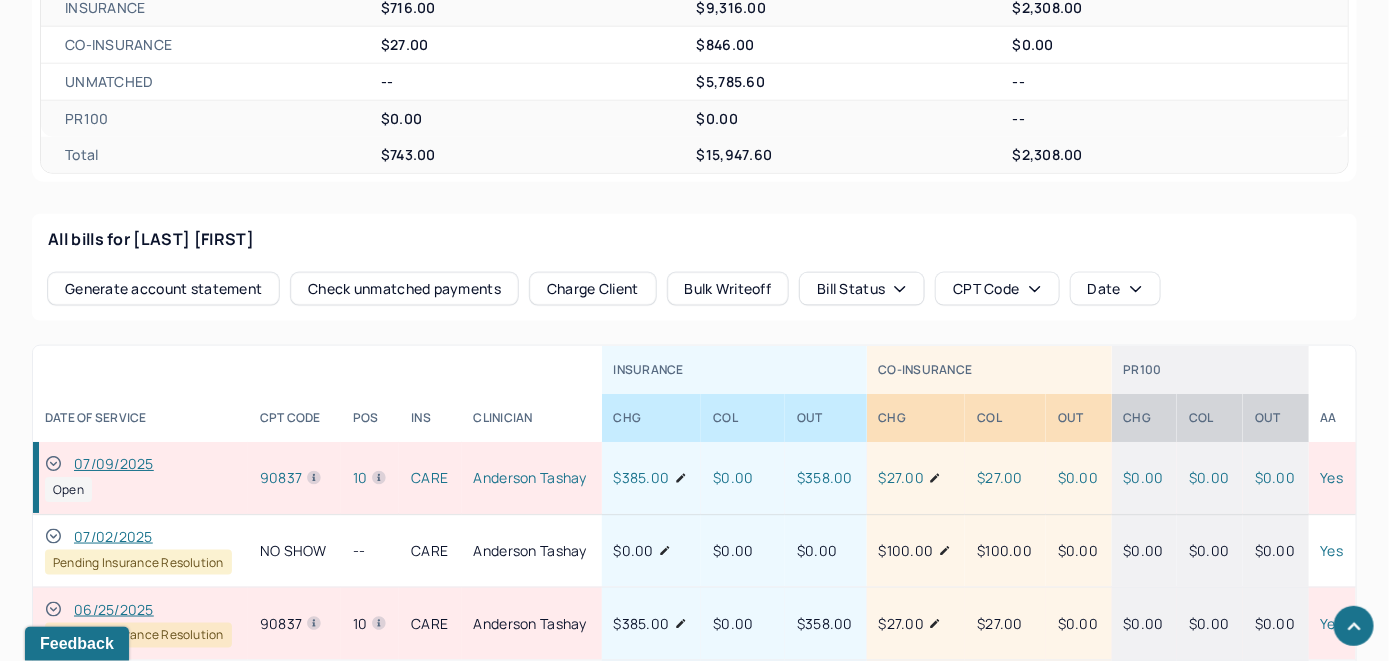 click on "07/09/2025" at bounding box center (114, 464) 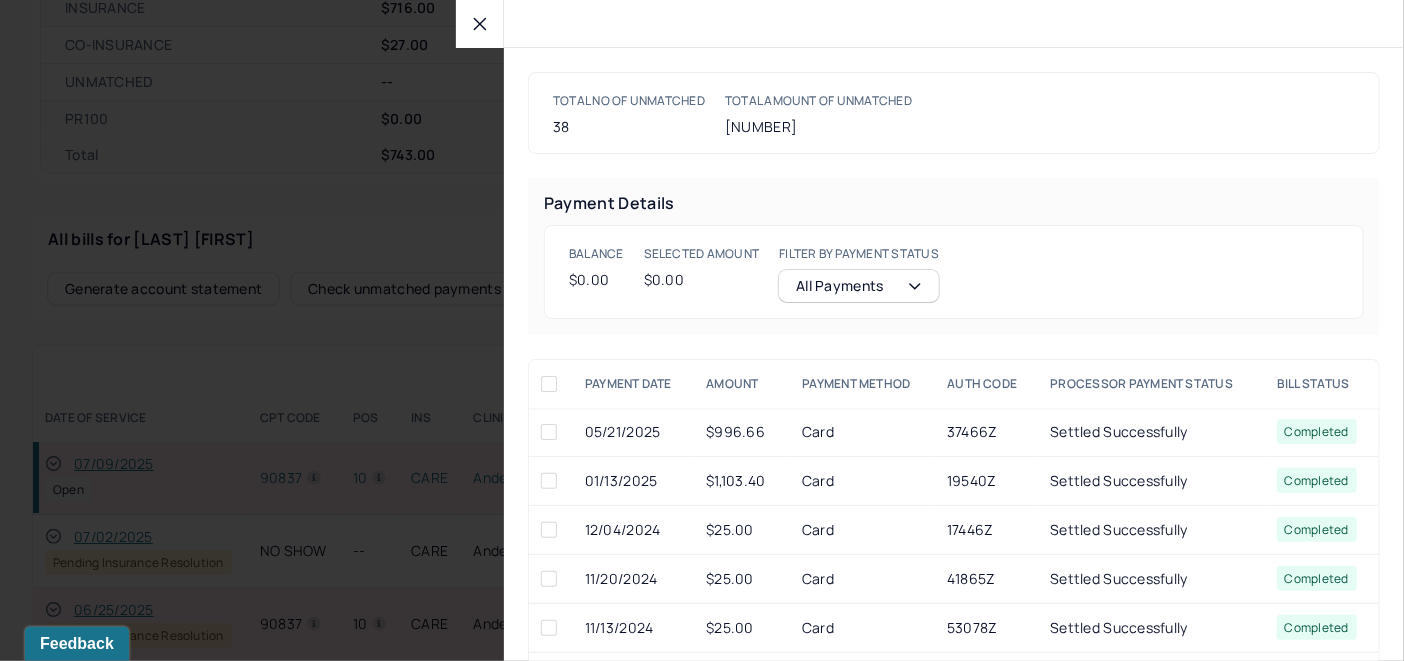 click 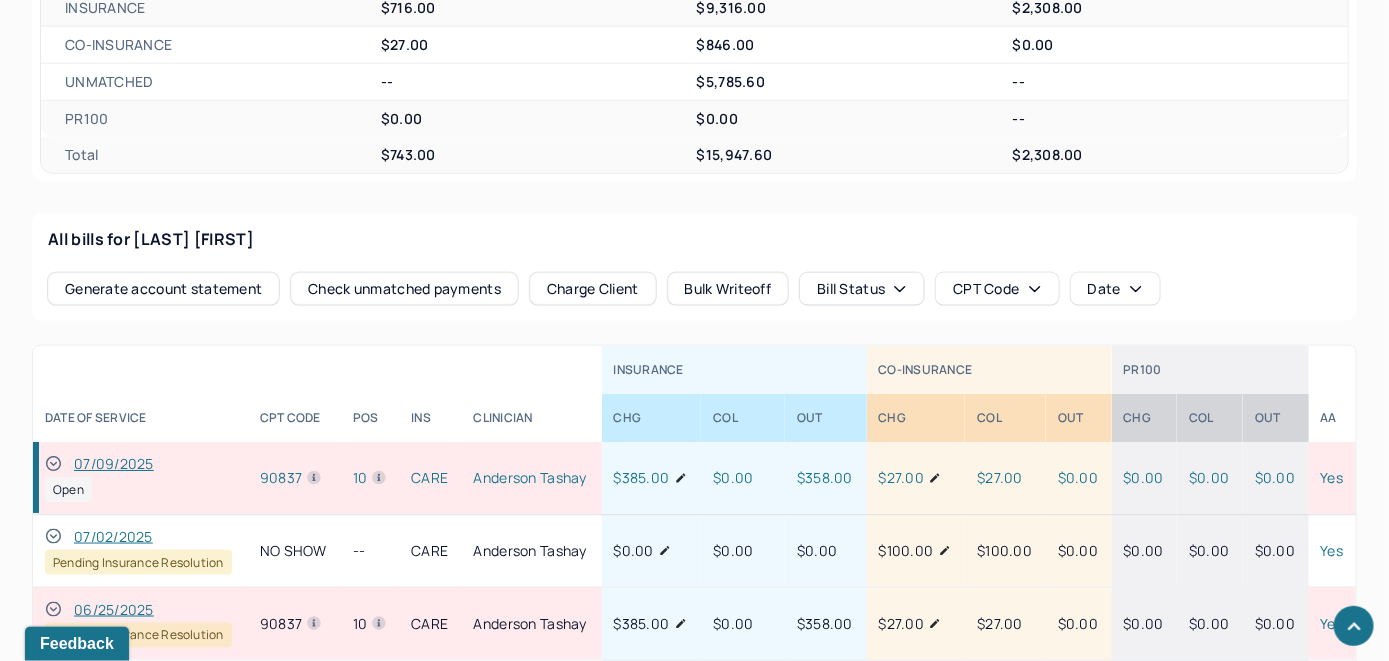 click 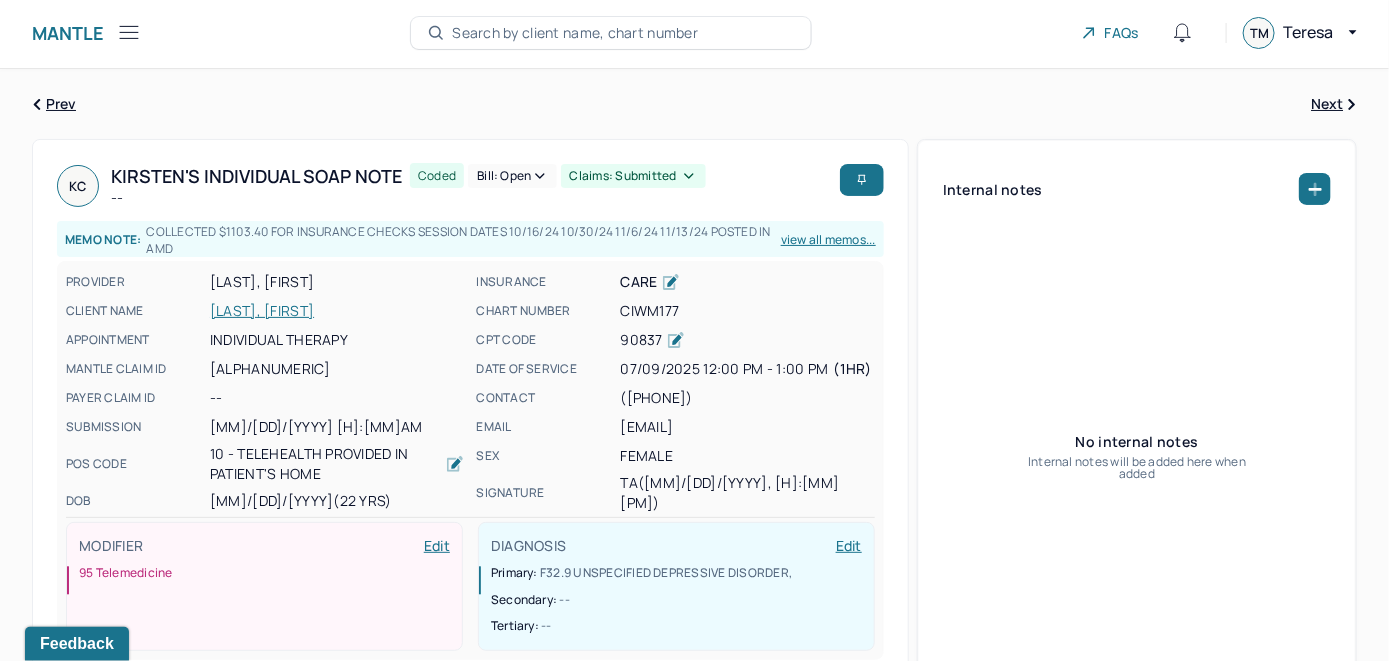 scroll, scrollTop: 0, scrollLeft: 0, axis: both 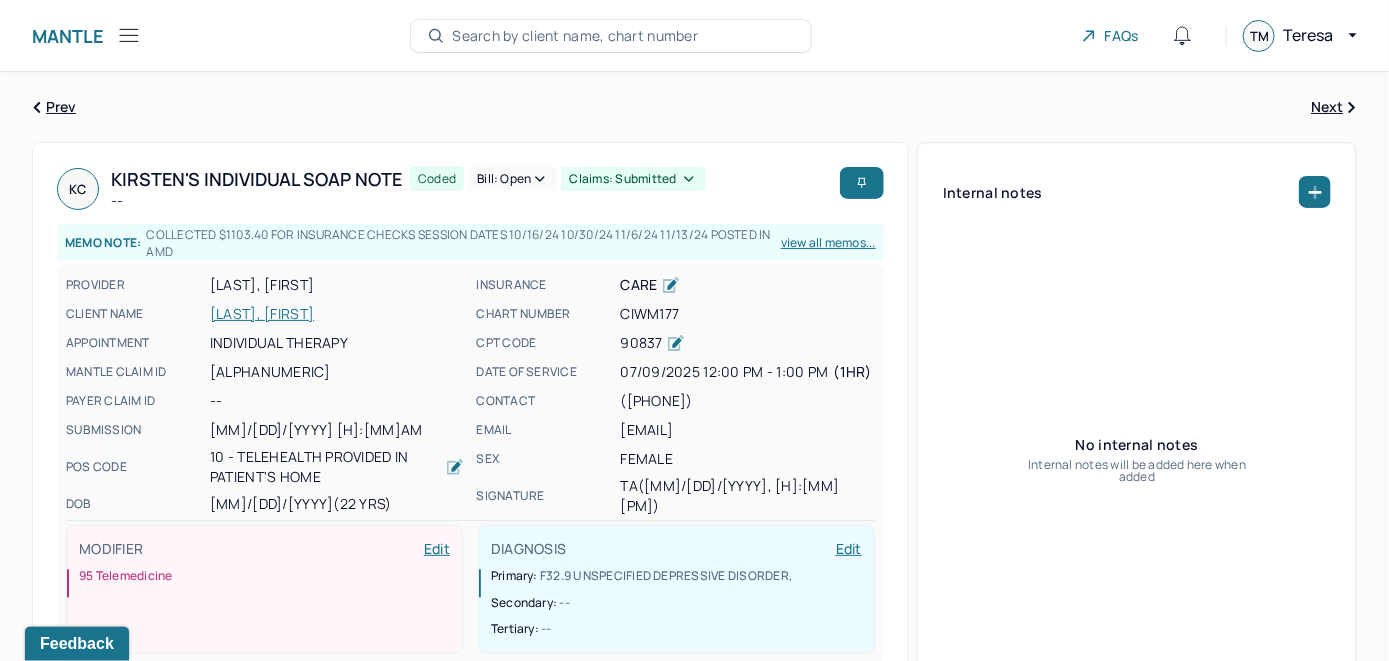 click on "Bill: Open" at bounding box center (512, 179) 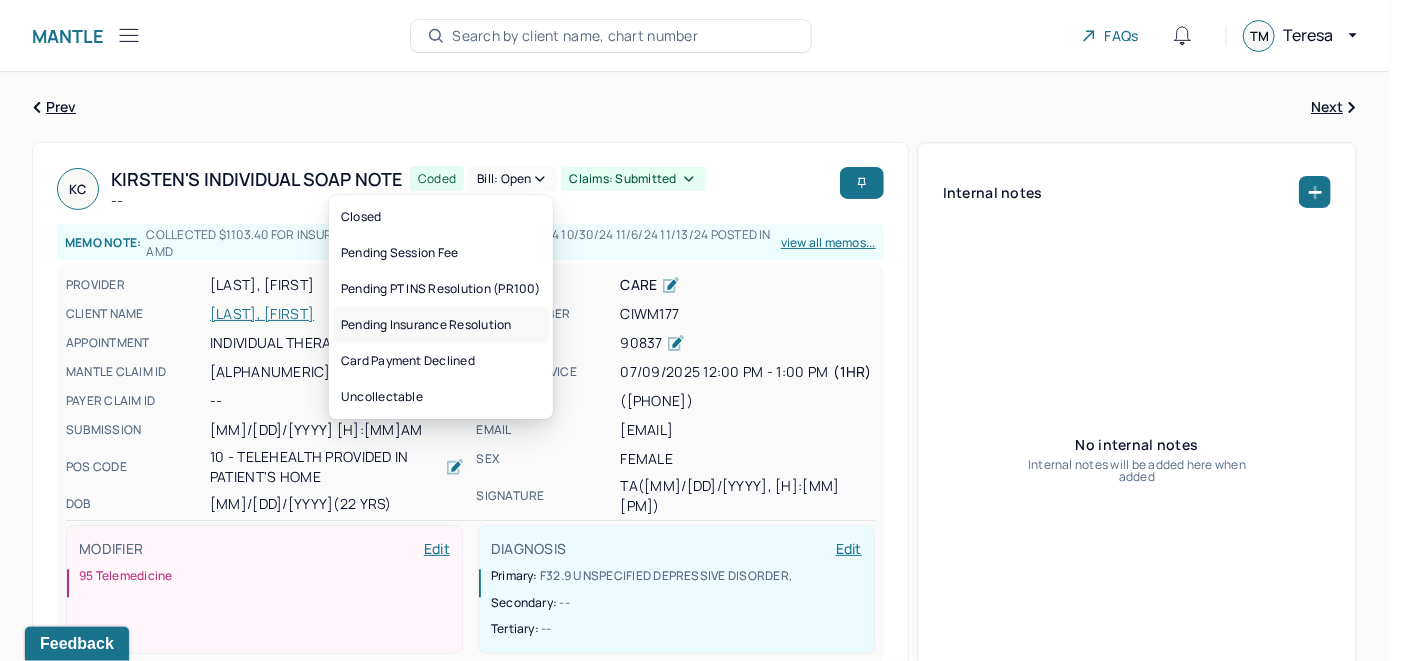 click on "Pending Insurance Resolution" at bounding box center [441, 325] 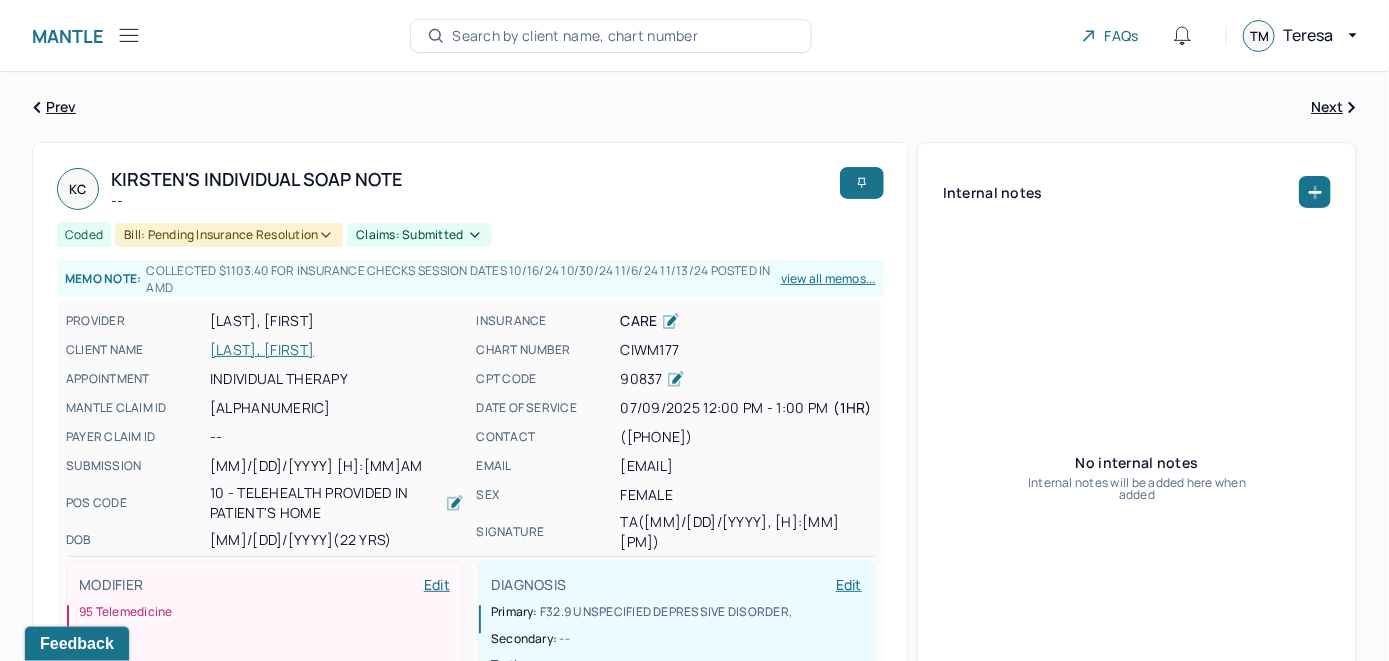 click on "Search by client name, chart number" at bounding box center (575, 36) 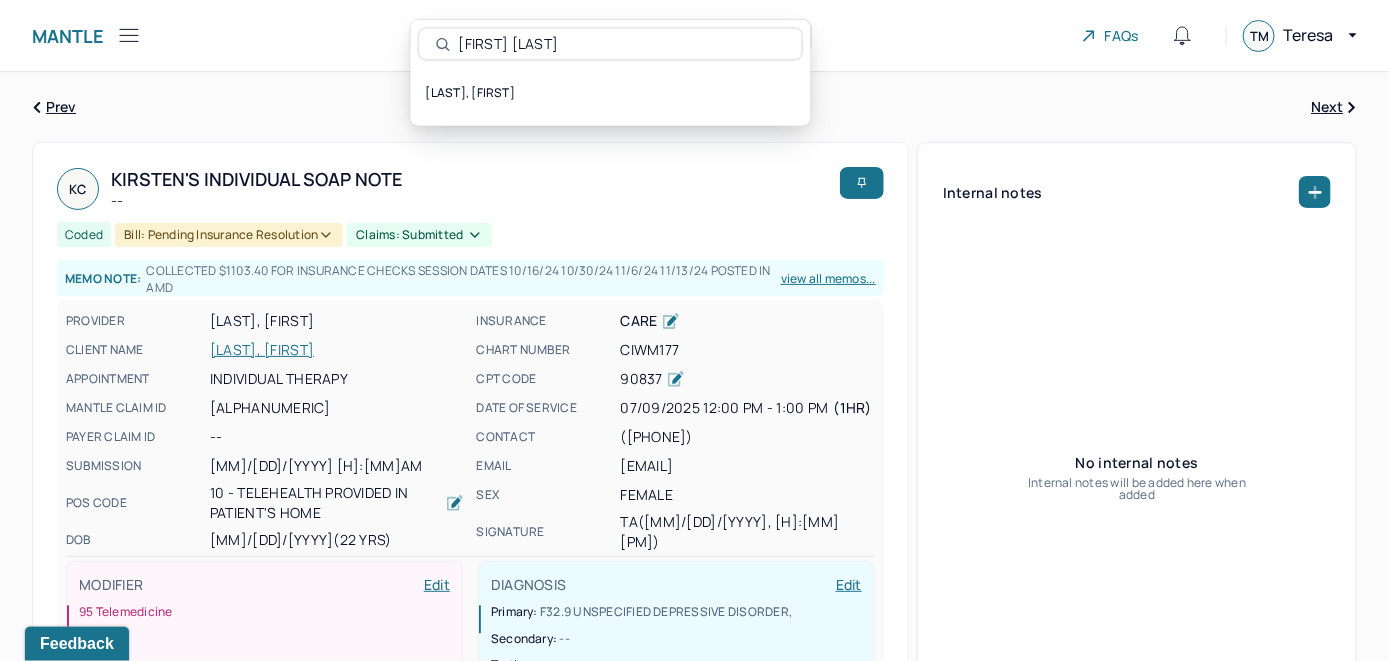 type on "[FIRST] [LAST]" 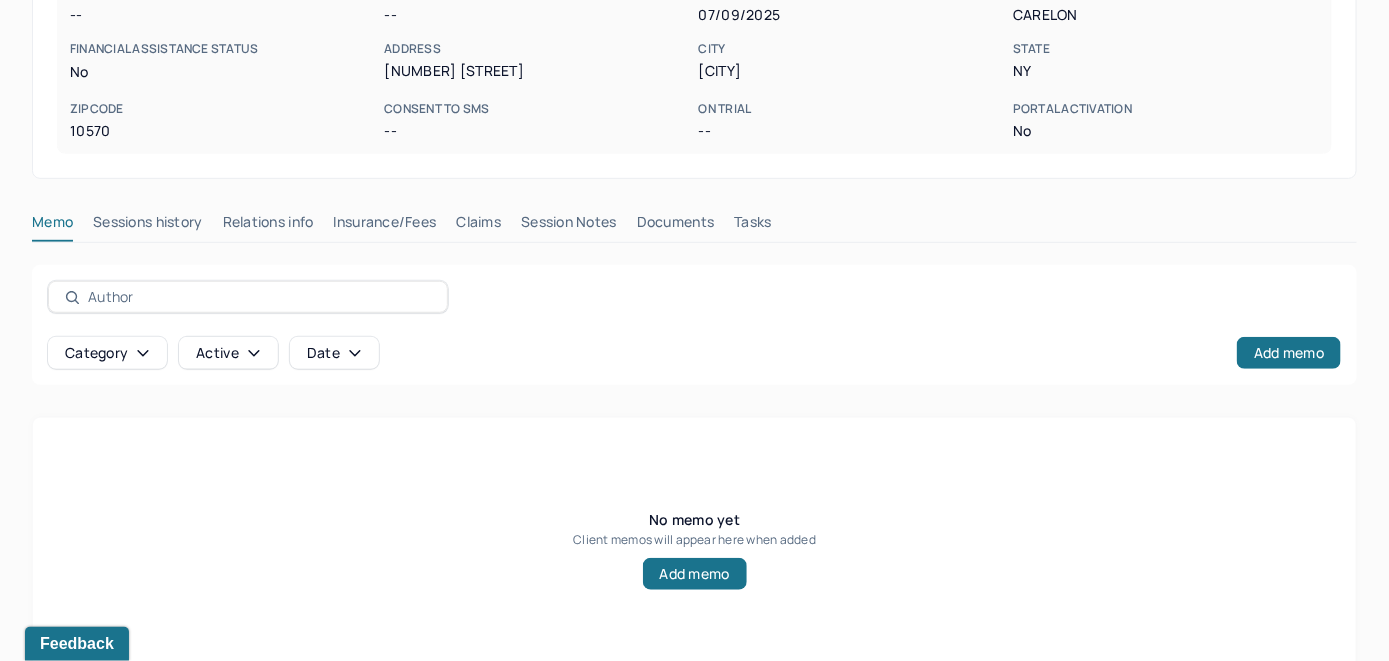 scroll, scrollTop: 393, scrollLeft: 0, axis: vertical 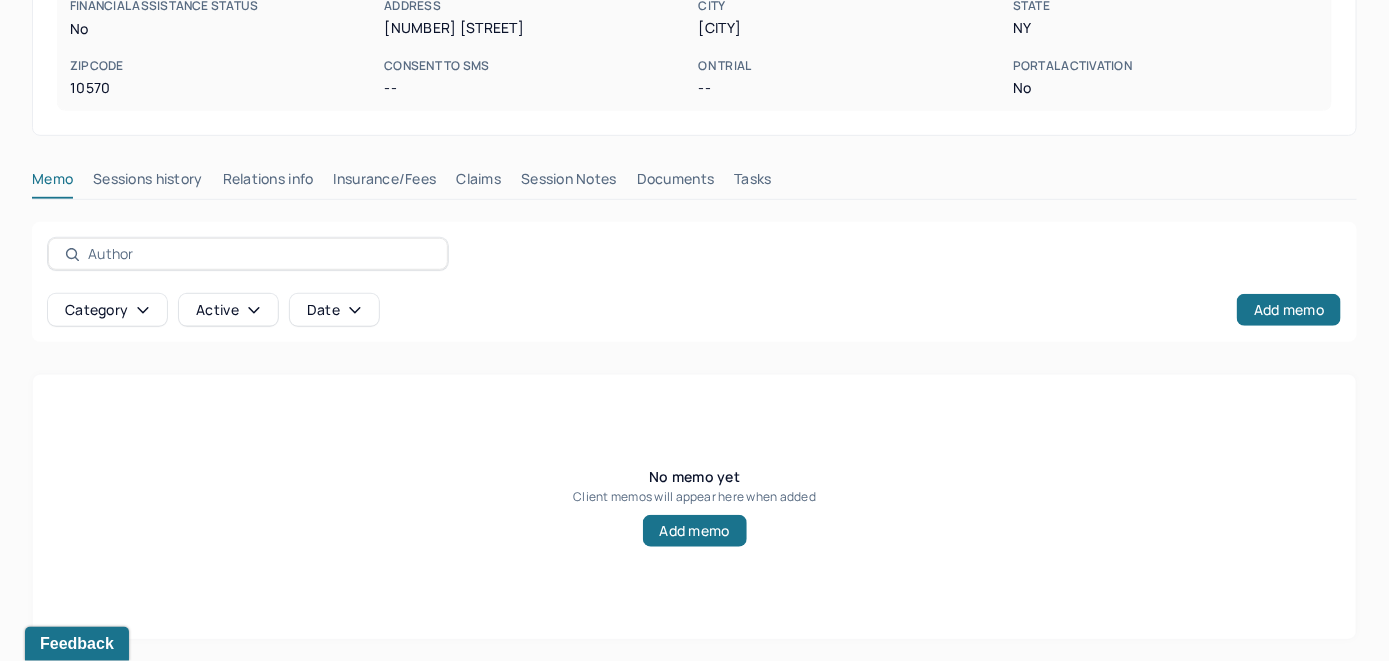 click on "Insurance/Fees" at bounding box center (385, 183) 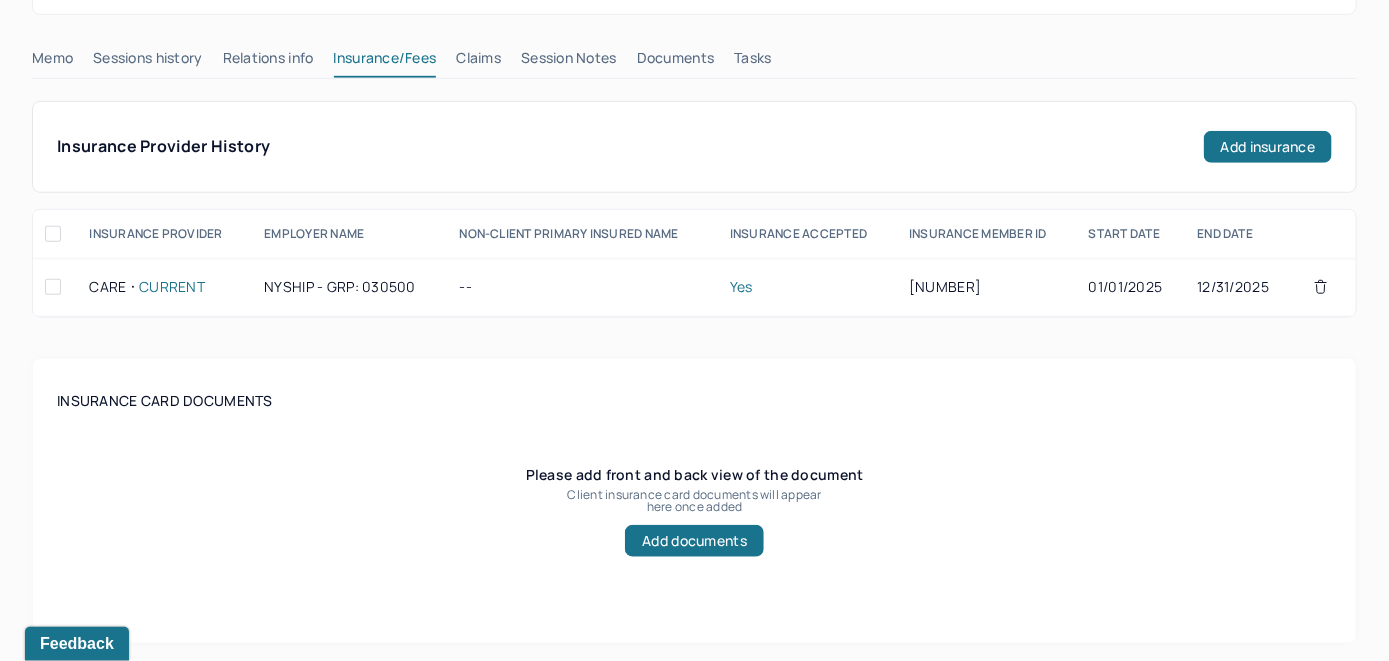 scroll, scrollTop: 493, scrollLeft: 0, axis: vertical 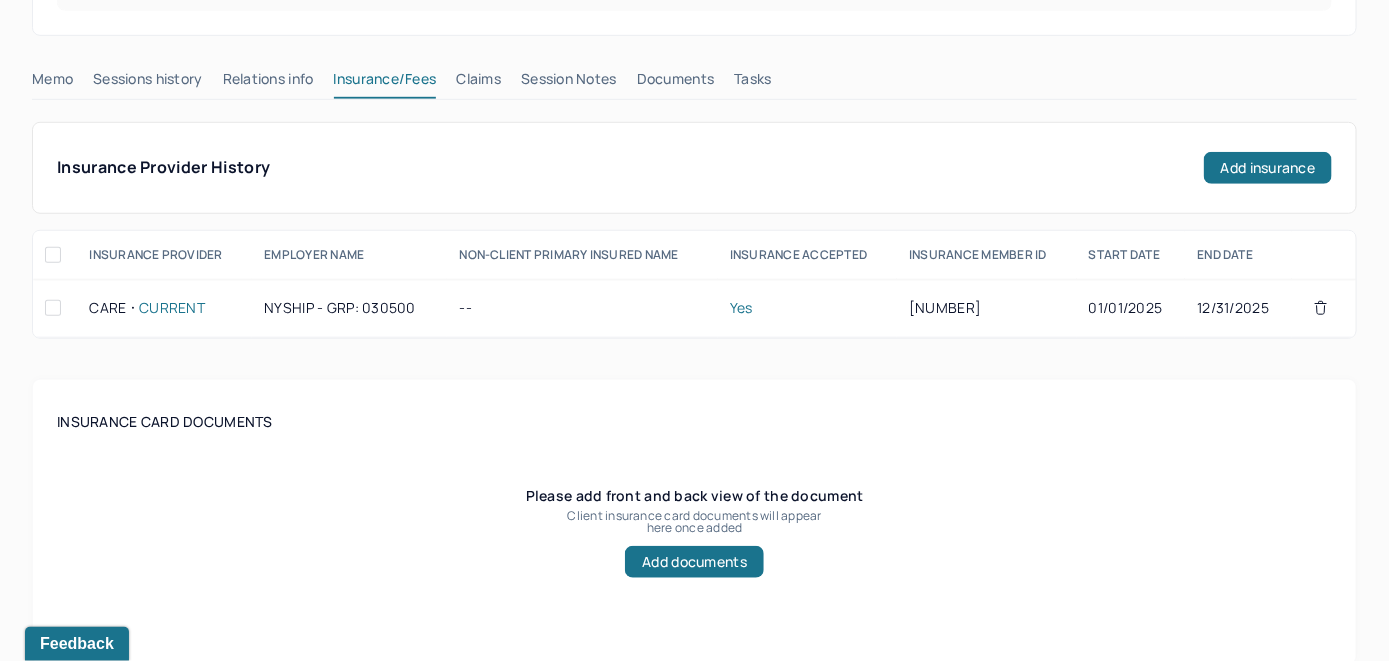 click on "Claims" at bounding box center (478, 83) 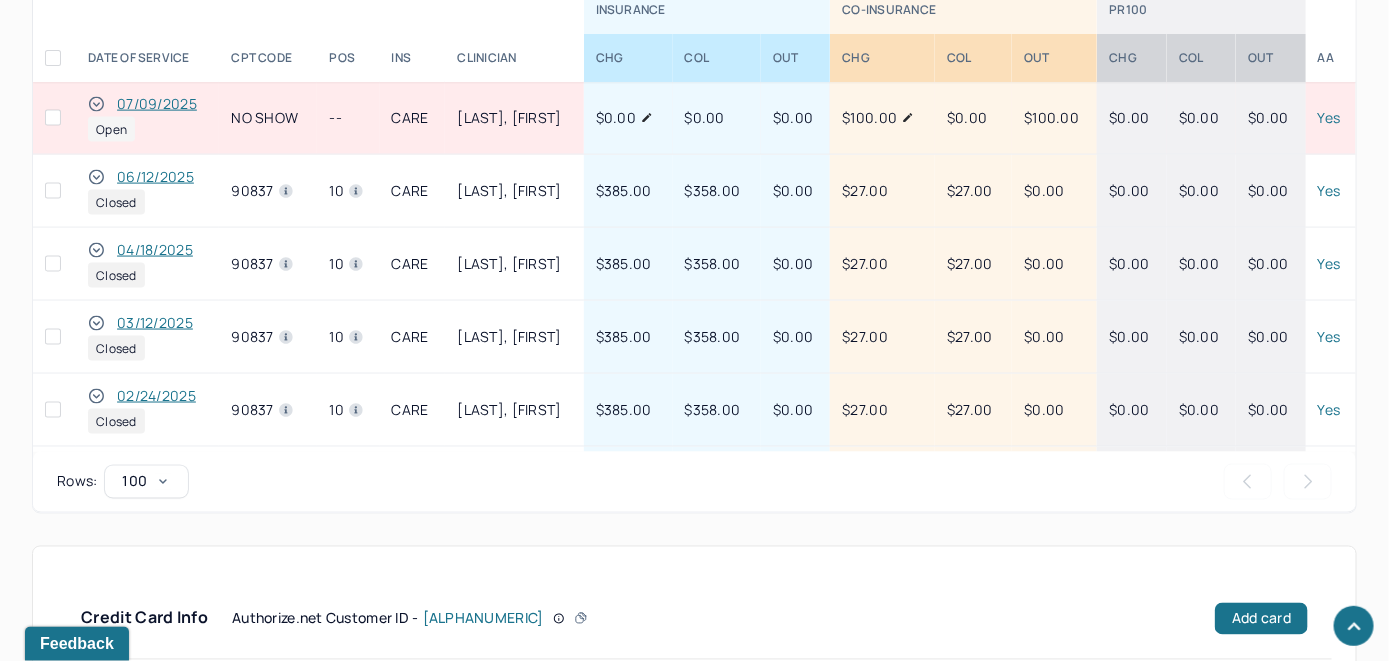 click on "07/09/2025" at bounding box center [157, 104] 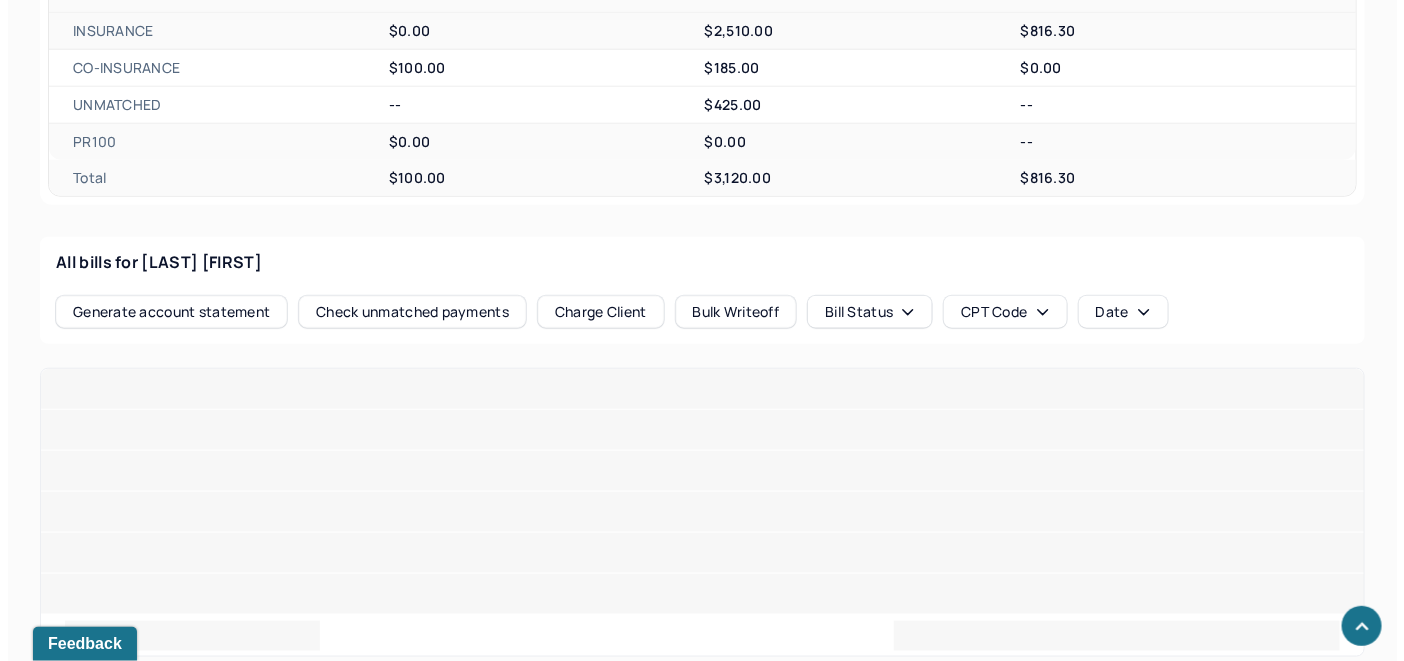 scroll, scrollTop: 884, scrollLeft: 0, axis: vertical 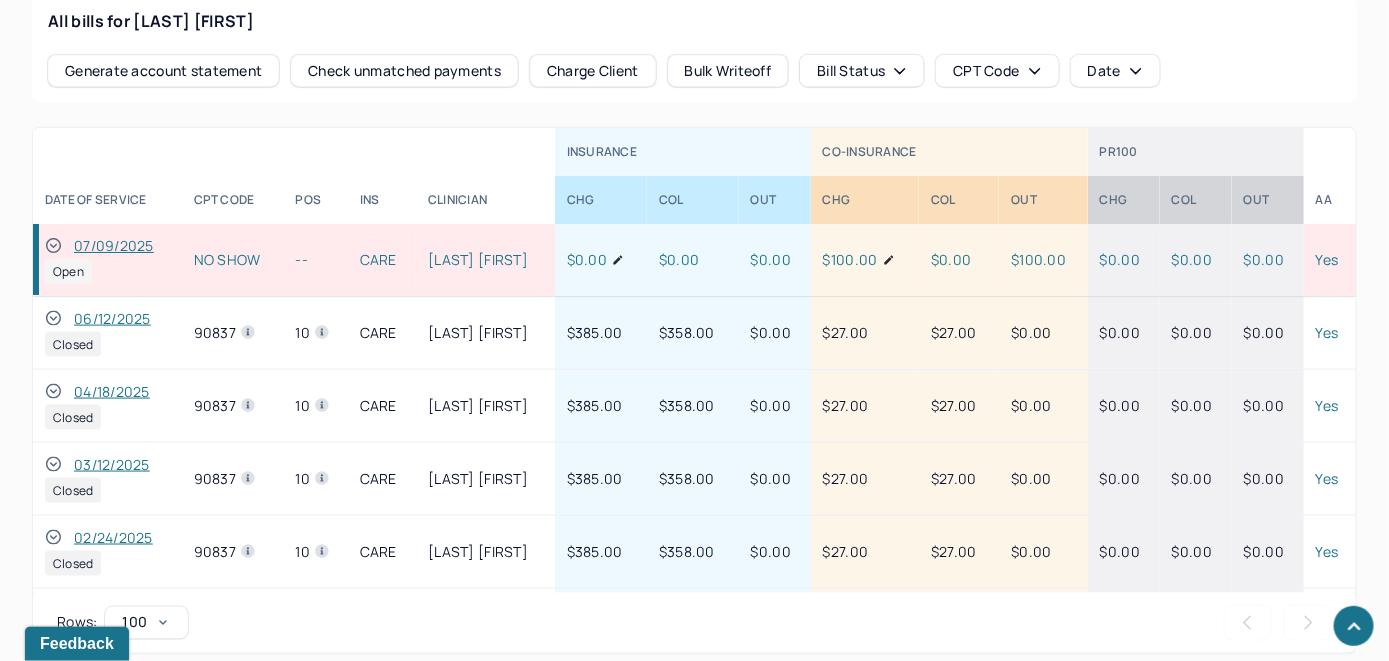 click on "Check unmatched payments" at bounding box center (404, 71) 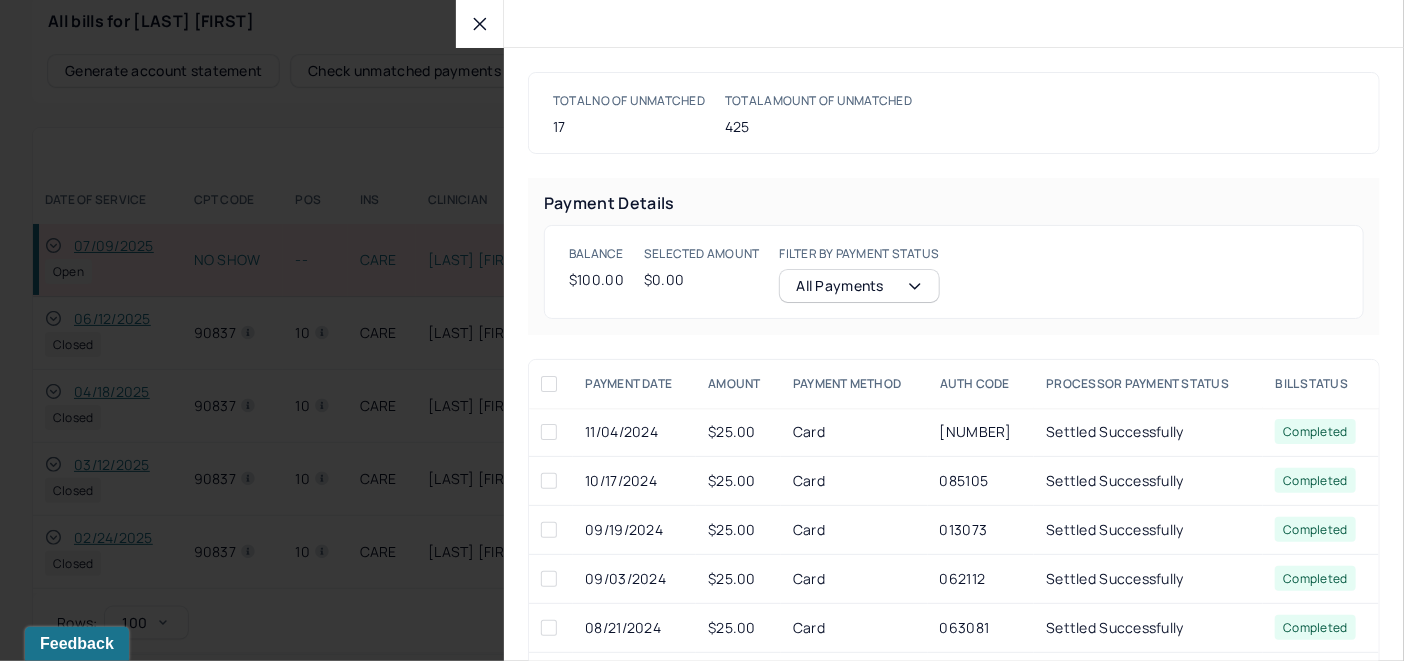 click 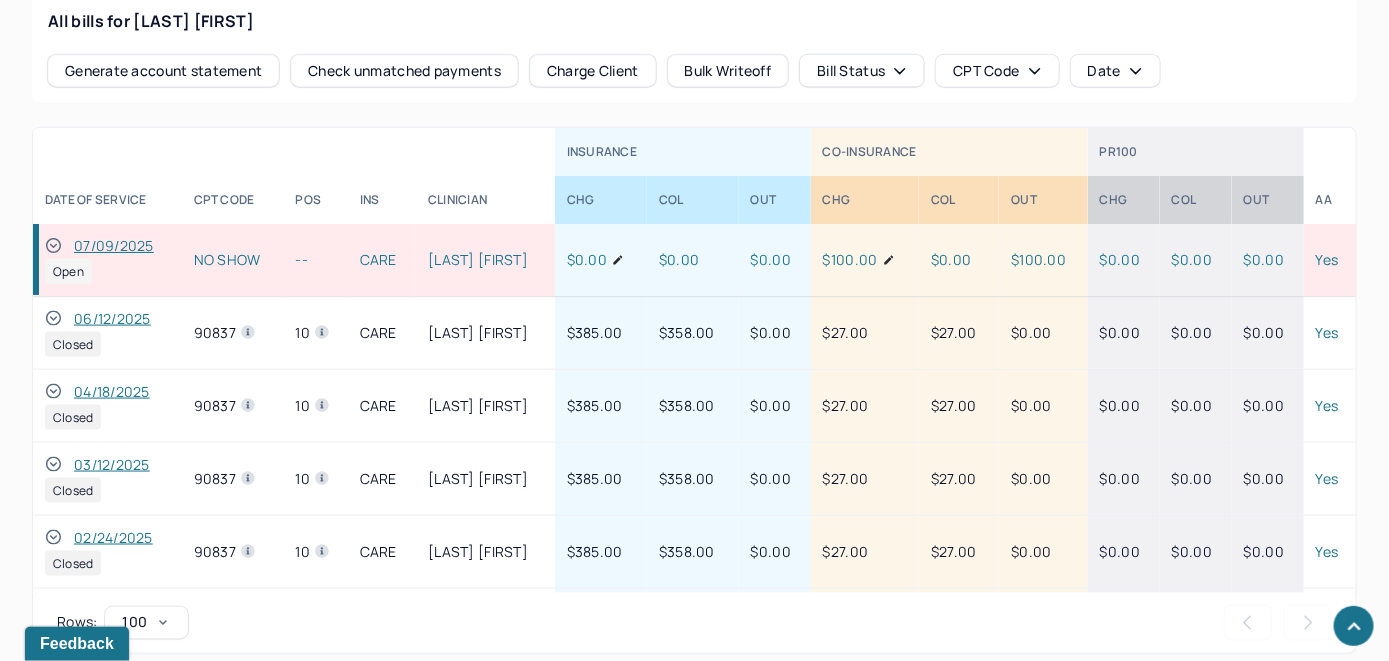 click on "Charge Client" at bounding box center [593, 71] 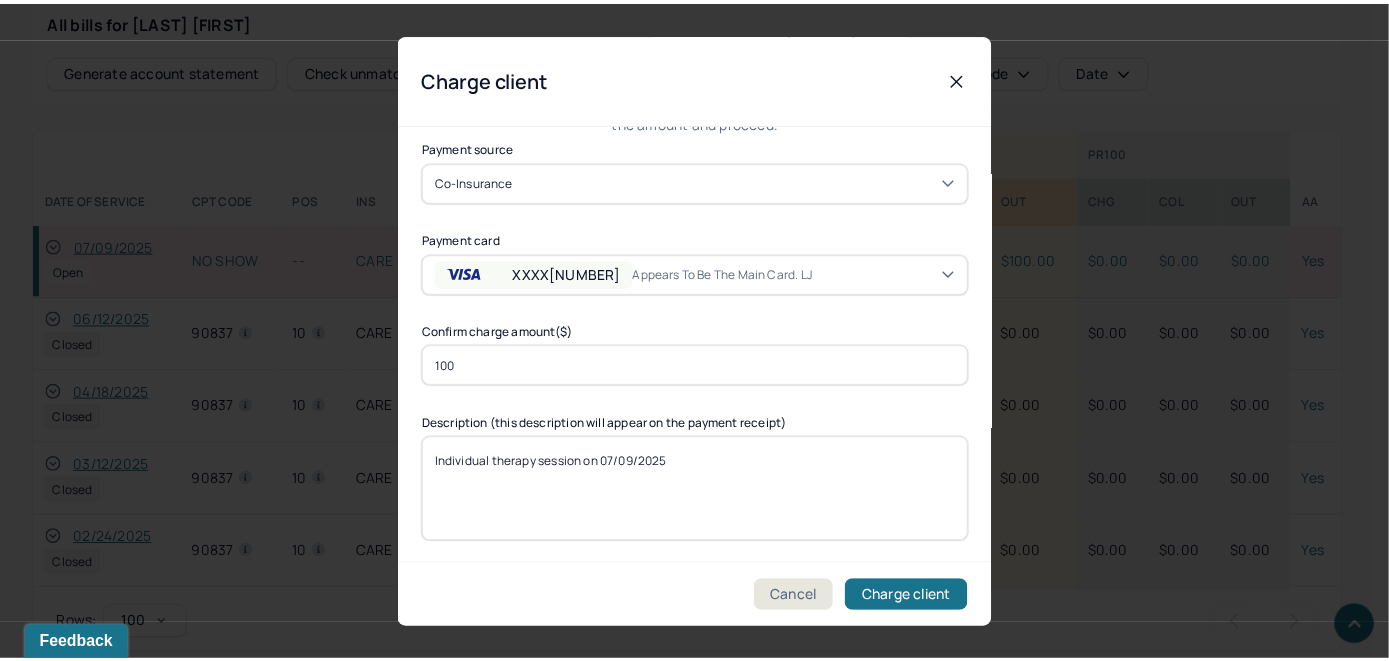 scroll, scrollTop: 121, scrollLeft: 0, axis: vertical 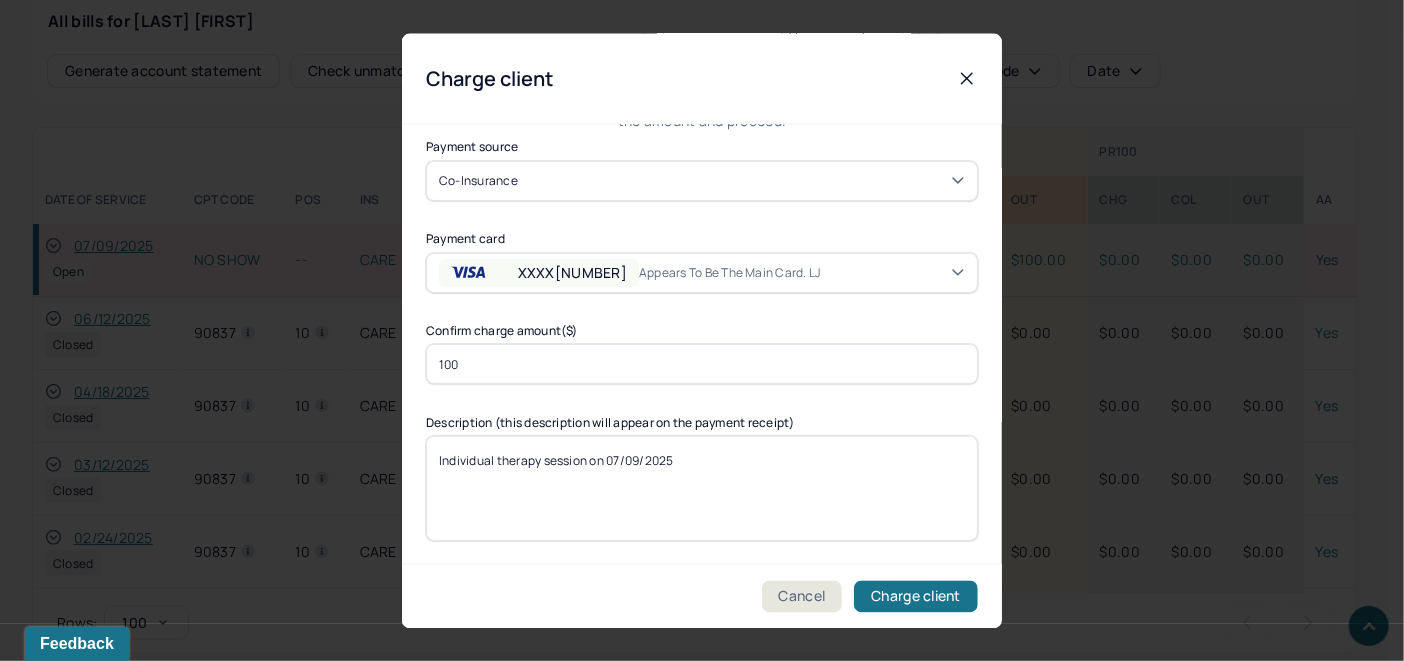 click on "Individual therapy session on 07/09/2025" at bounding box center [702, 488] 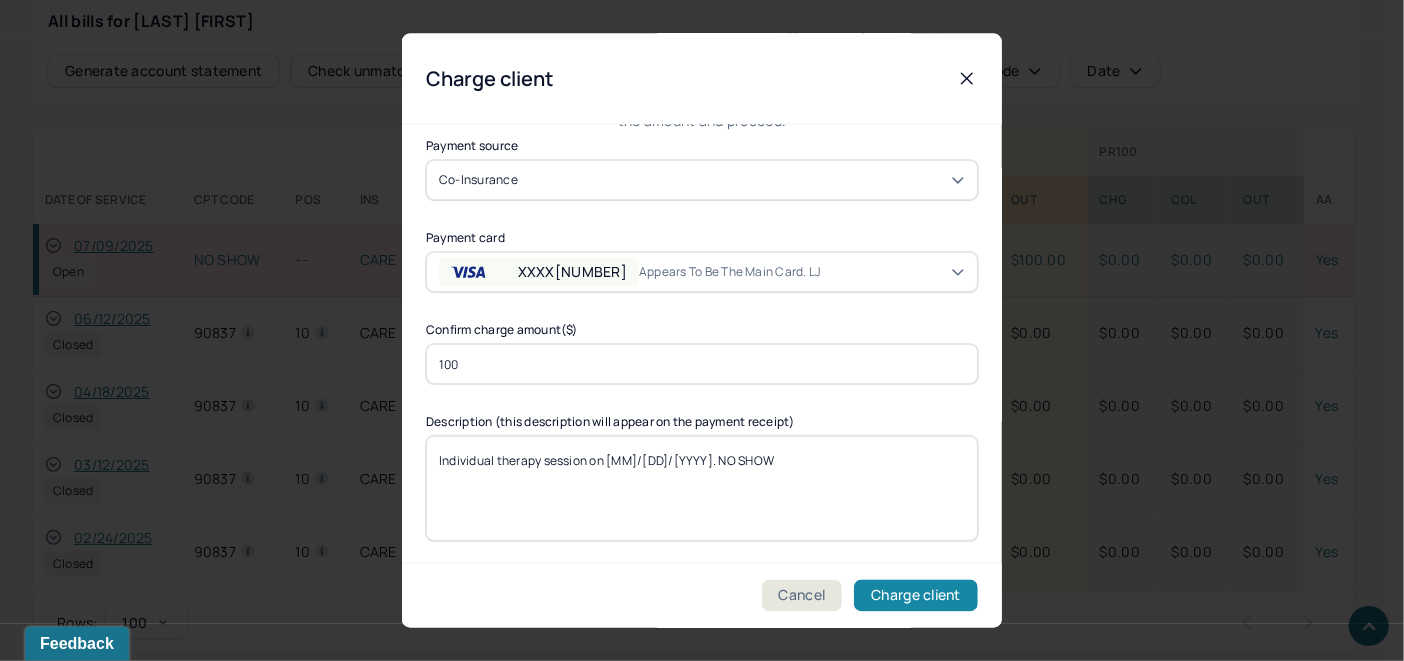 type on "Individual therapy session on [MM]/[DD]/[YYYY]. NO SHOW" 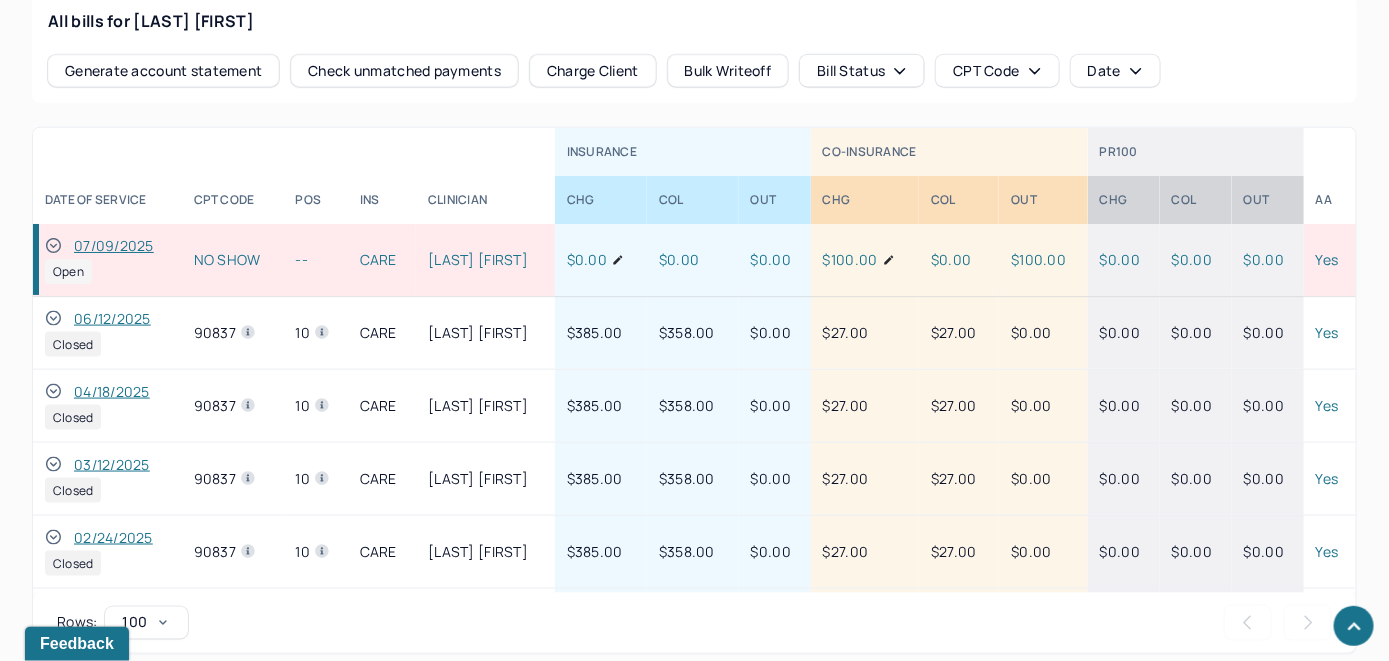click 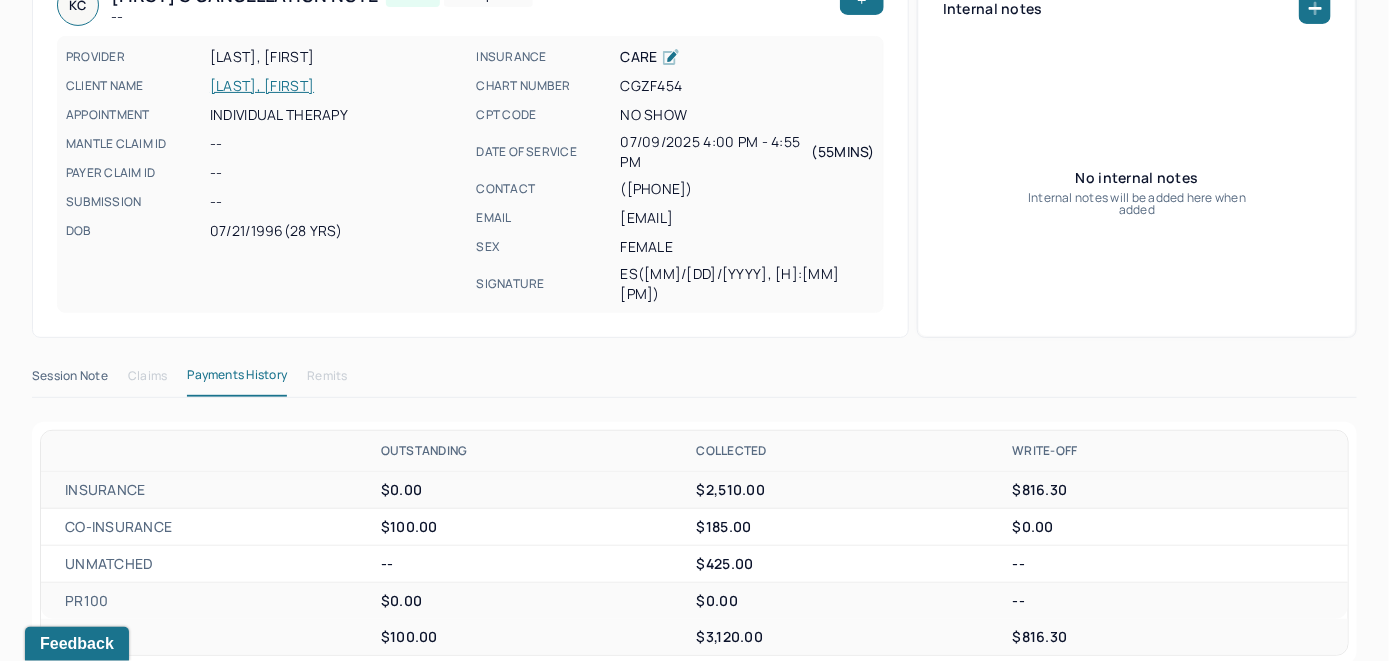 scroll, scrollTop: 0, scrollLeft: 0, axis: both 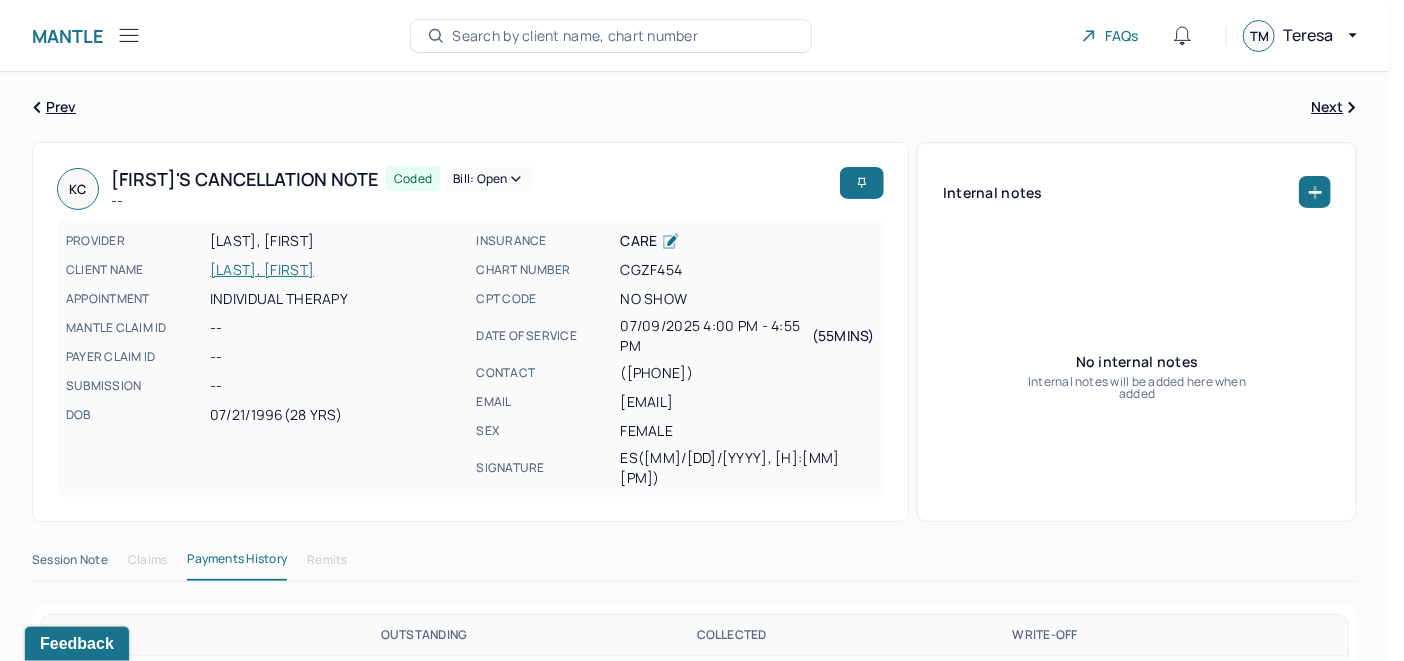 click on "Bill: Open" at bounding box center (488, 179) 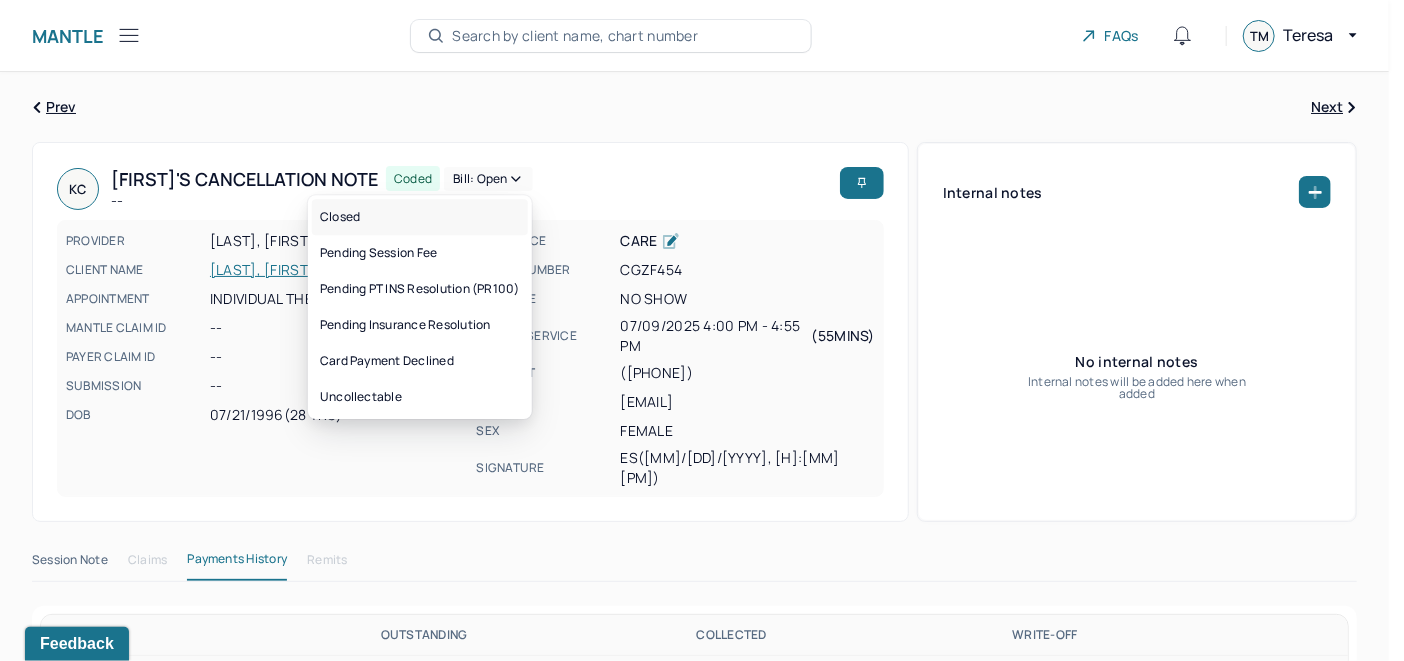 click on "Closed" at bounding box center [420, 217] 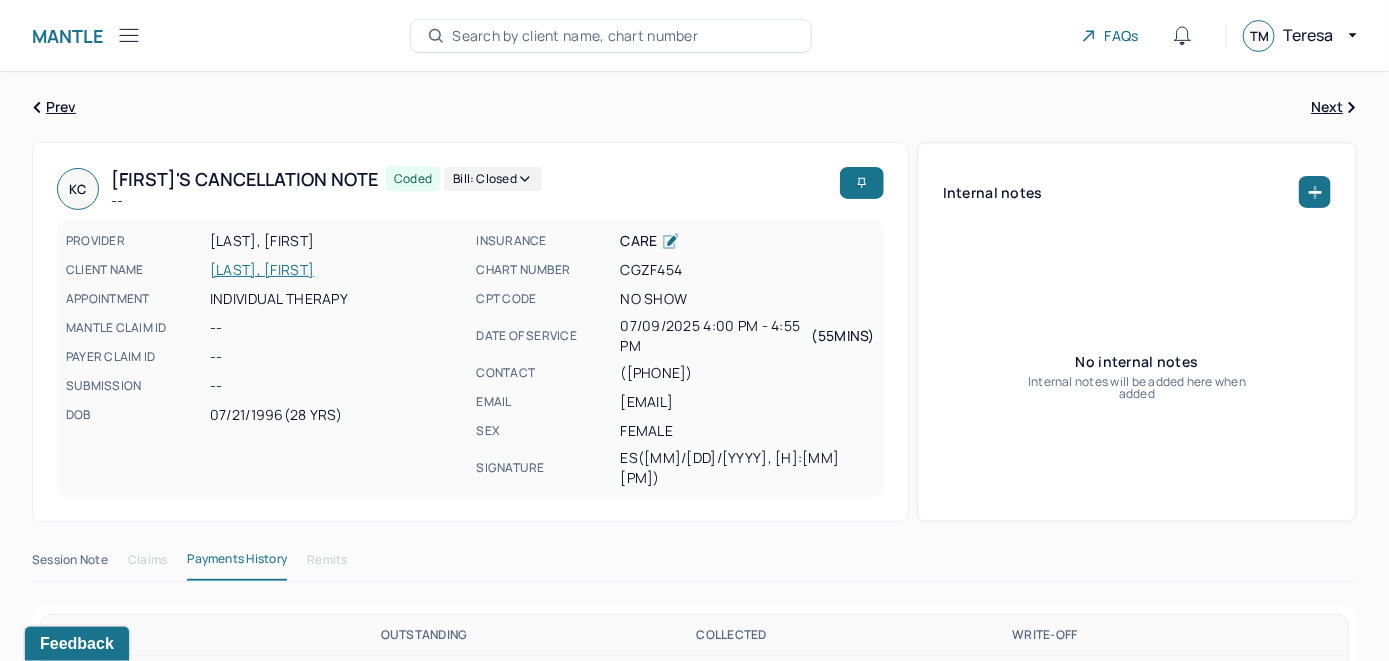 click on "Search by client name, chart number" at bounding box center [575, 36] 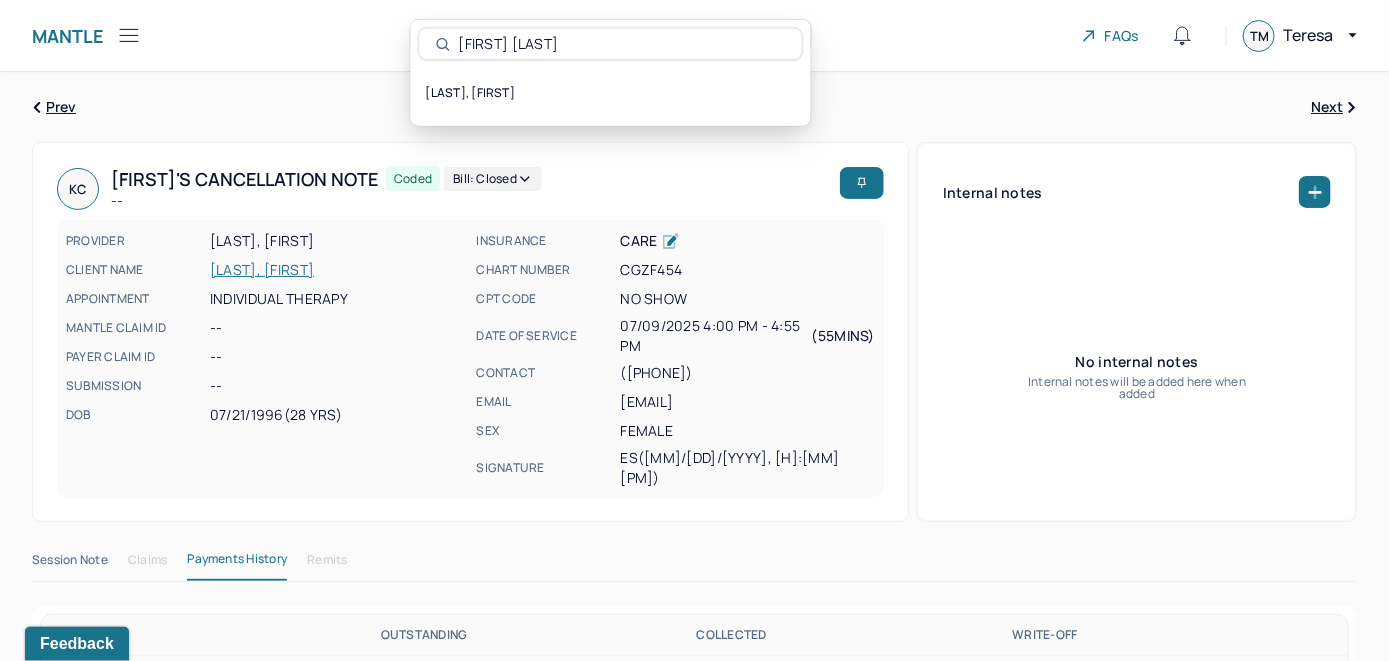 type on "[FIRST] [LAST]" 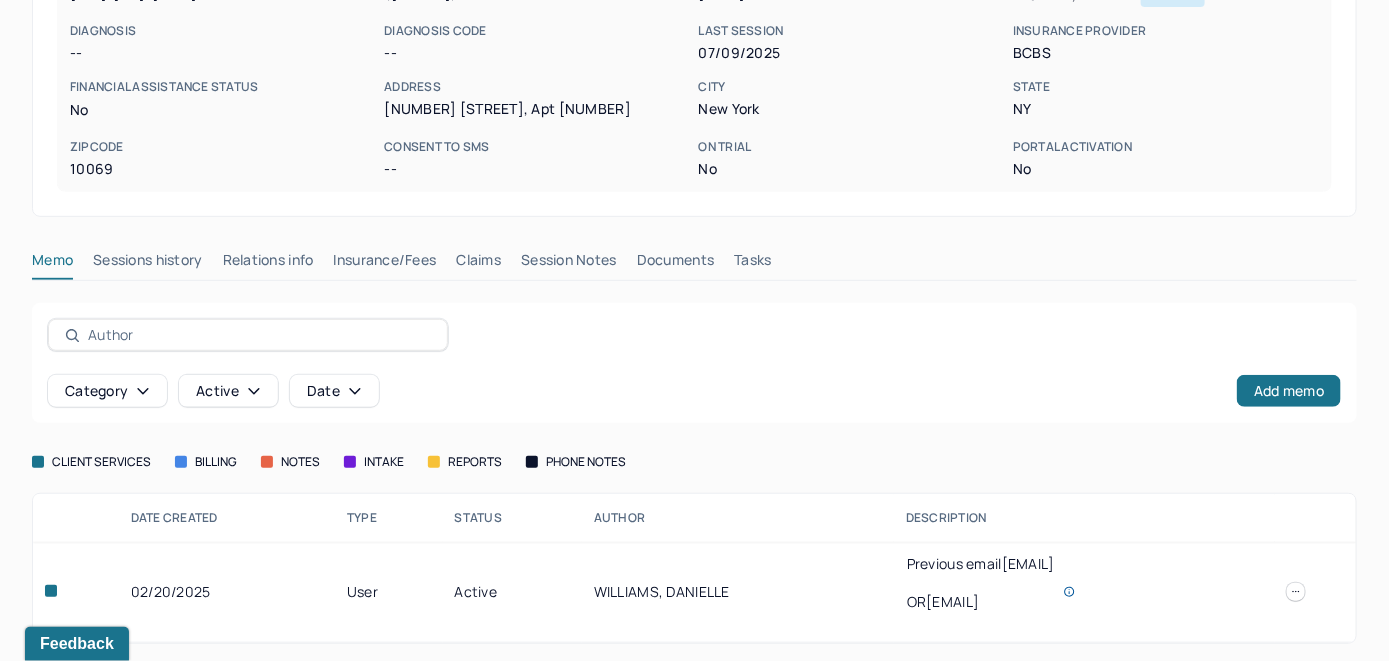 scroll, scrollTop: 318, scrollLeft: 0, axis: vertical 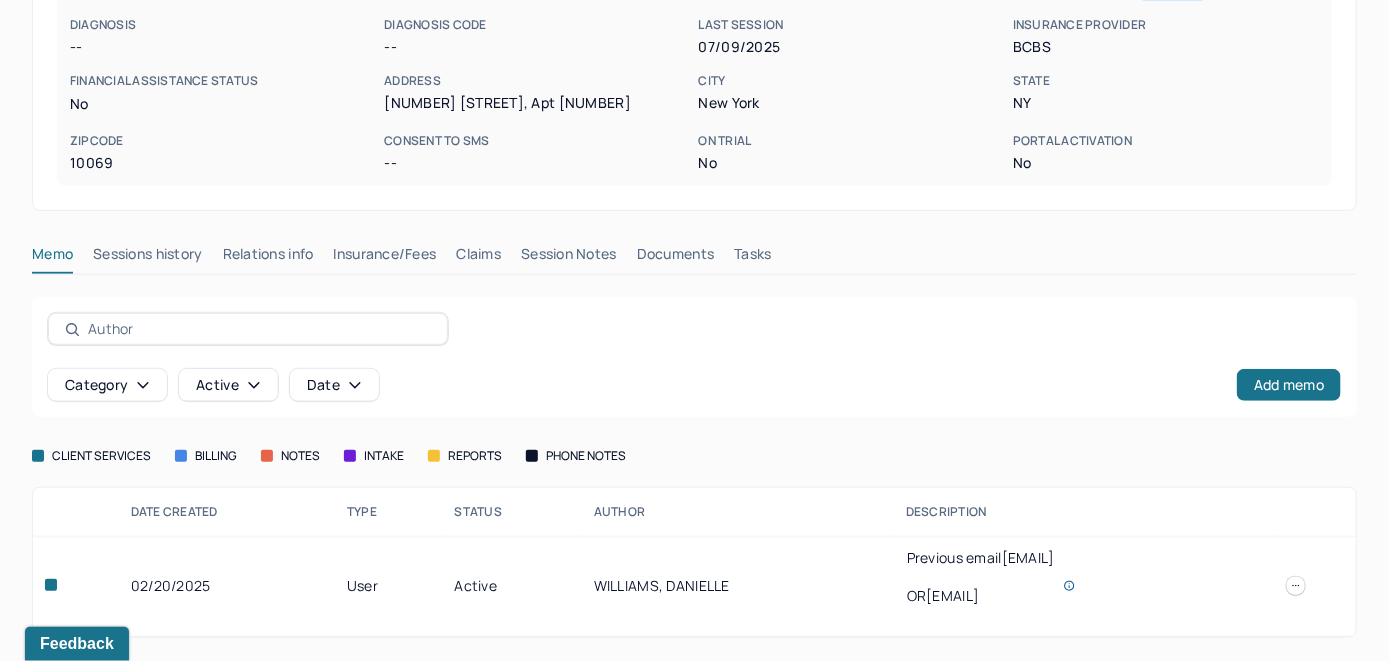 click on "Insurance/Fees" at bounding box center [385, 258] 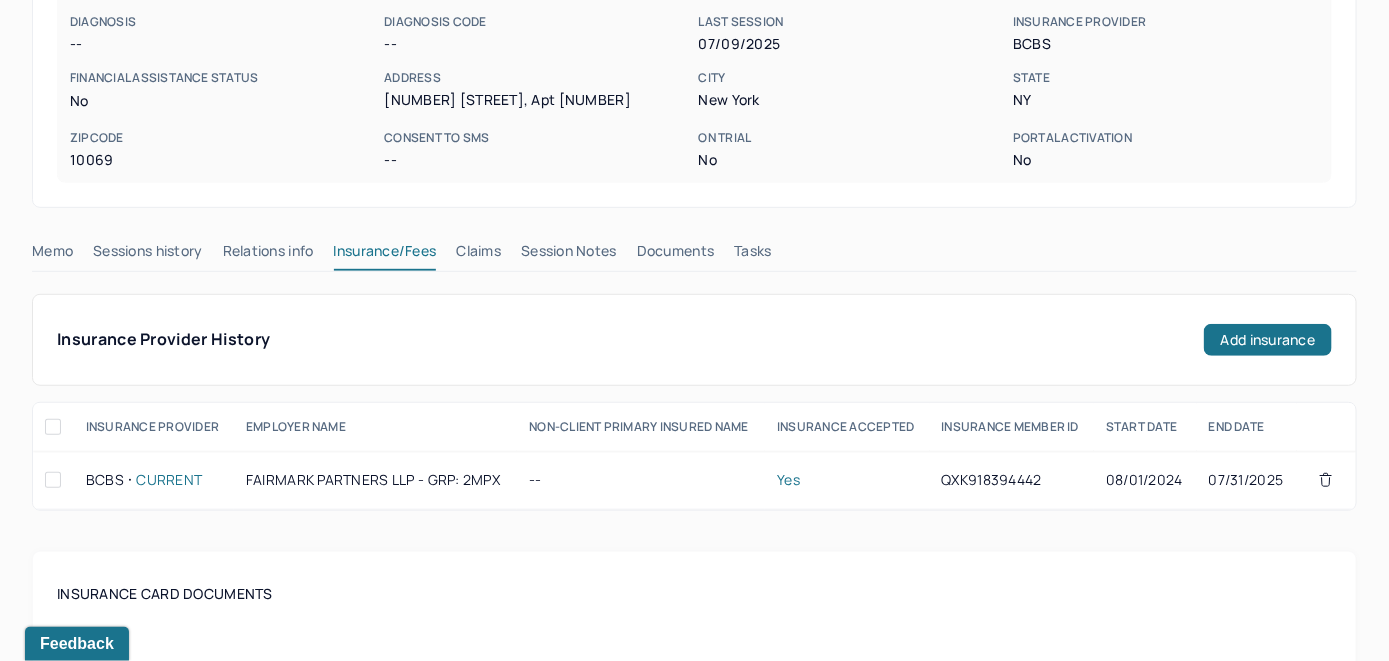 scroll, scrollTop: 318, scrollLeft: 0, axis: vertical 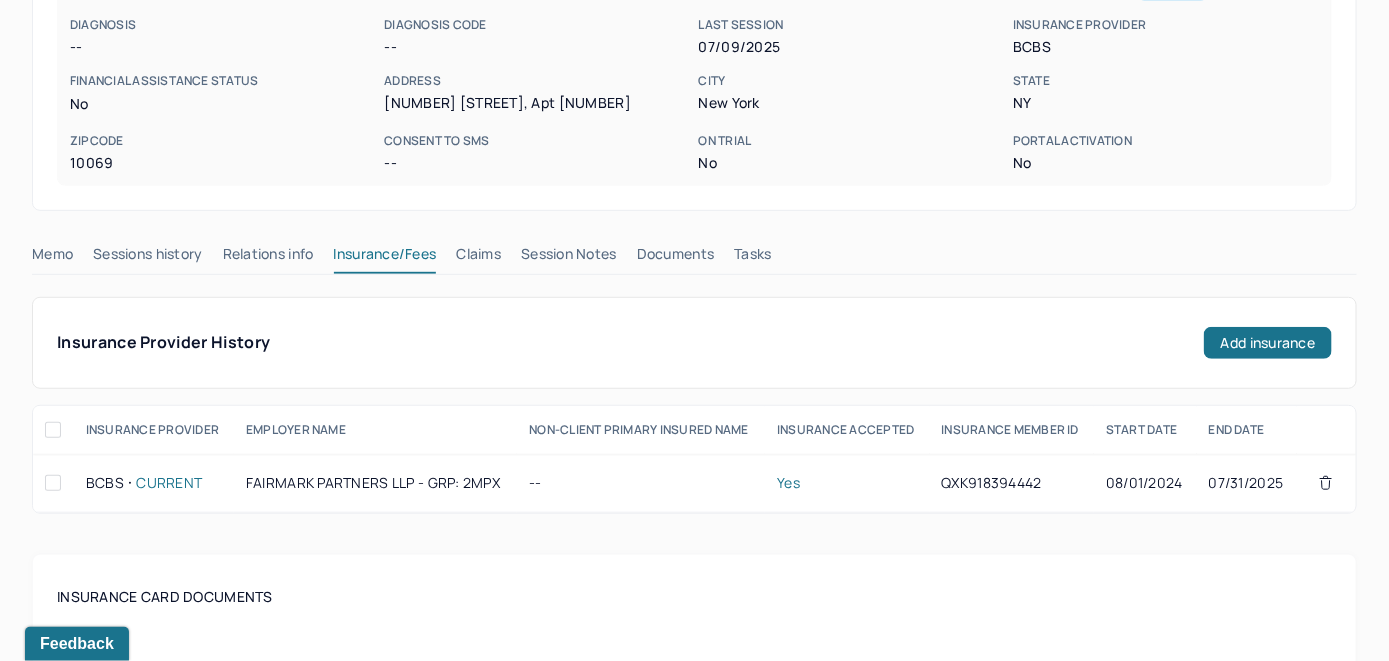 click on "Claims" at bounding box center (478, 258) 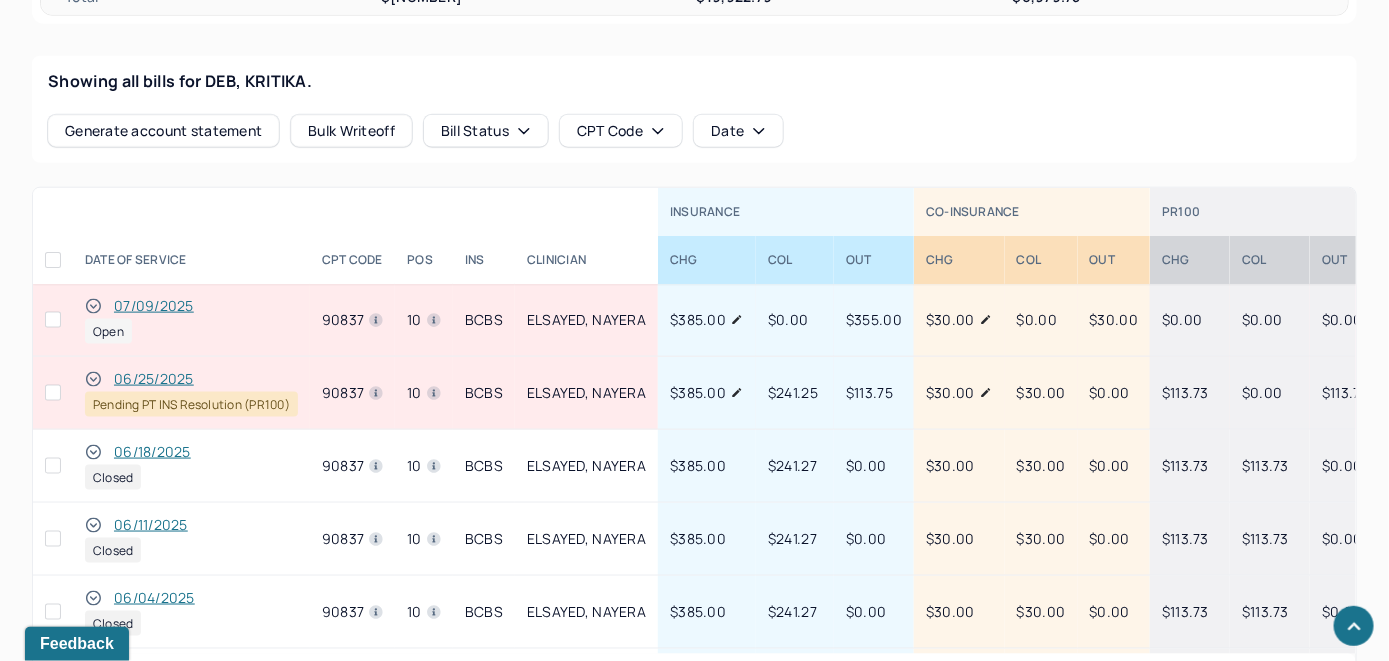 scroll, scrollTop: 874, scrollLeft: 0, axis: vertical 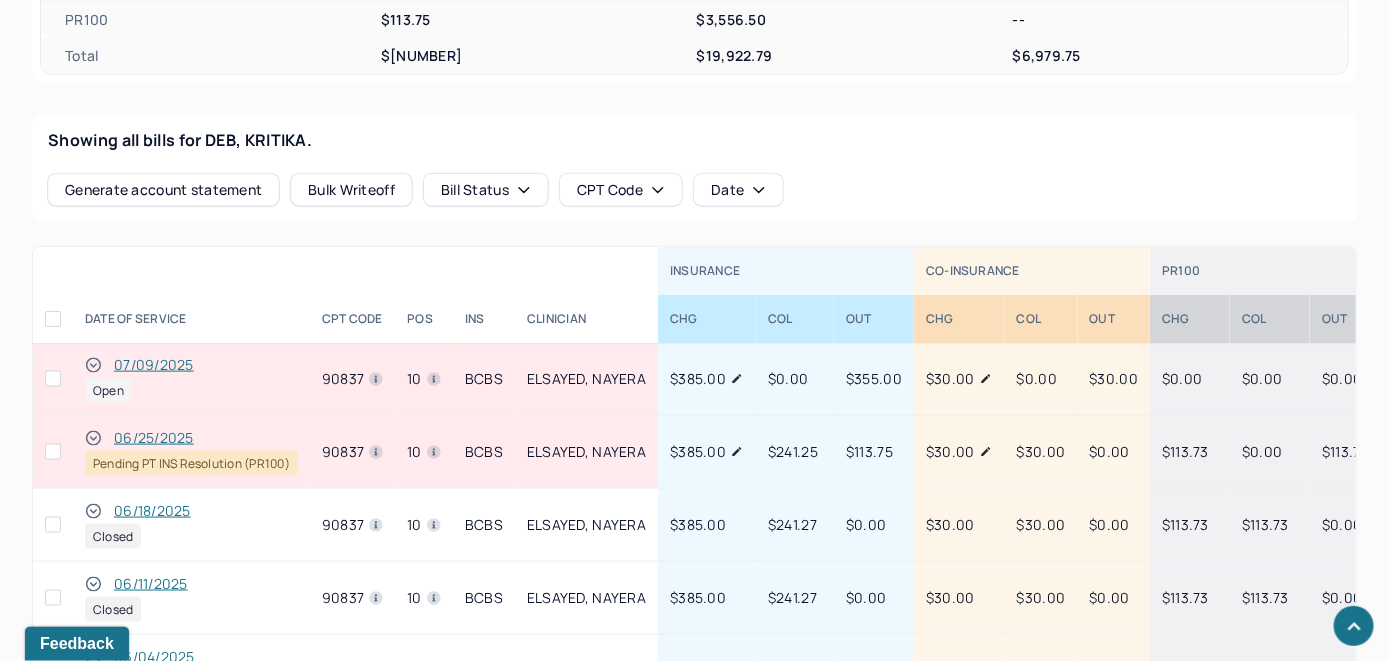 click on "07/09/2025" at bounding box center (154, 365) 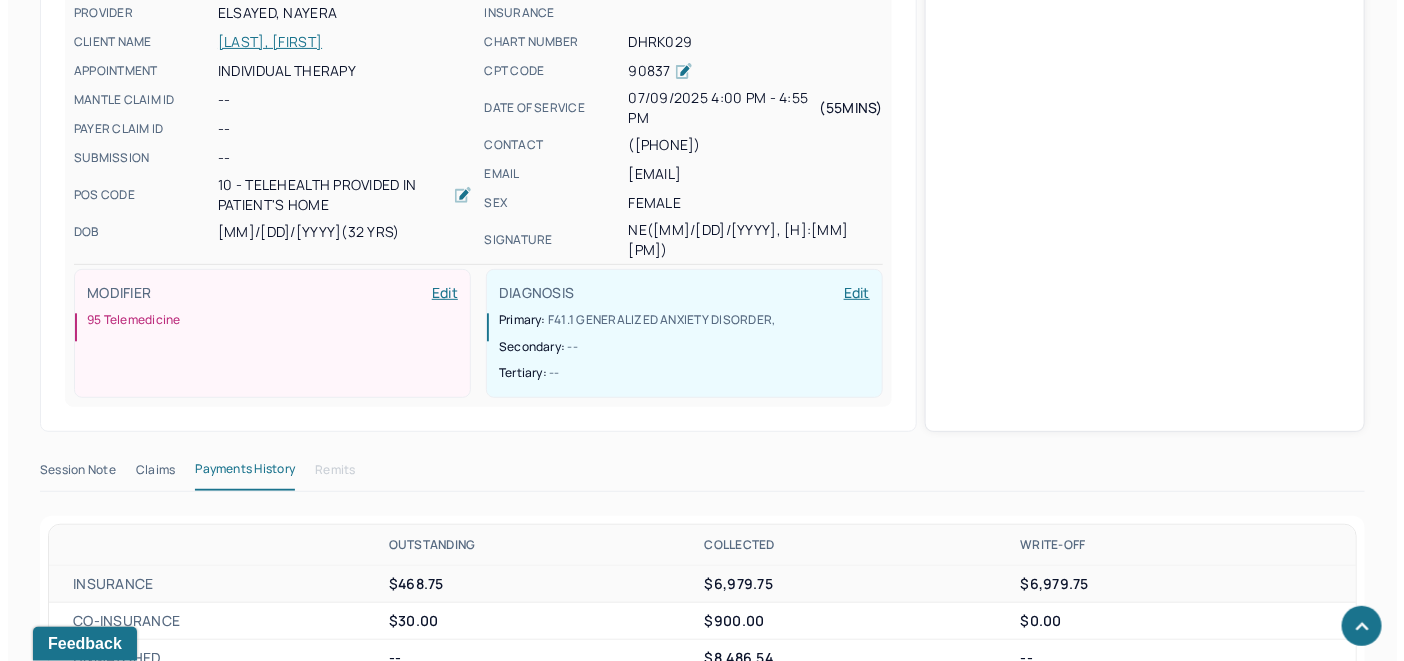 scroll, scrollTop: 702, scrollLeft: 0, axis: vertical 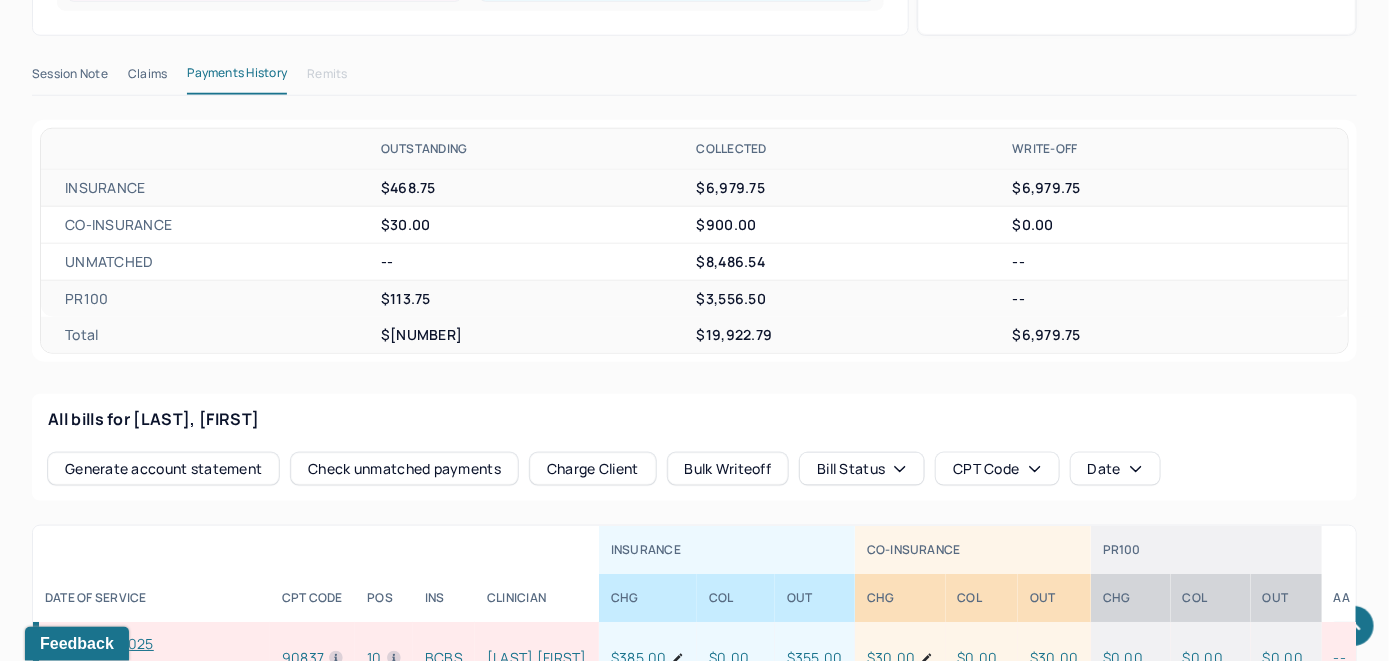 click on "Check unmatched payments" at bounding box center (404, 469) 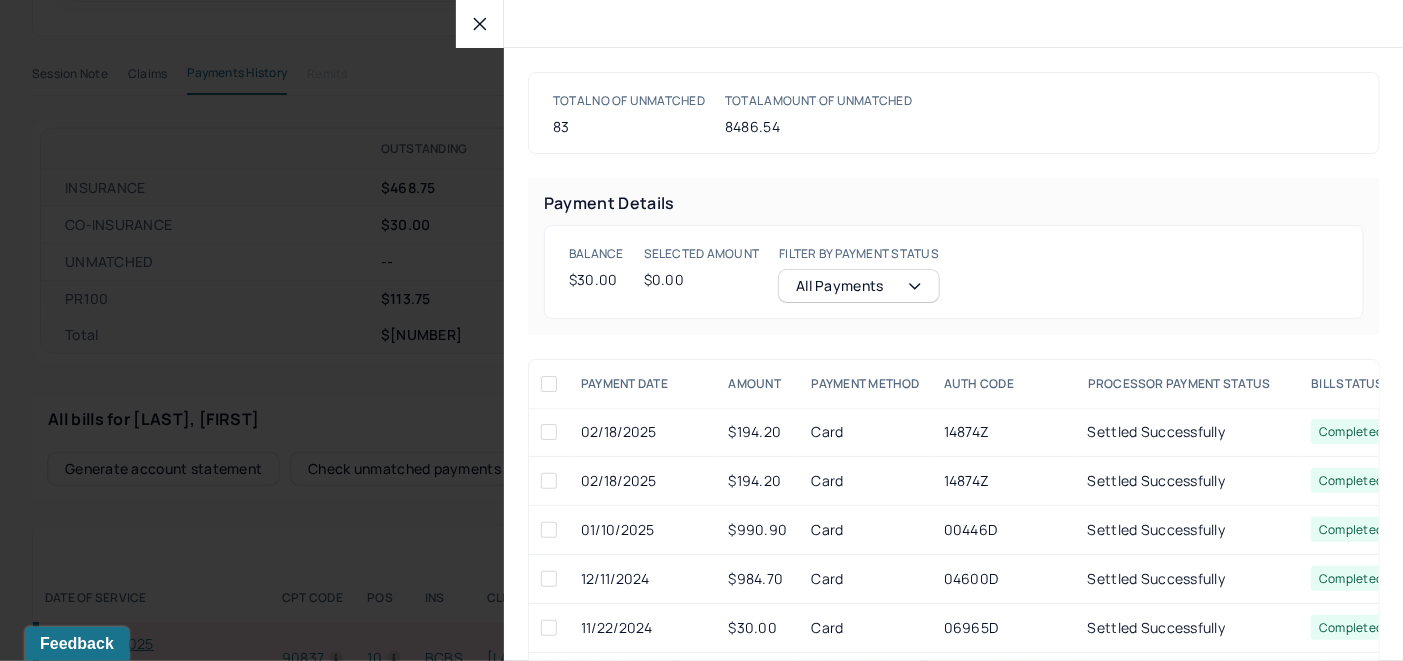 click 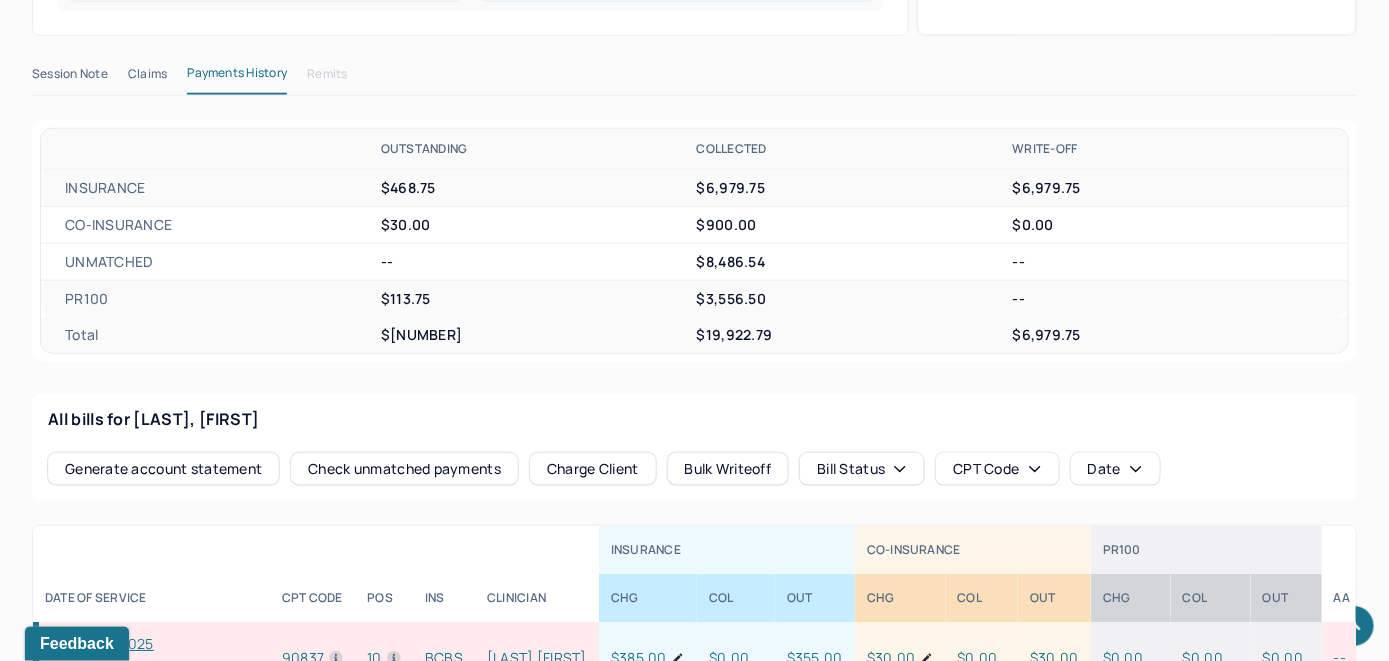 click on "Charge Client" at bounding box center [593, 469] 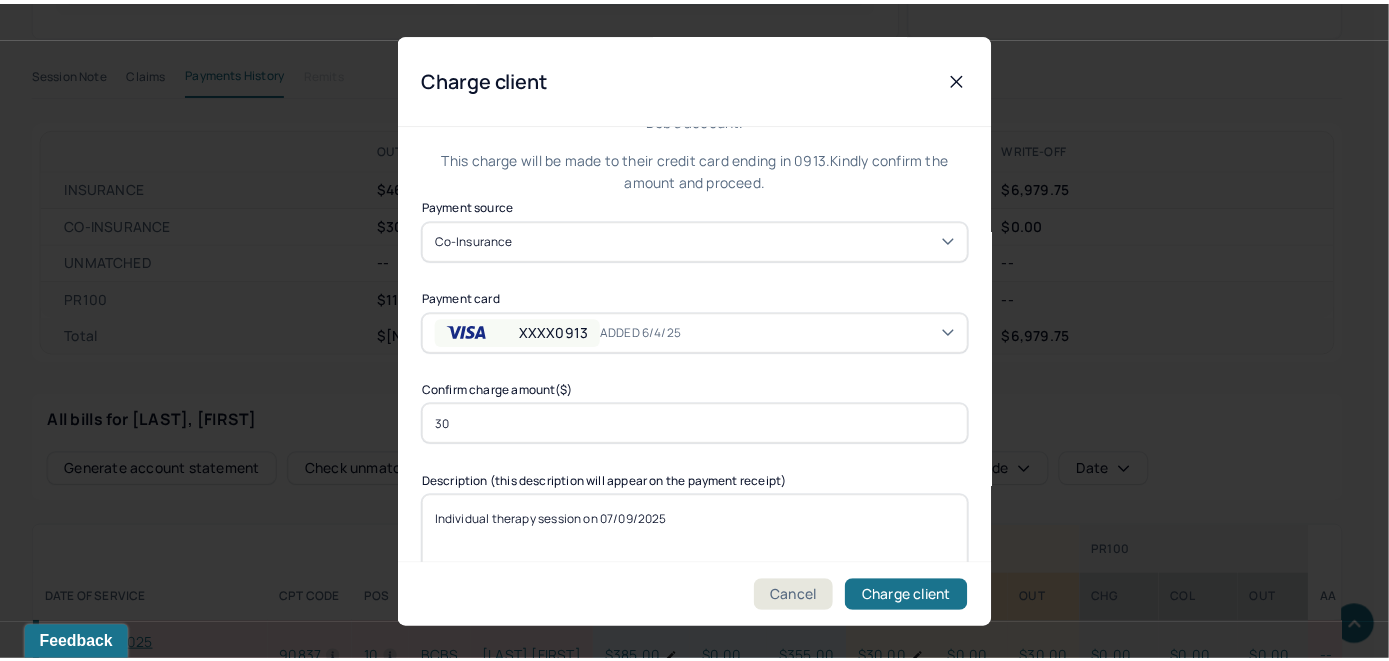 scroll, scrollTop: 121, scrollLeft: 0, axis: vertical 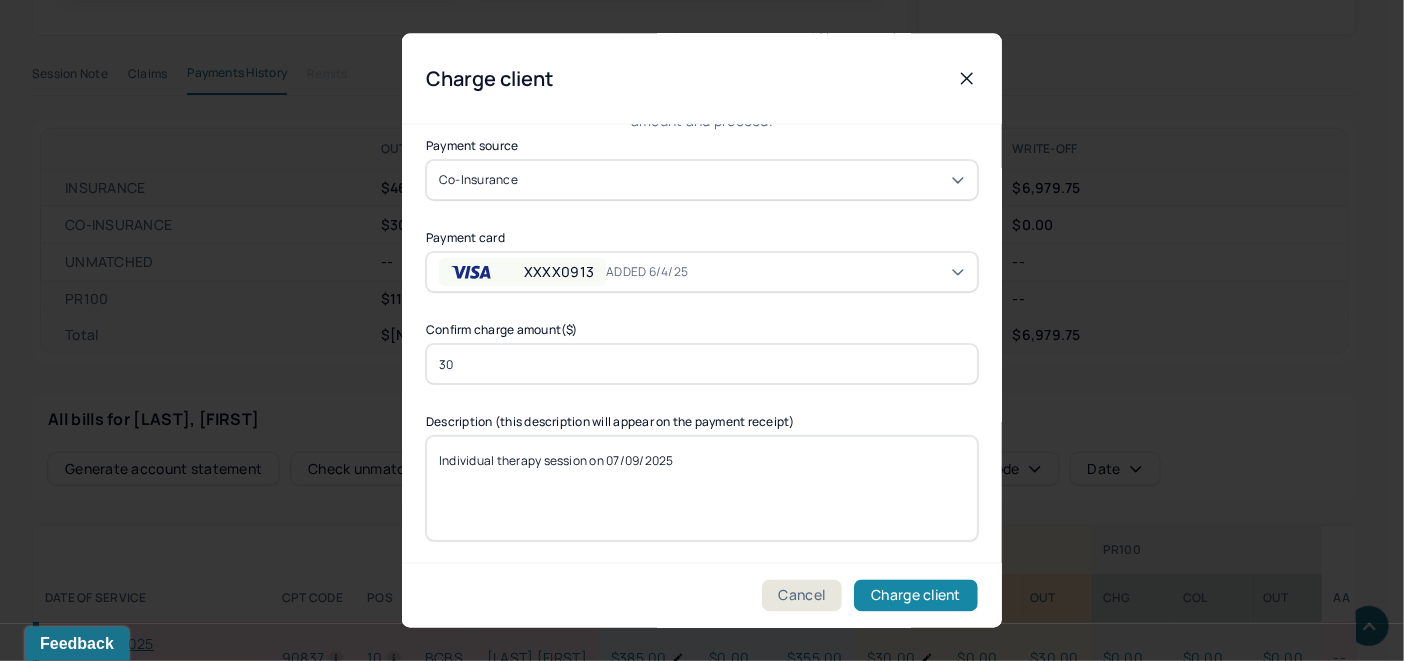 click on "Charge client" at bounding box center (916, 596) 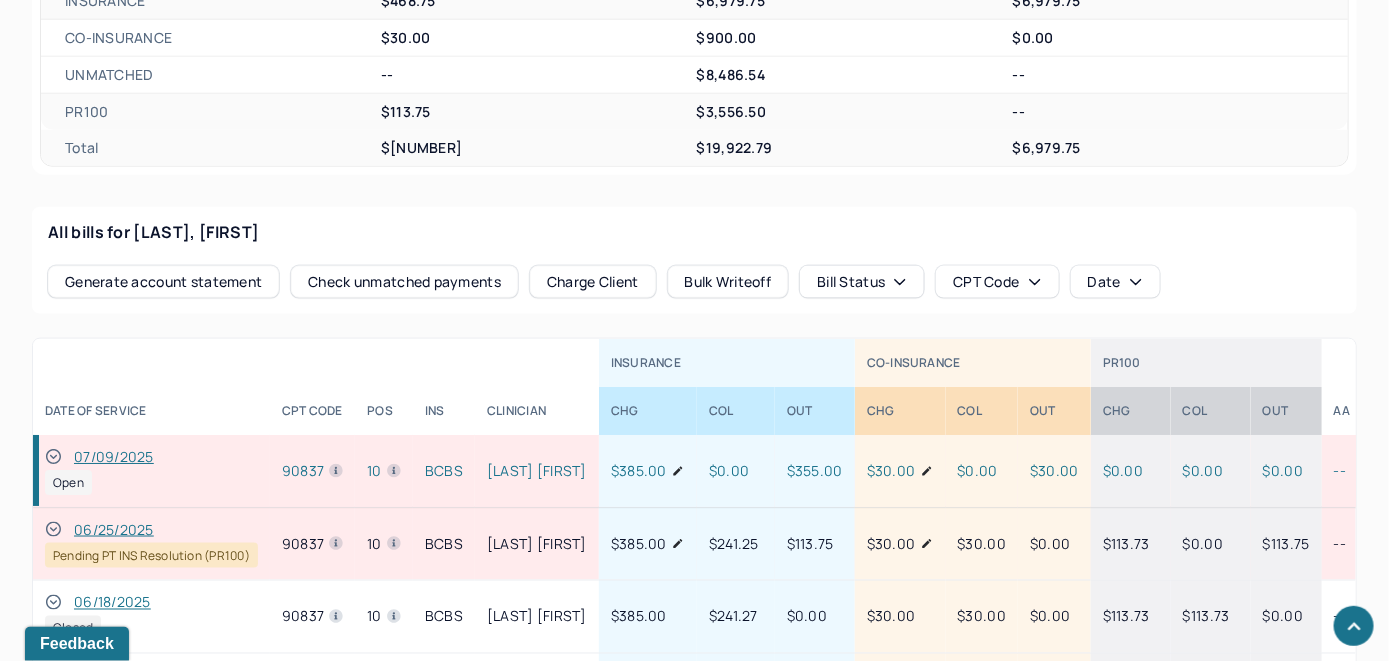 scroll, scrollTop: 1002, scrollLeft: 0, axis: vertical 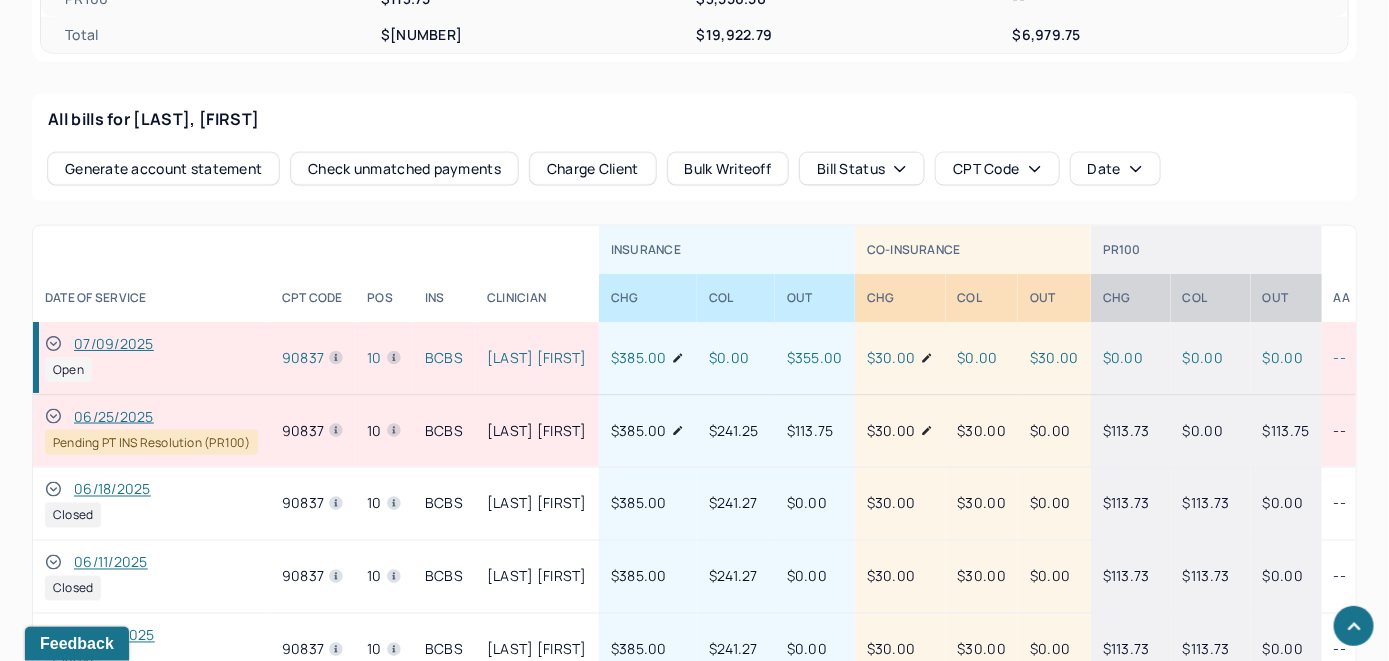 click 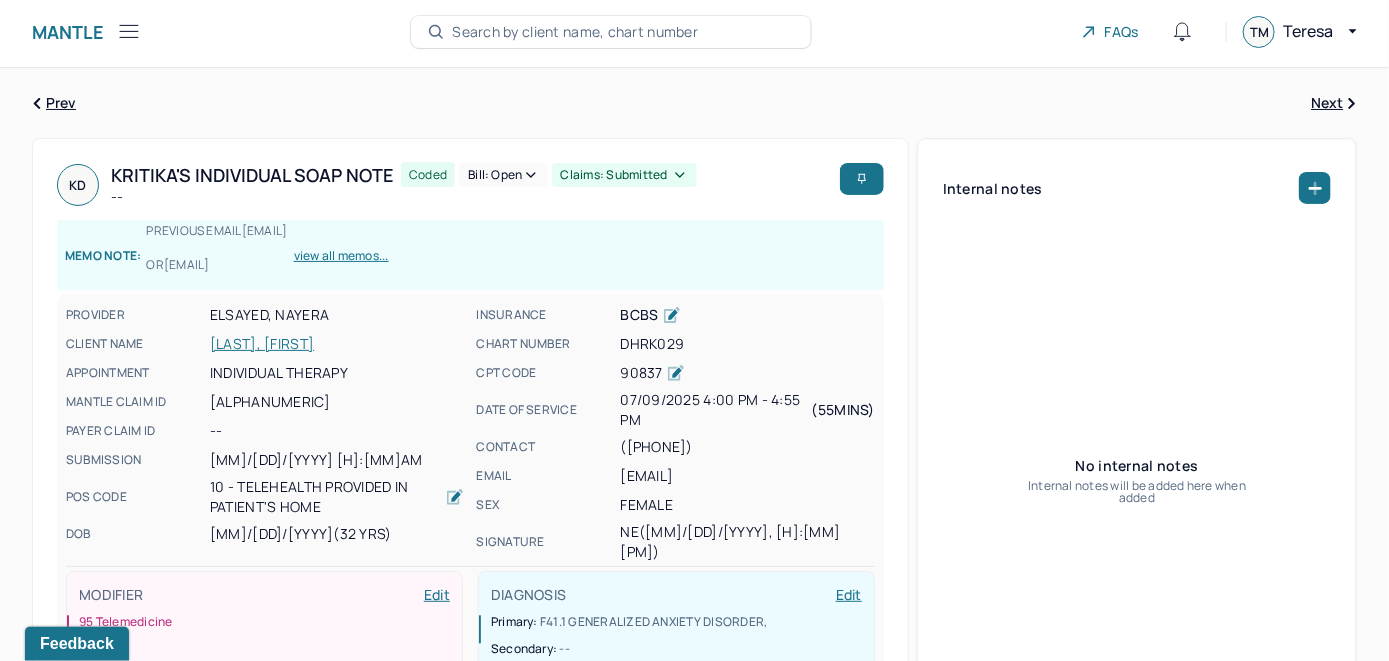 scroll, scrollTop: 2, scrollLeft: 0, axis: vertical 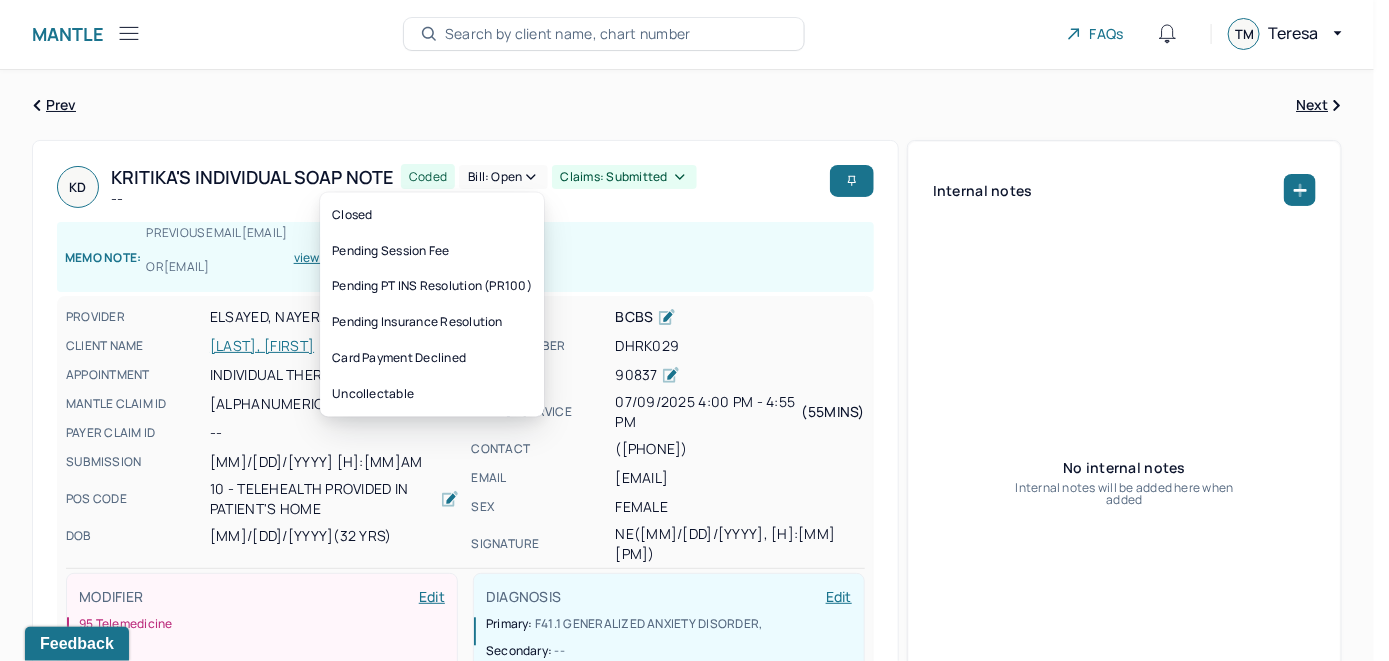 click on "Bill: Open" at bounding box center (503, 177) 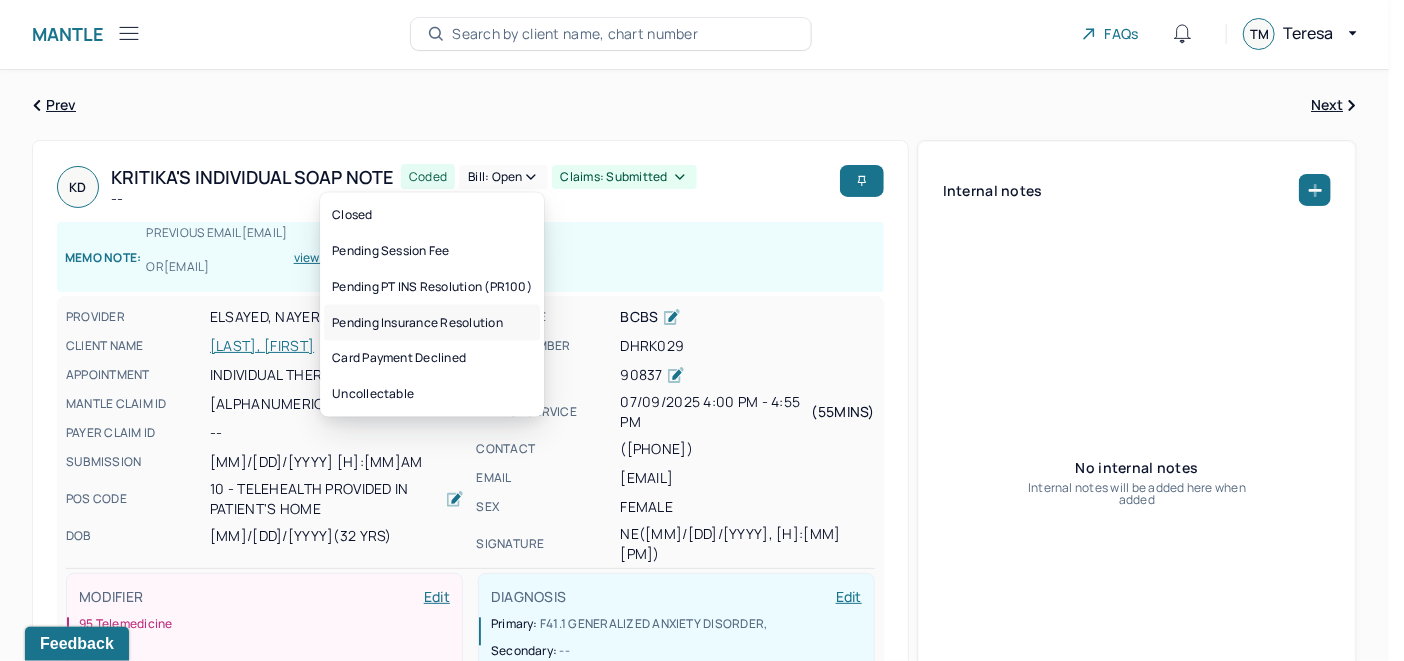 click on "Pending Insurance Resolution" at bounding box center (432, 323) 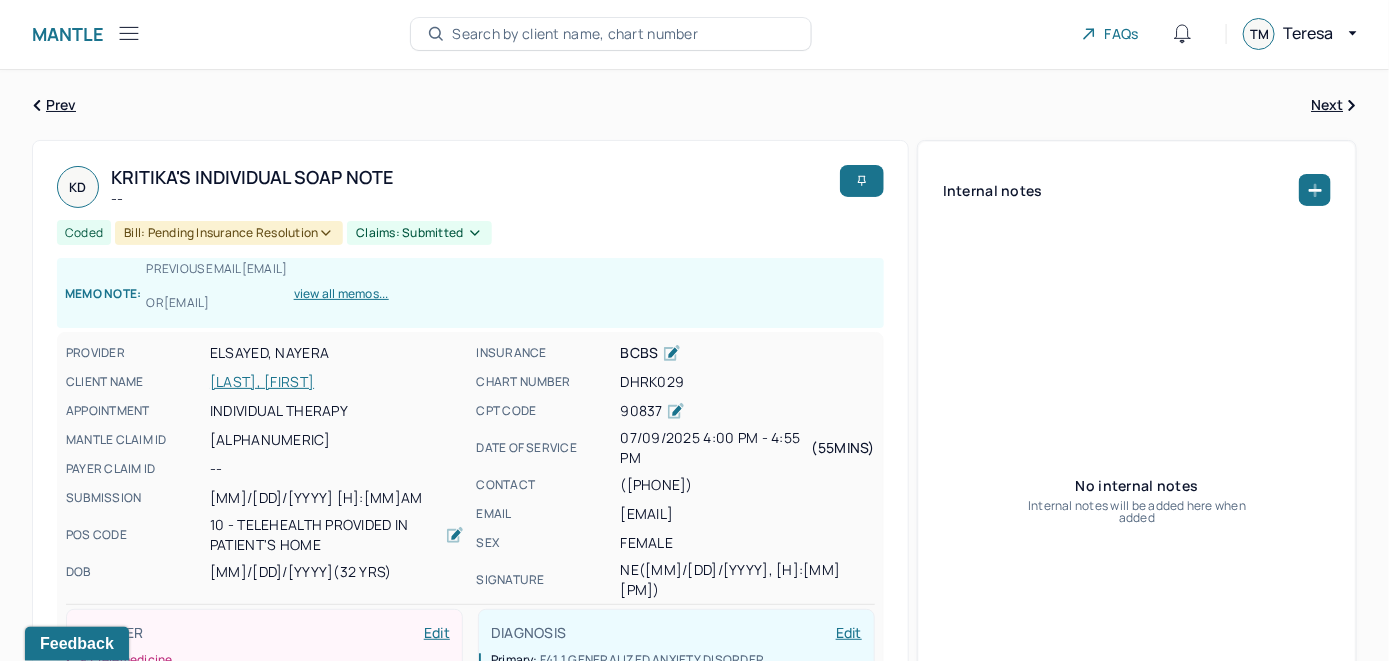 click on "Search by client name, chart number" at bounding box center [575, 34] 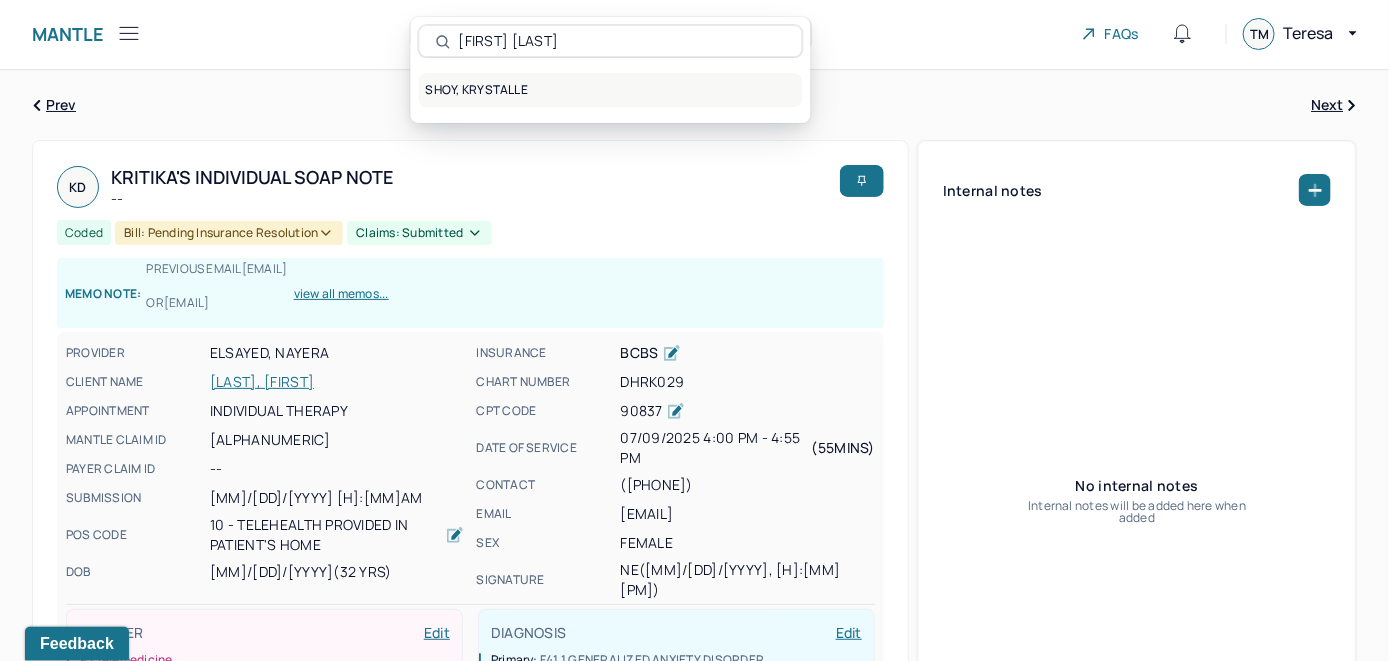 type on "[FIRST] [LAST]" 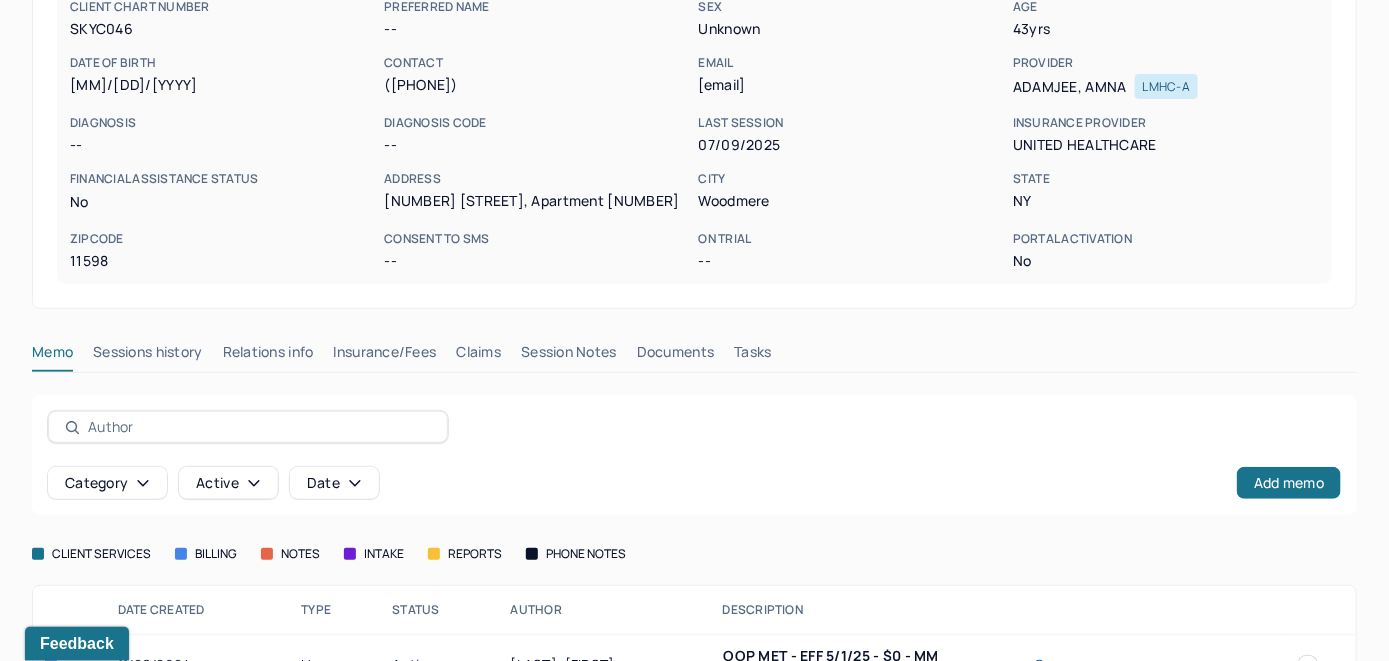 scroll, scrollTop: 279, scrollLeft: 0, axis: vertical 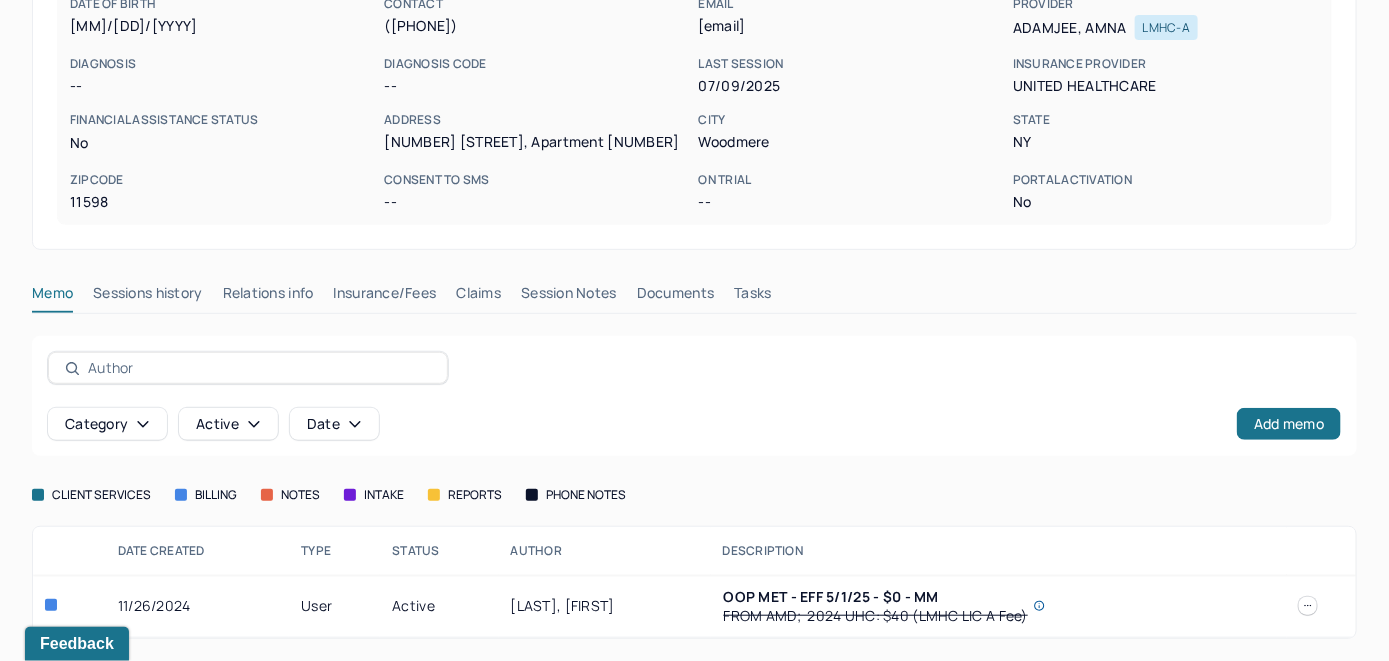 click on "Insurance/Fees" at bounding box center (385, 297) 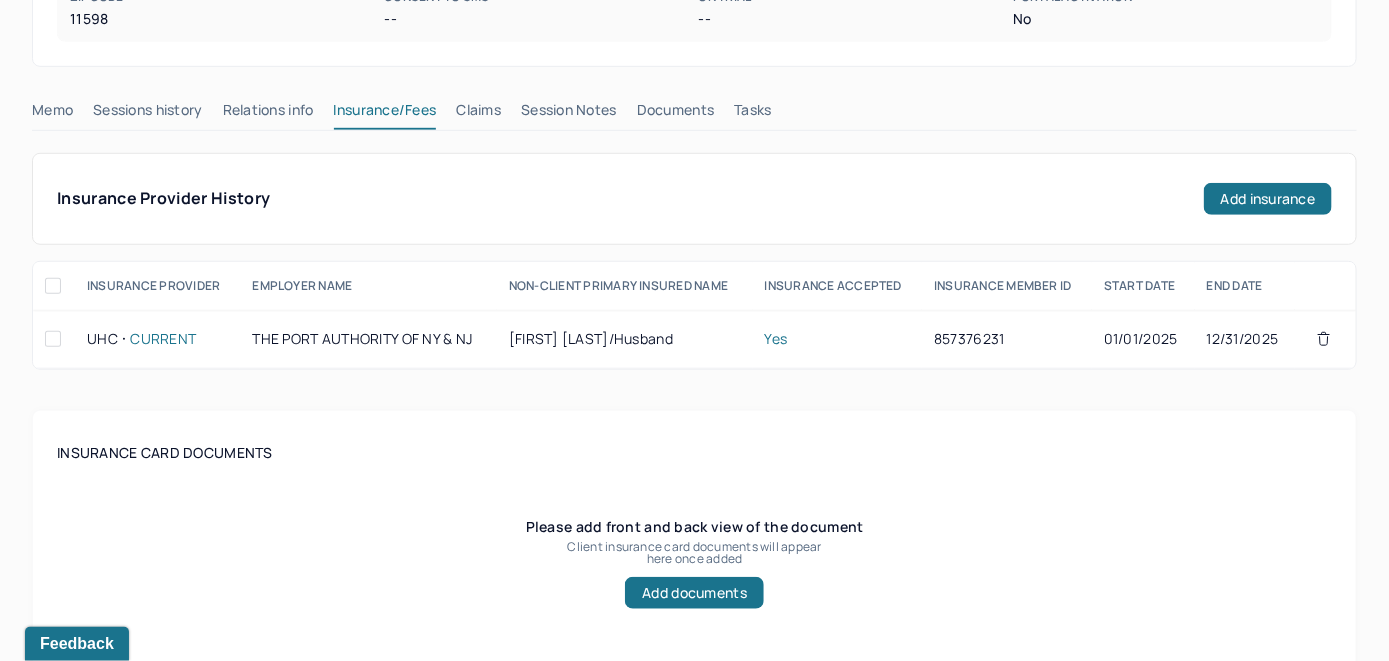 scroll, scrollTop: 379, scrollLeft: 0, axis: vertical 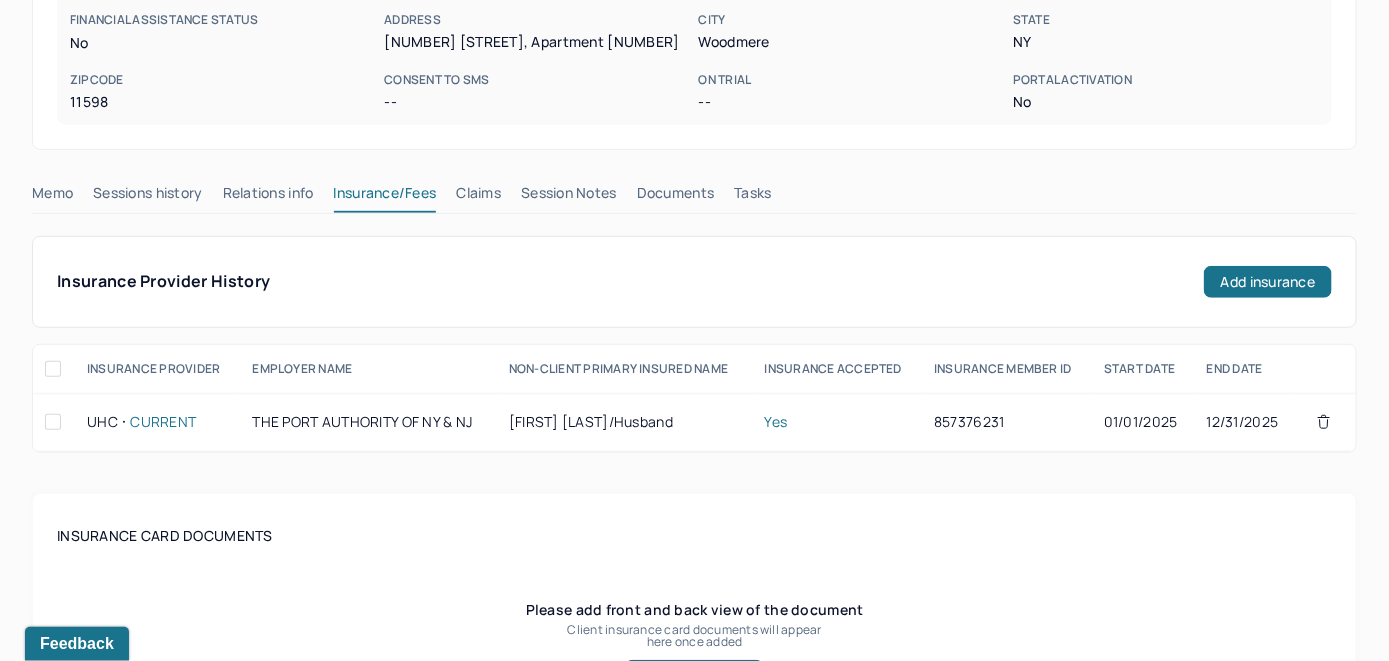 click on "Claims" at bounding box center [478, 197] 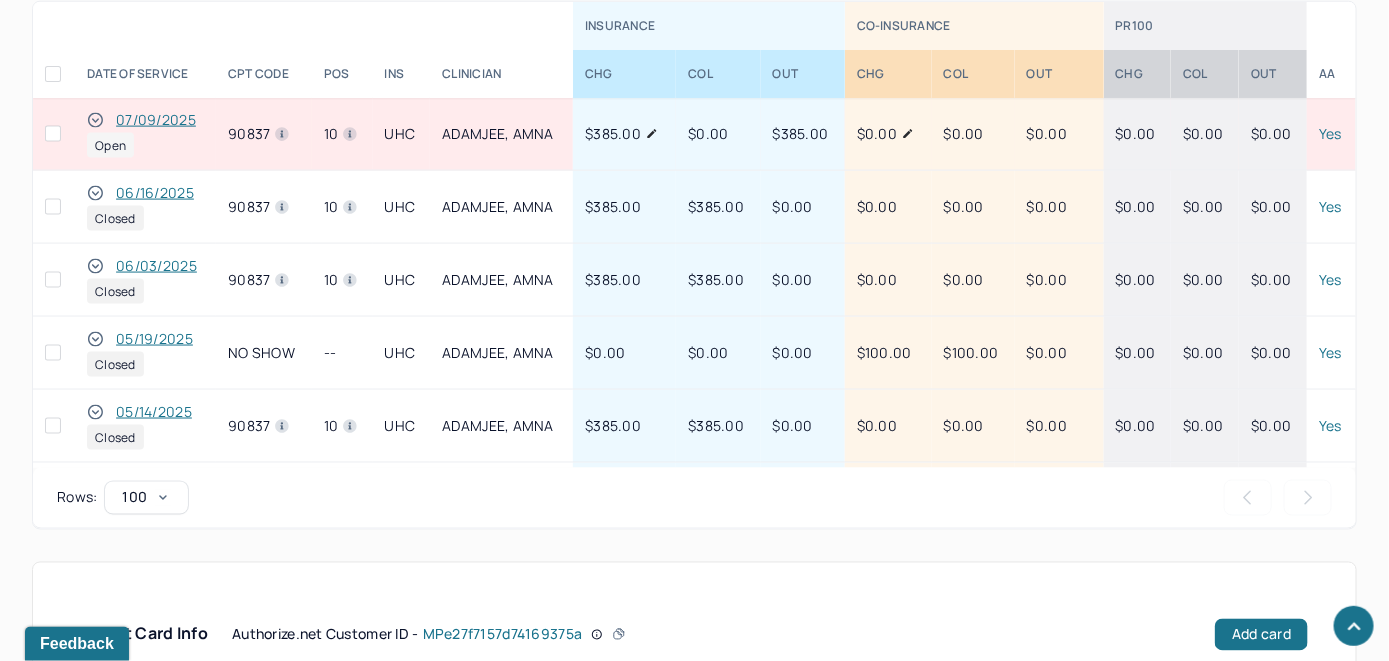 scroll, scrollTop: 915, scrollLeft: 0, axis: vertical 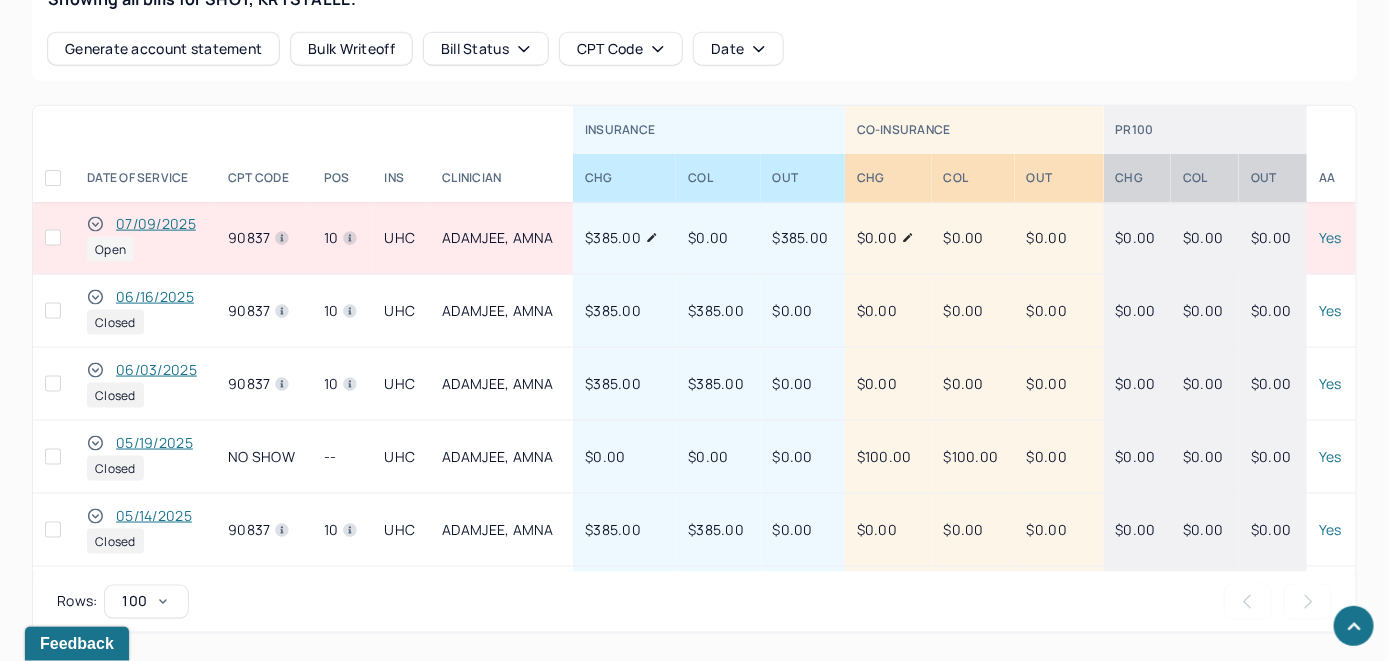 click on "07/09/2025" at bounding box center (156, 224) 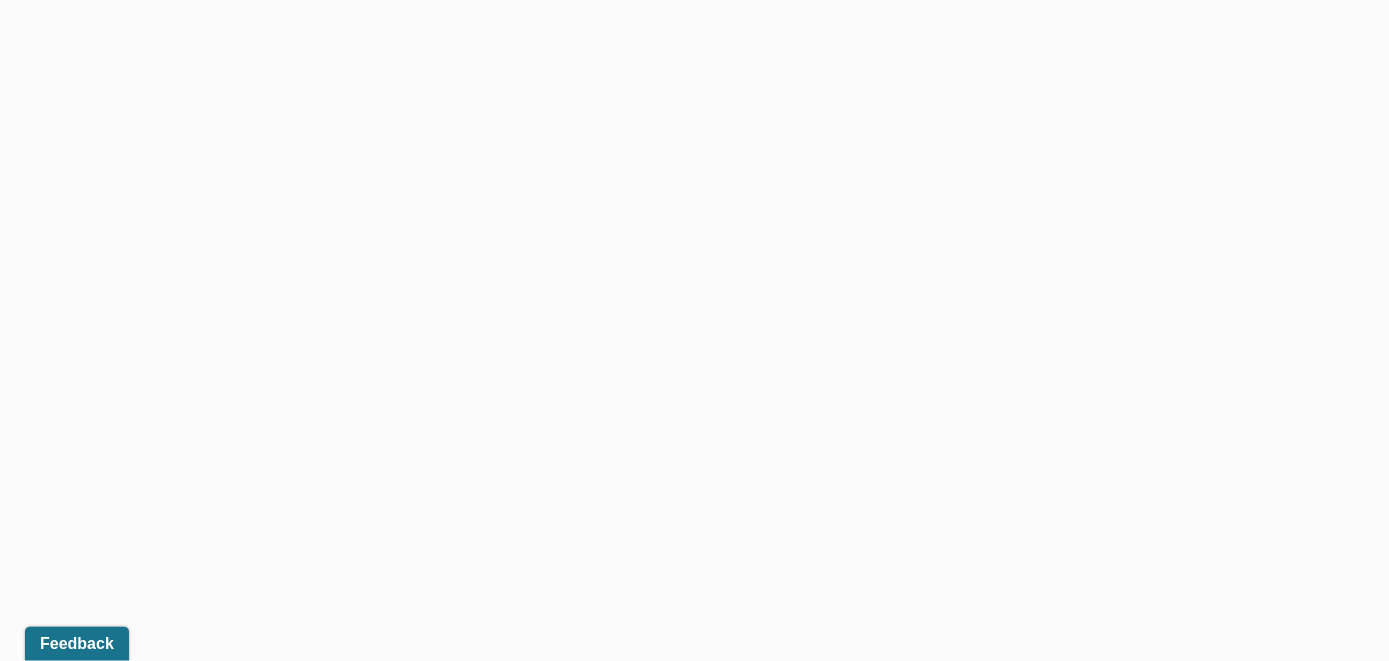 scroll, scrollTop: 0, scrollLeft: 0, axis: both 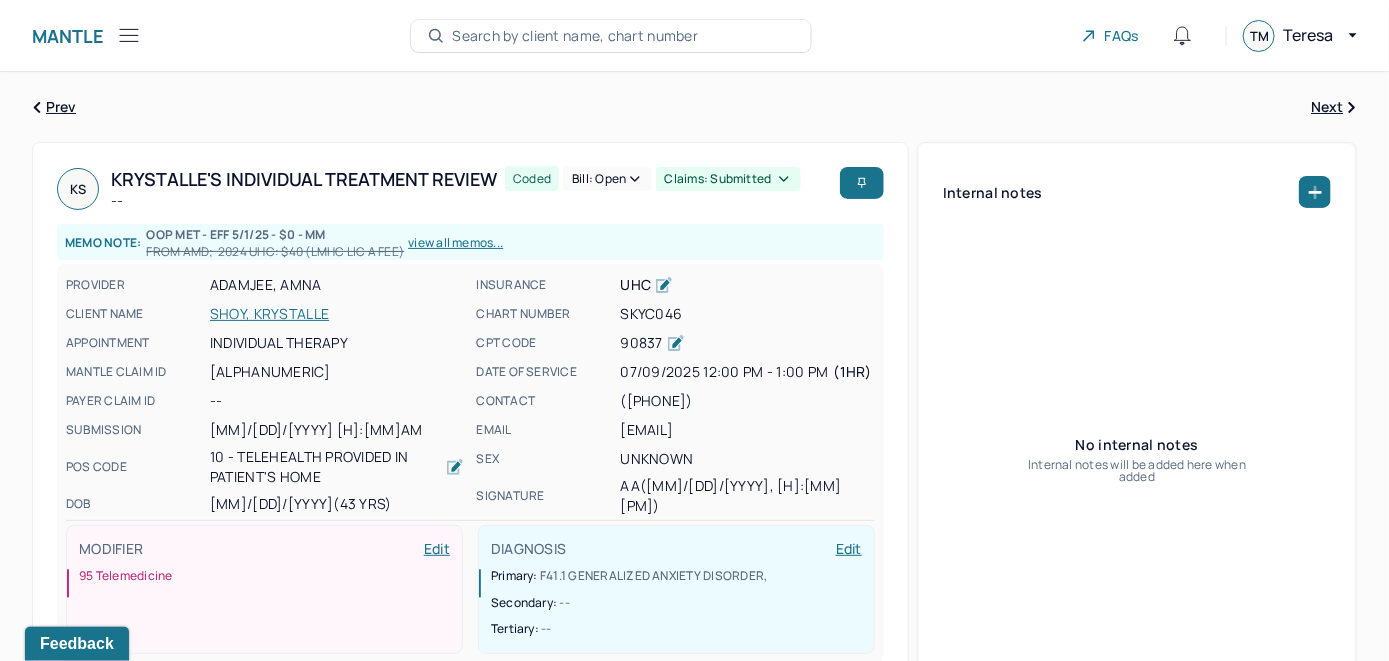 click on "Bill: Open" at bounding box center (607, 179) 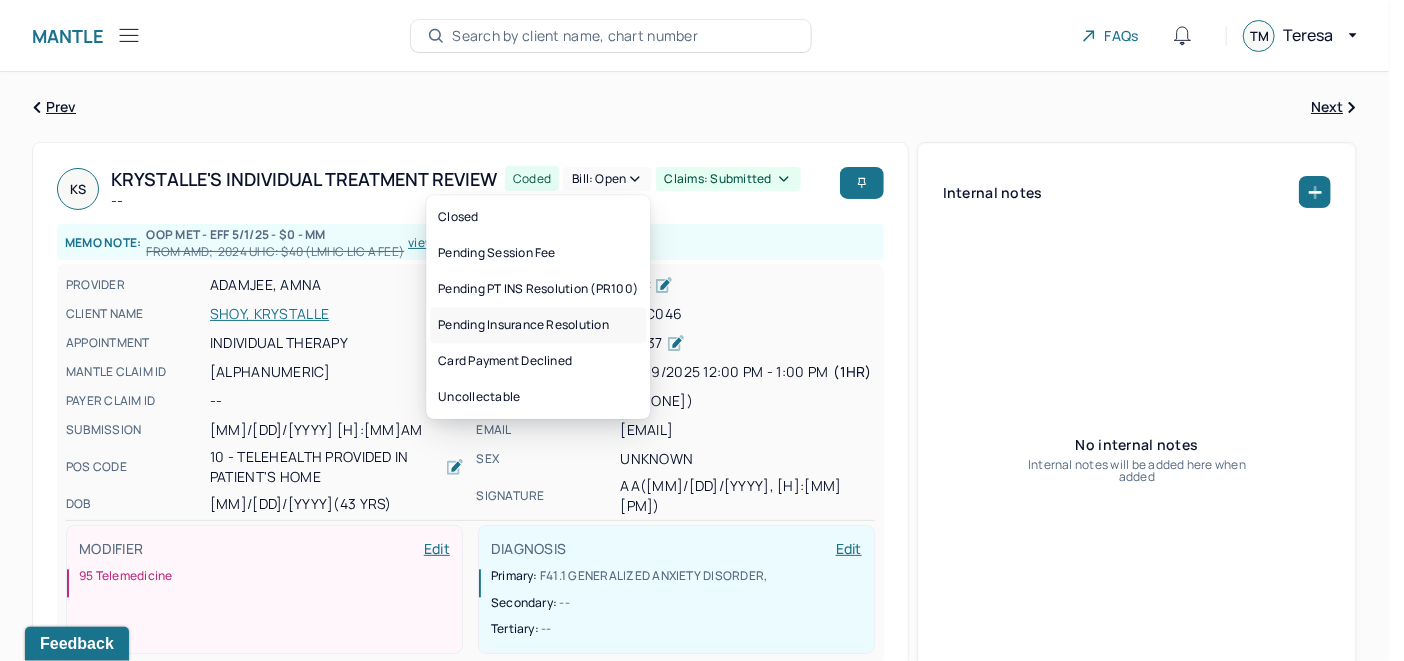 click on "Pending Insurance Resolution" at bounding box center [538, 325] 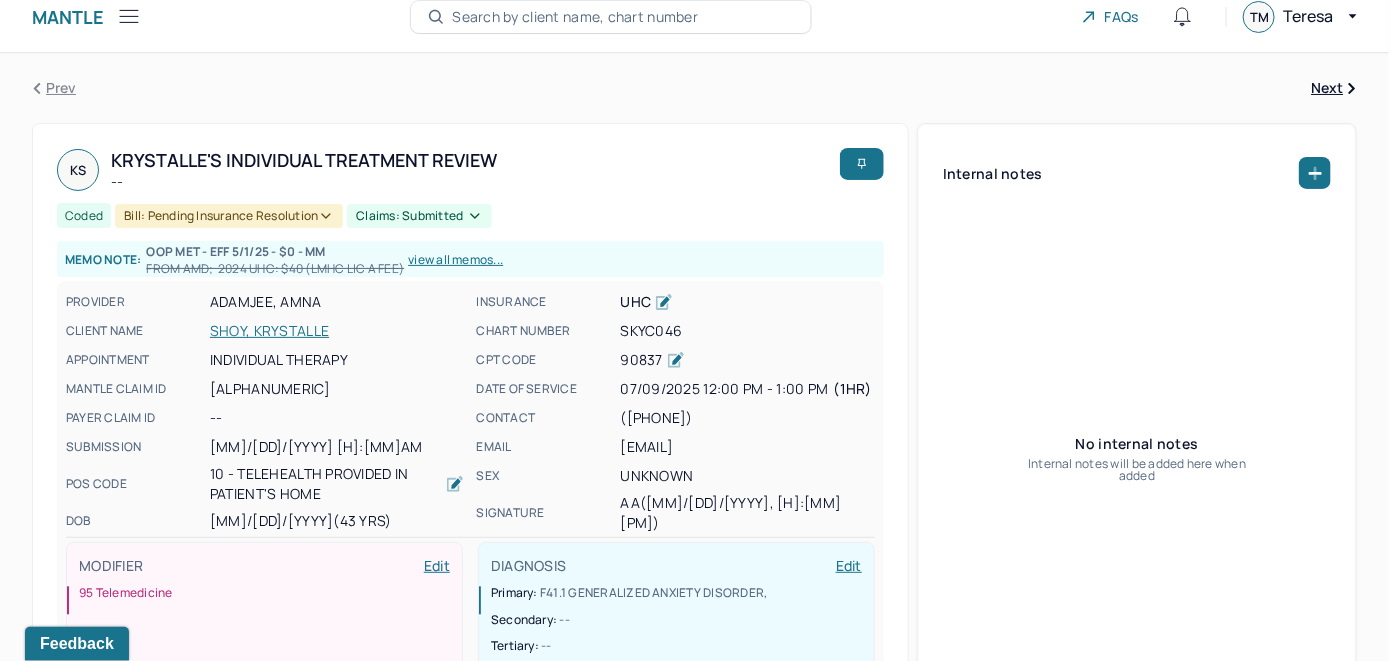 scroll, scrollTop: 0, scrollLeft: 0, axis: both 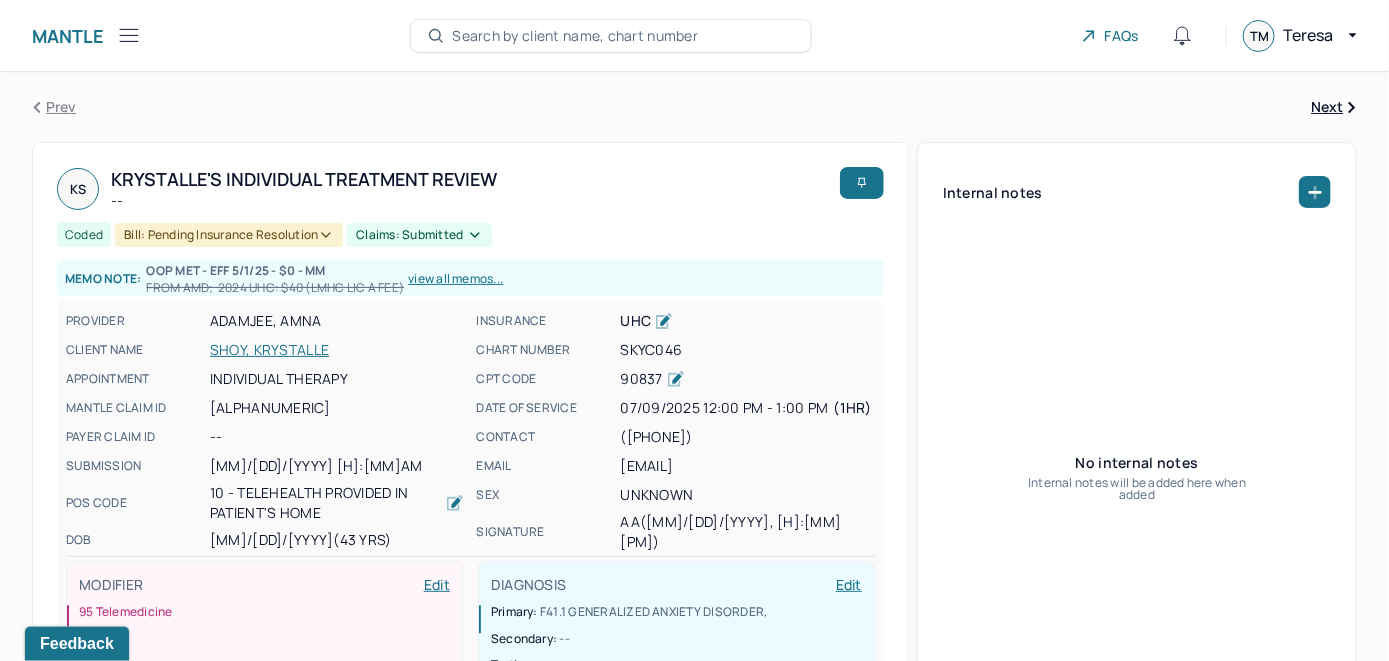 click on "Search by client name, chart number" at bounding box center (575, 36) 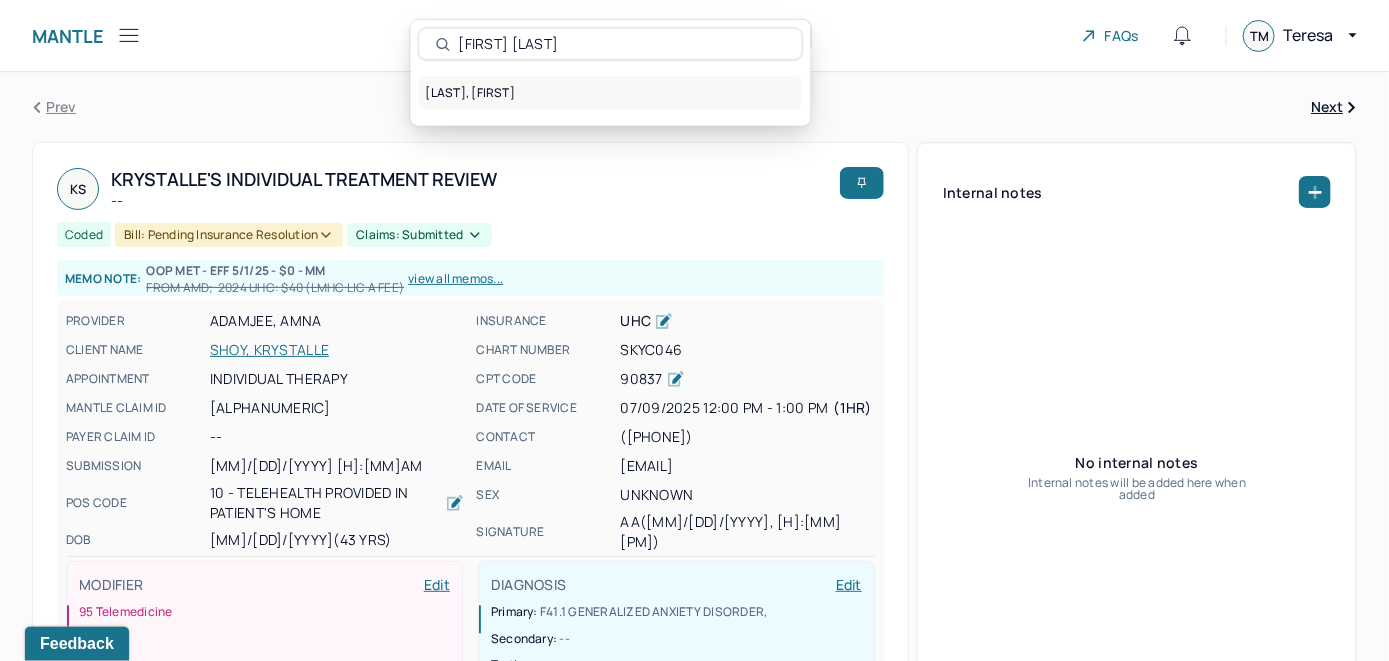 type on "[FIRST] [LAST]" 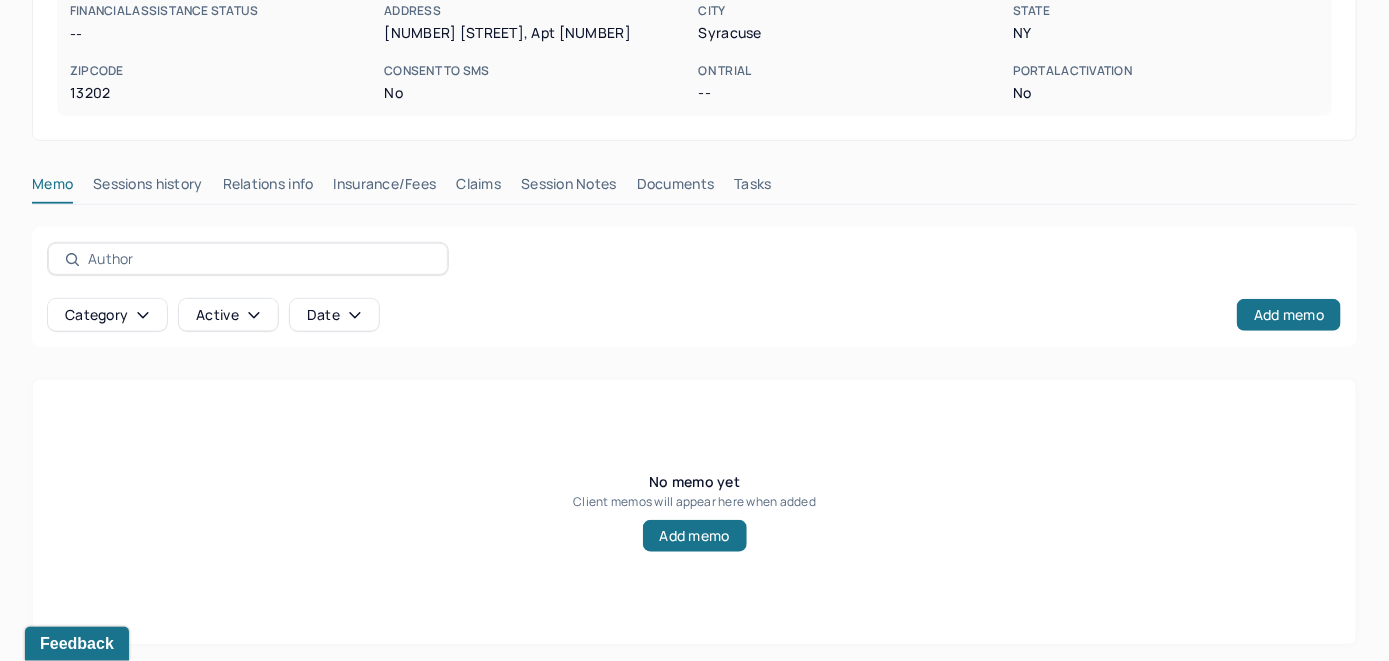 scroll, scrollTop: 393, scrollLeft: 0, axis: vertical 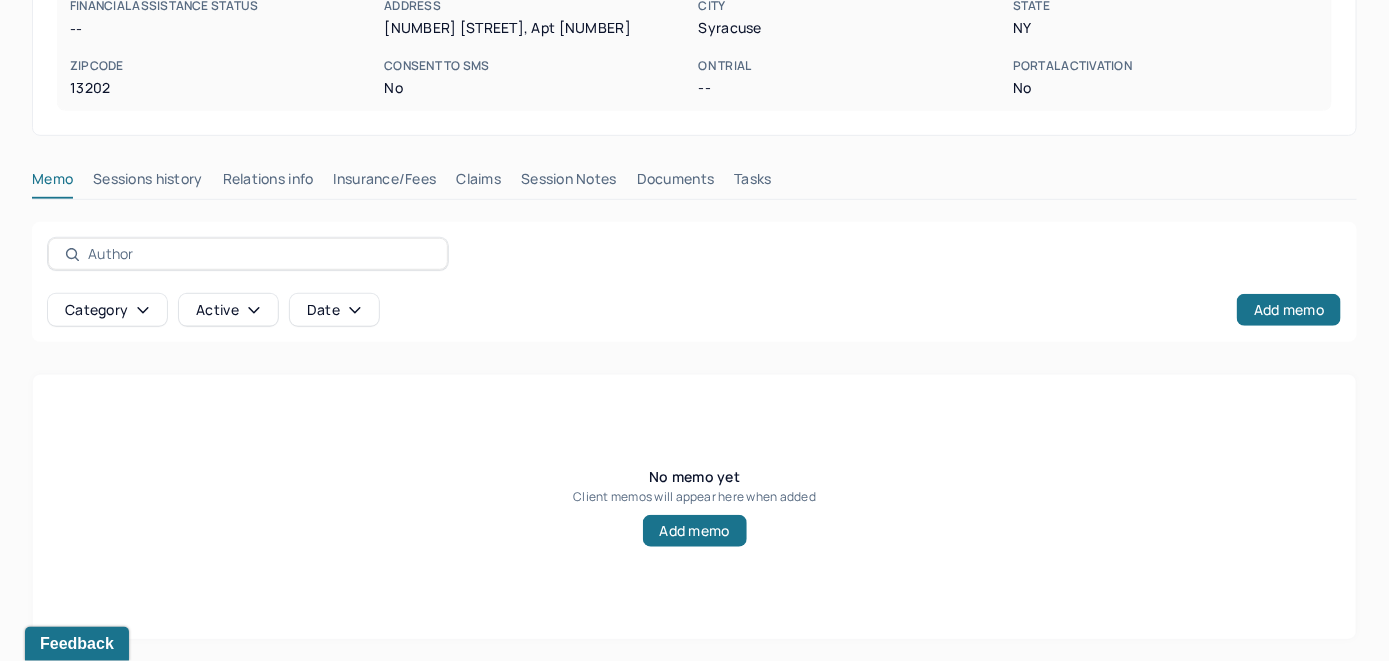 click on "Insurance/Fees" at bounding box center [385, 183] 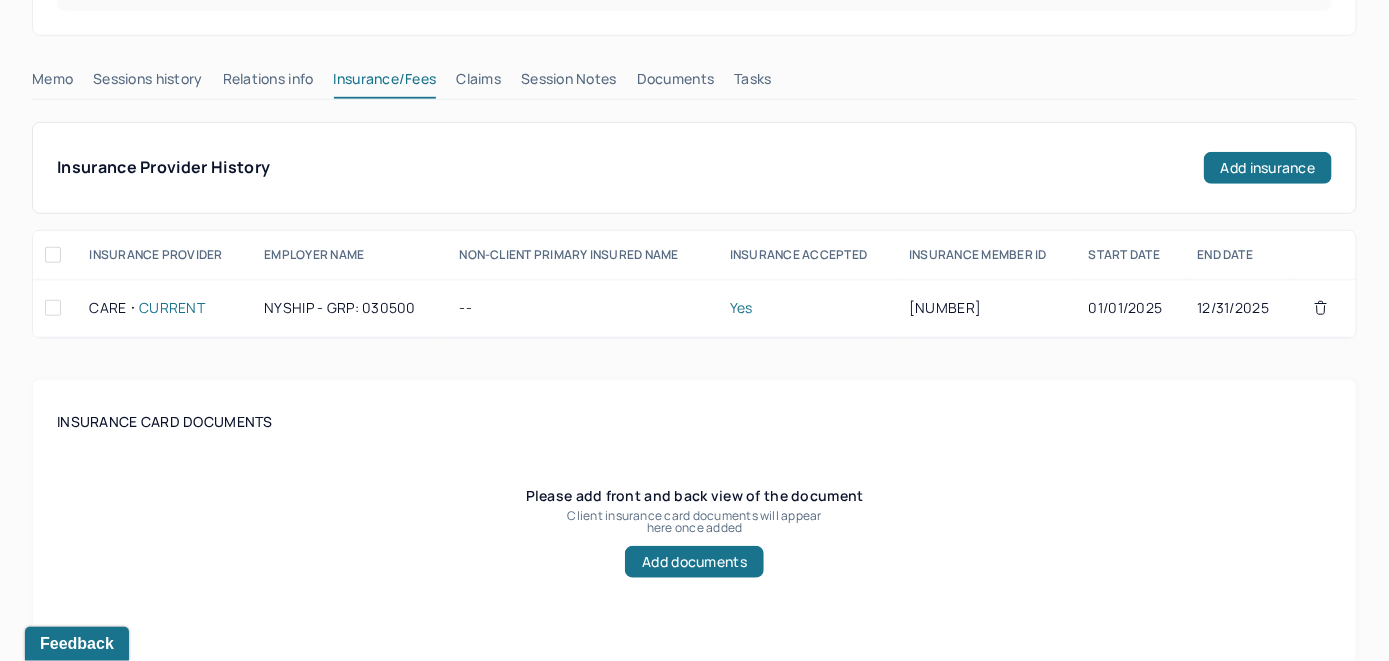 scroll, scrollTop: 293, scrollLeft: 0, axis: vertical 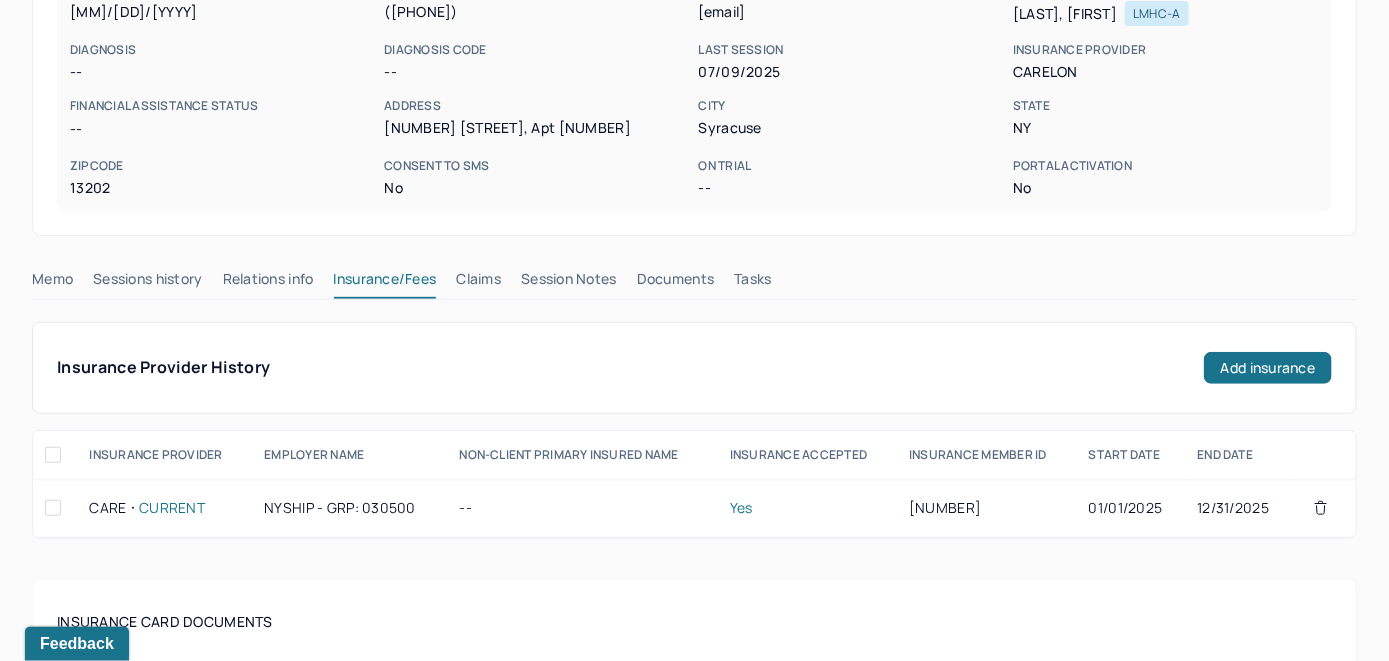click on "Claims" at bounding box center (478, 283) 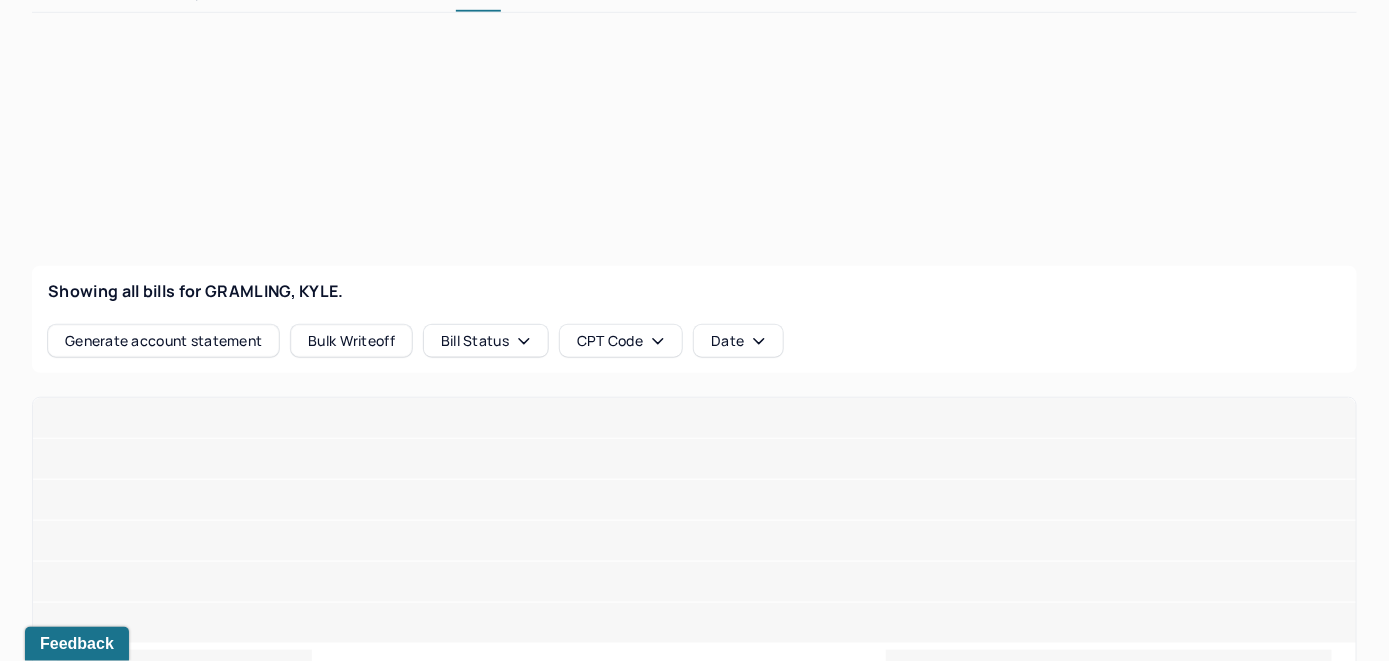 scroll, scrollTop: 593, scrollLeft: 0, axis: vertical 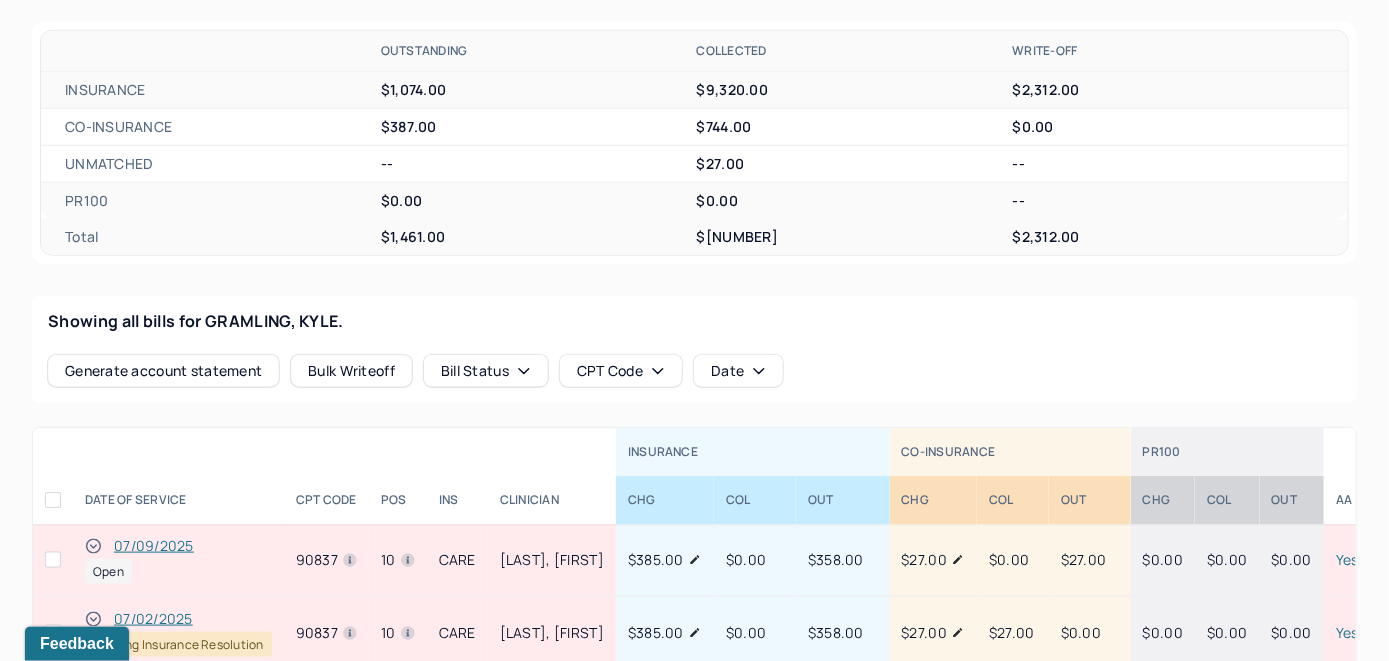 click 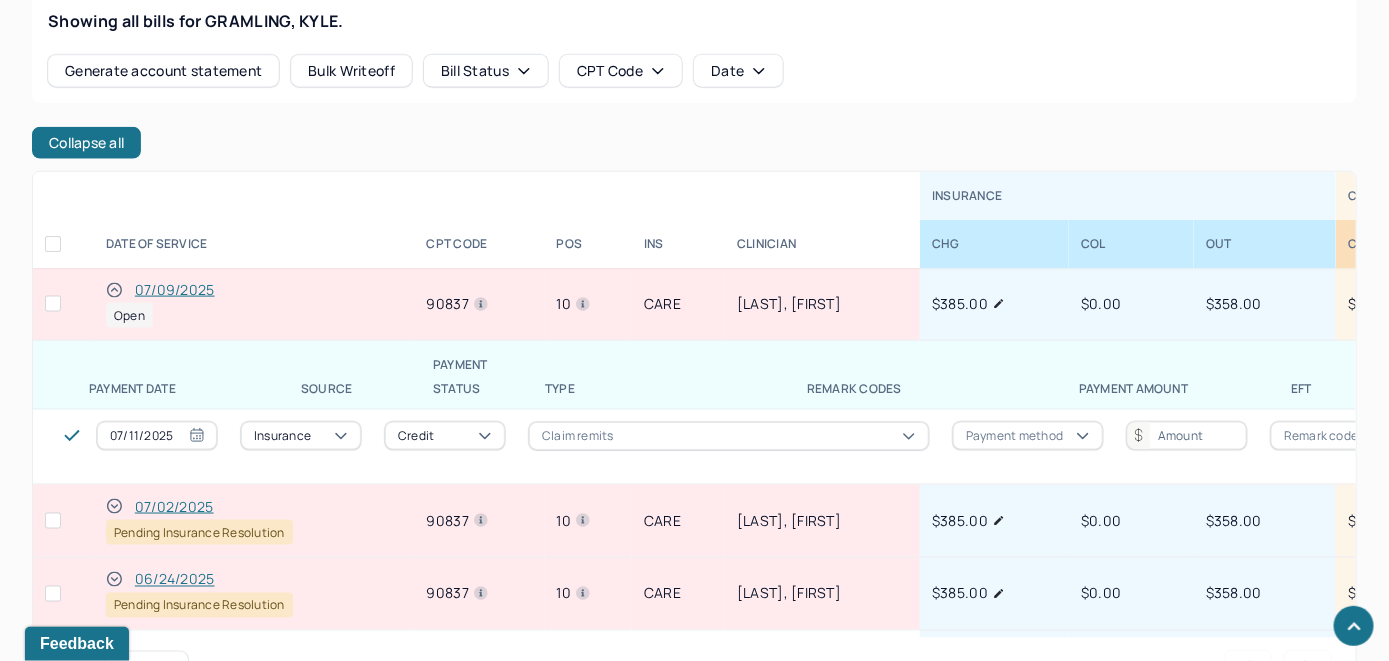 scroll, scrollTop: 993, scrollLeft: 0, axis: vertical 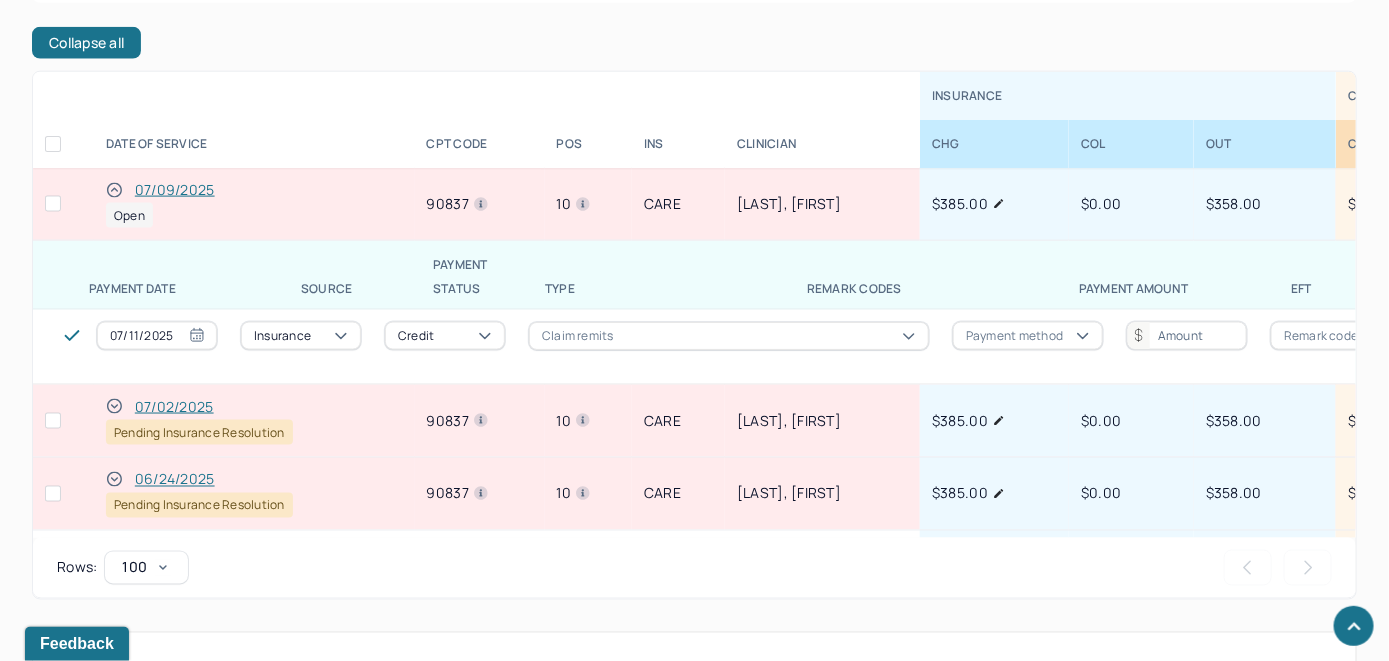 click on "07/09/2025" at bounding box center (175, 190) 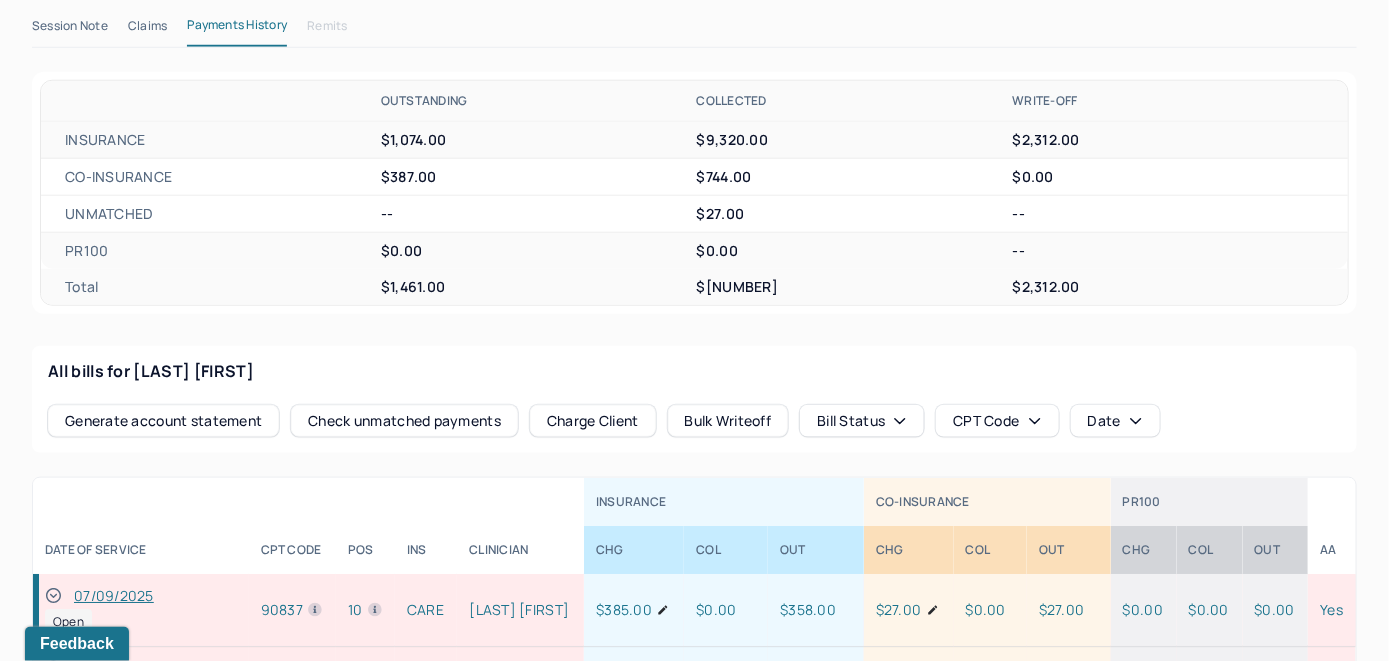 scroll, scrollTop: 700, scrollLeft: 0, axis: vertical 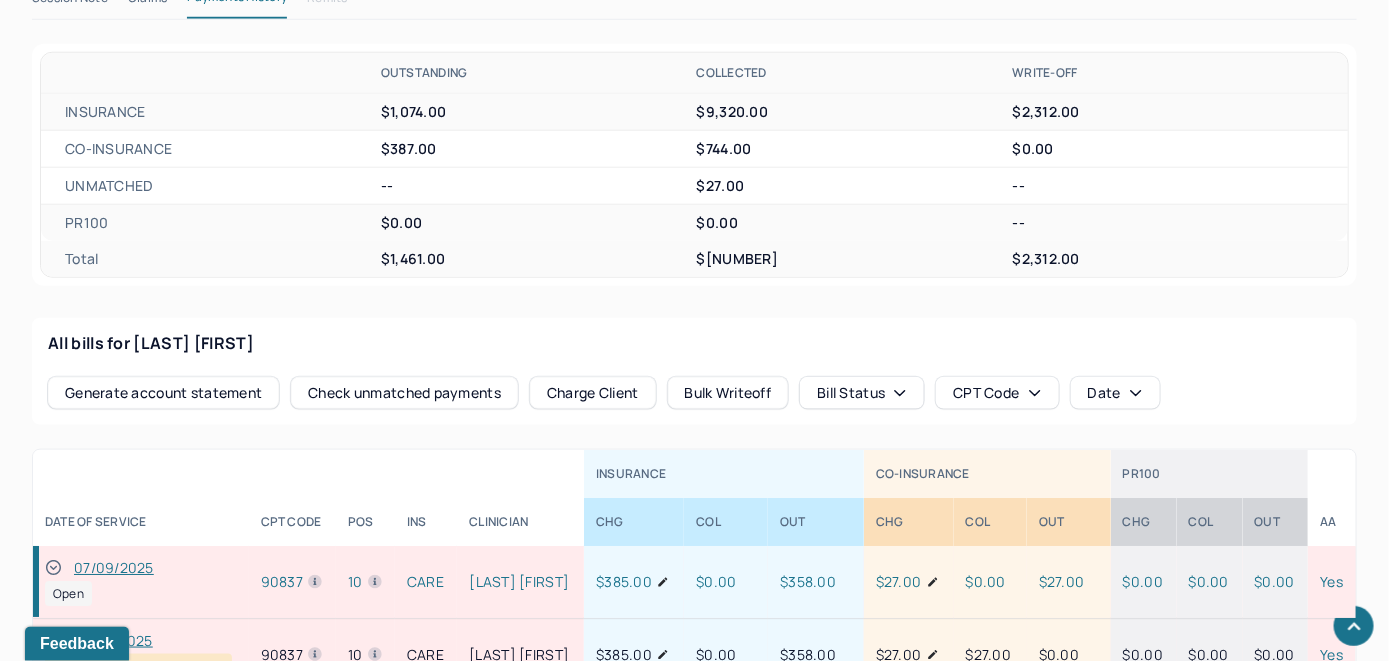 click on "Check unmatched payments" at bounding box center (404, 393) 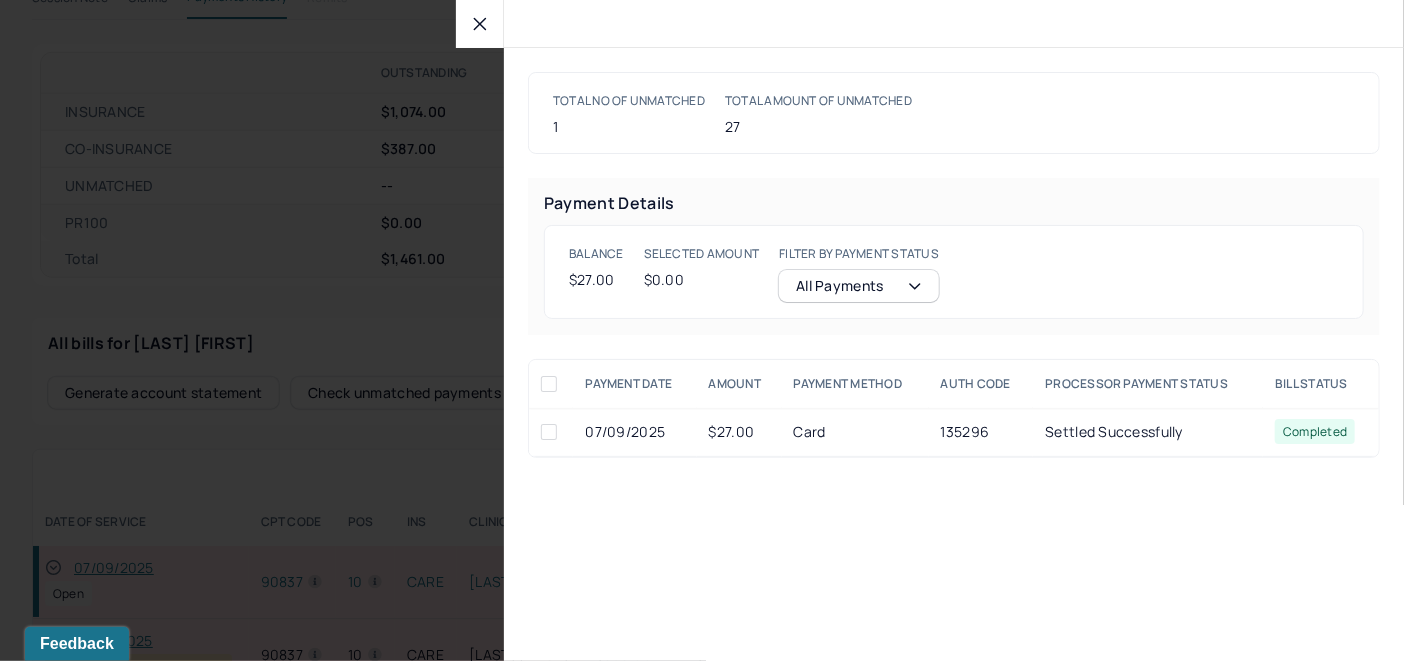 click at bounding box center [549, 432] 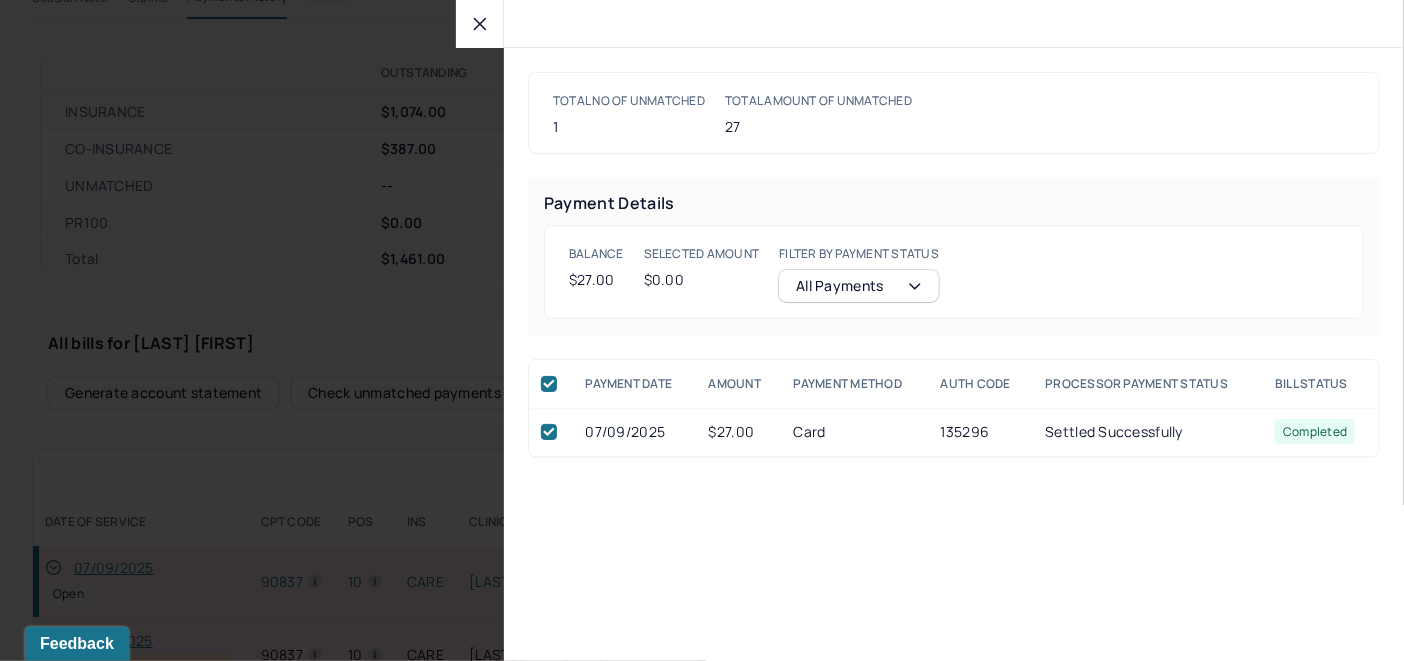 checkbox on "true" 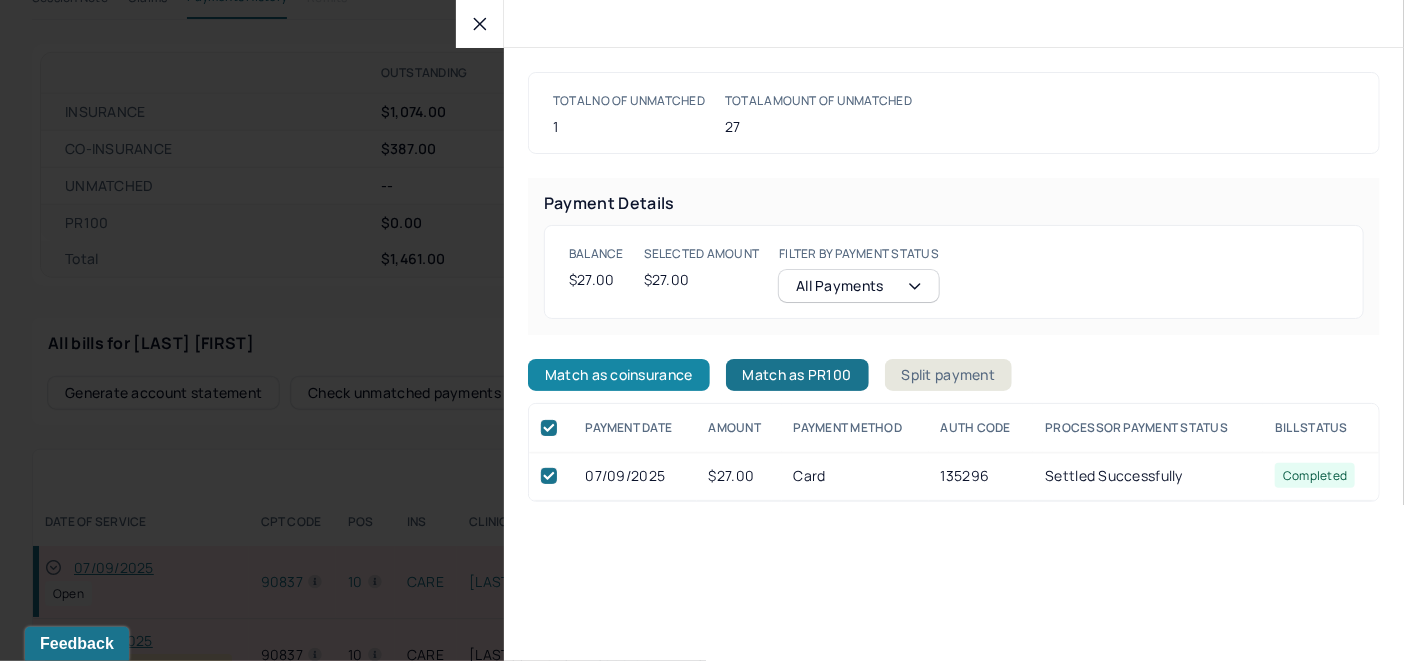 click on "Match as coinsurance" at bounding box center (619, 375) 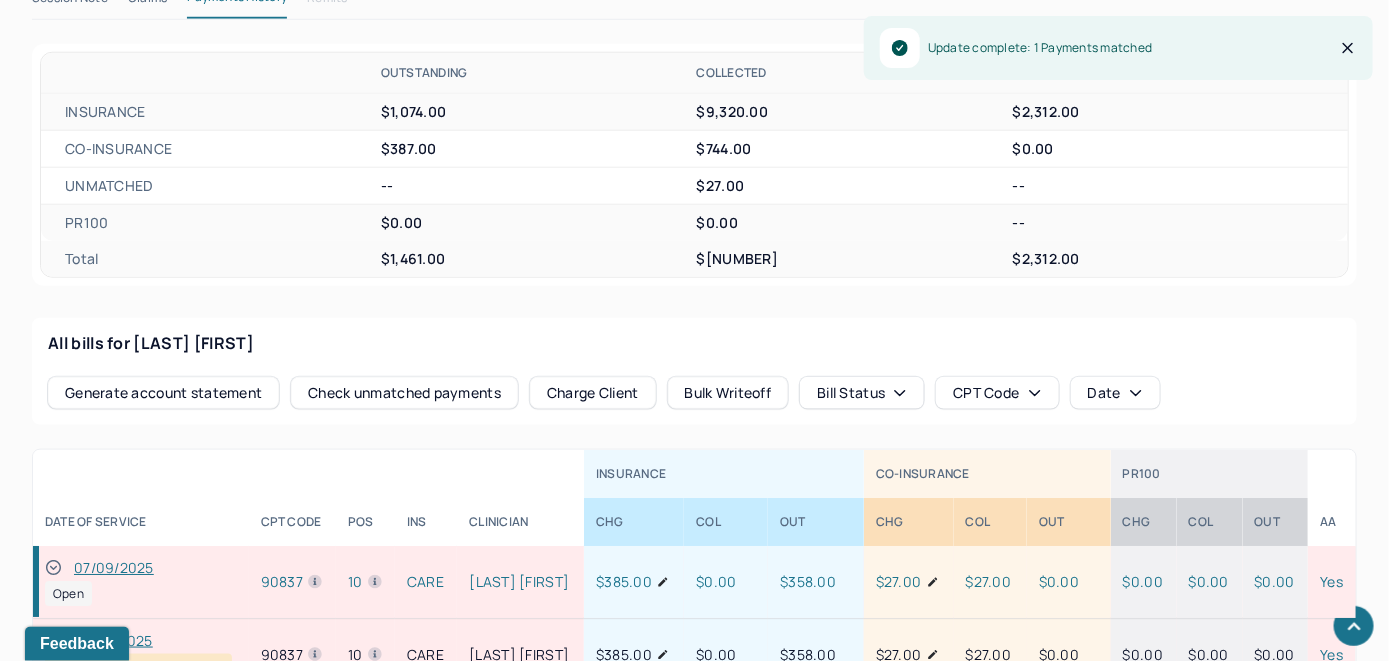click on "07/09/2025" at bounding box center [114, 568] 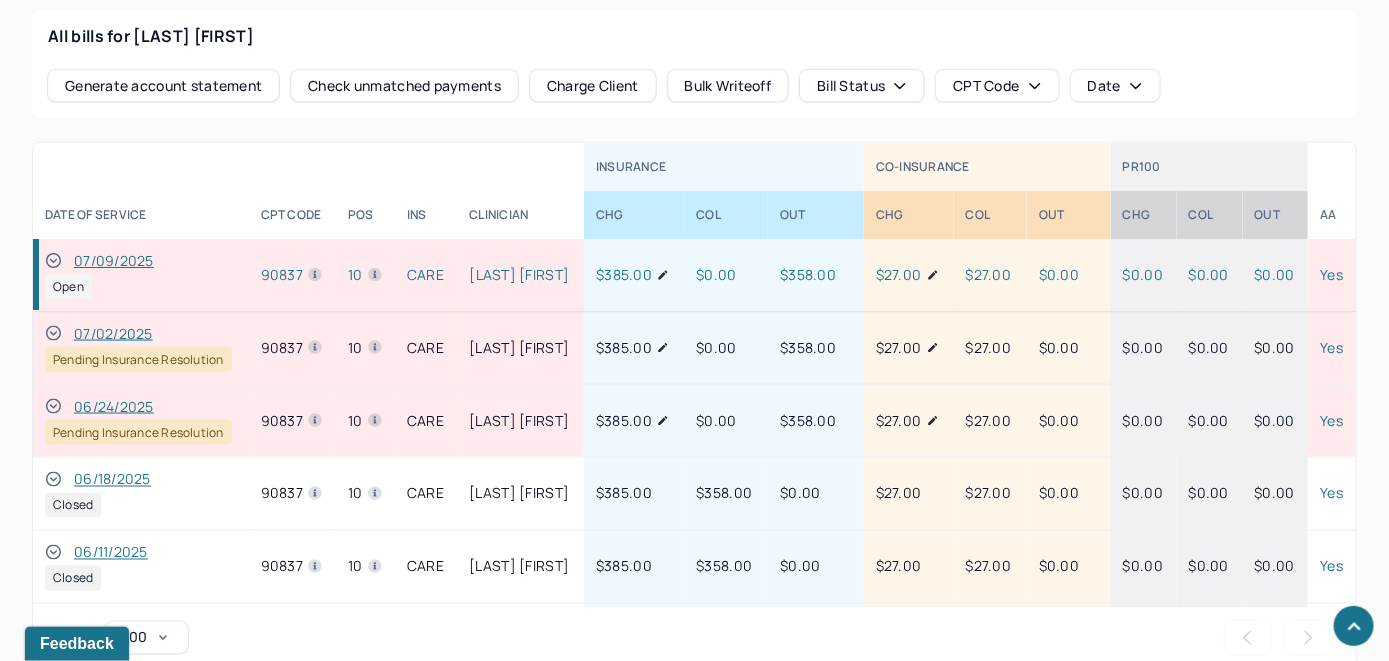 scroll, scrollTop: 1021, scrollLeft: 0, axis: vertical 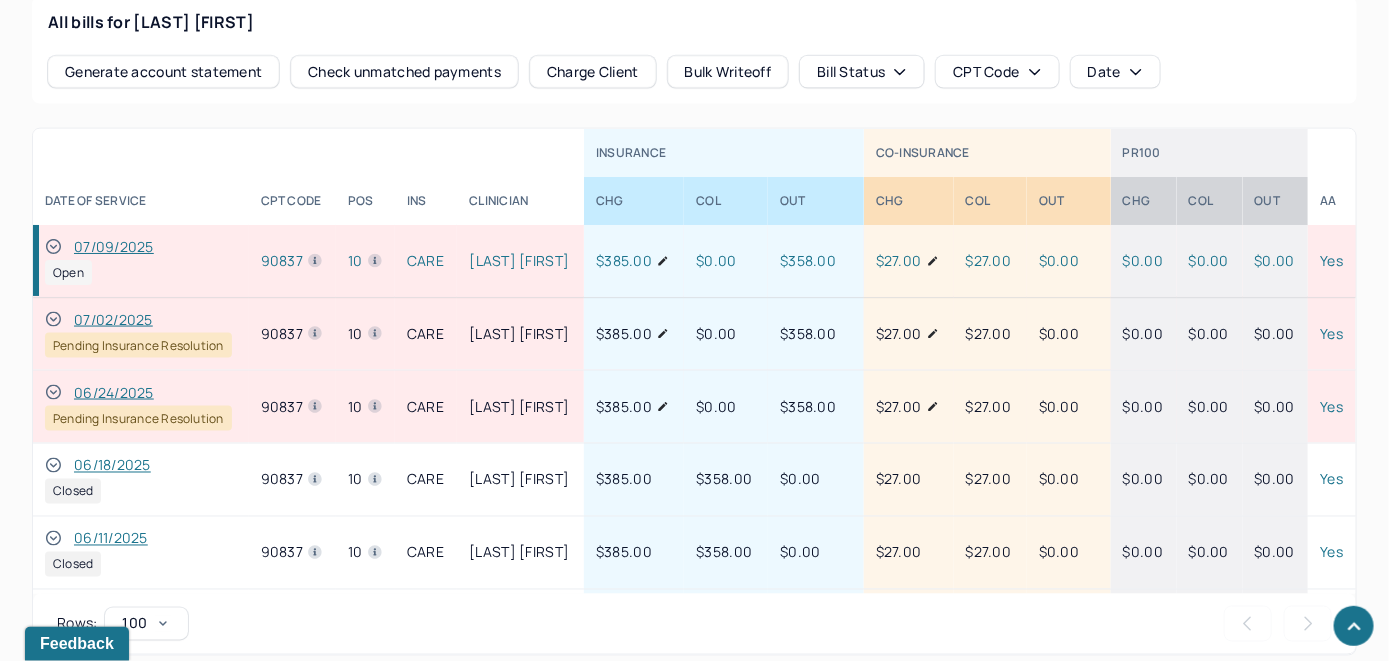 click 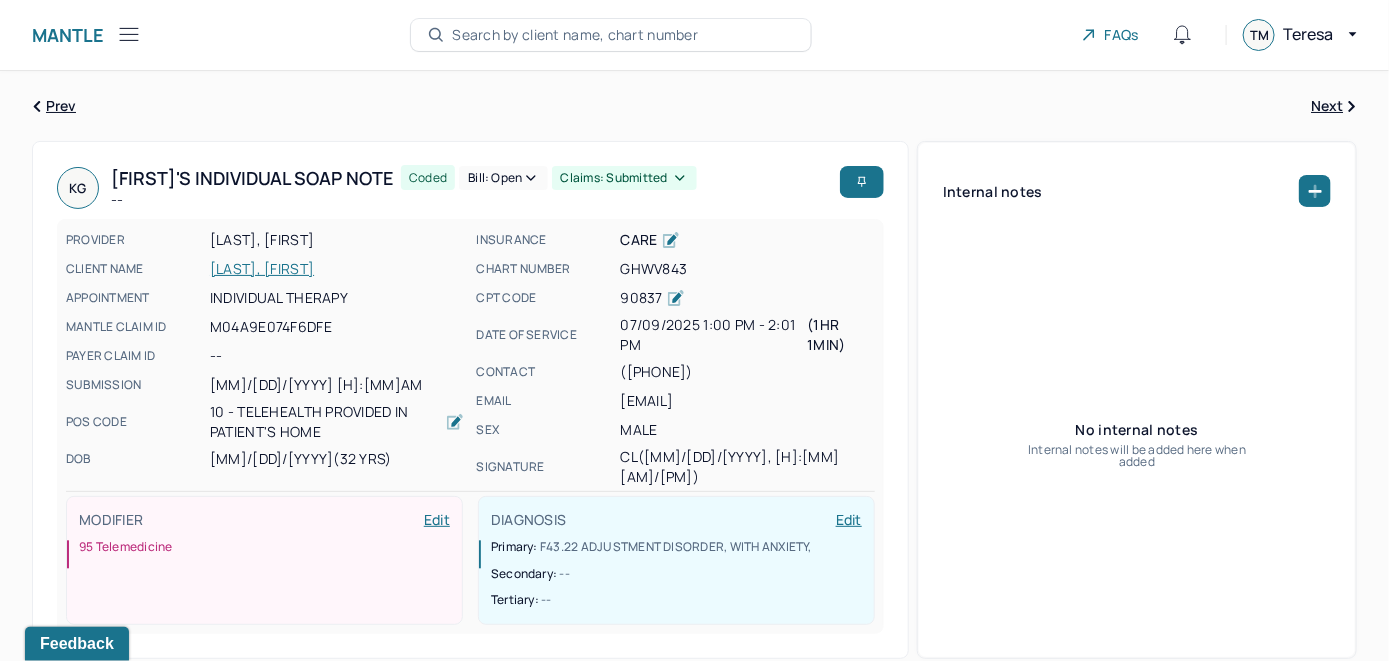 scroll, scrollTop: 0, scrollLeft: 0, axis: both 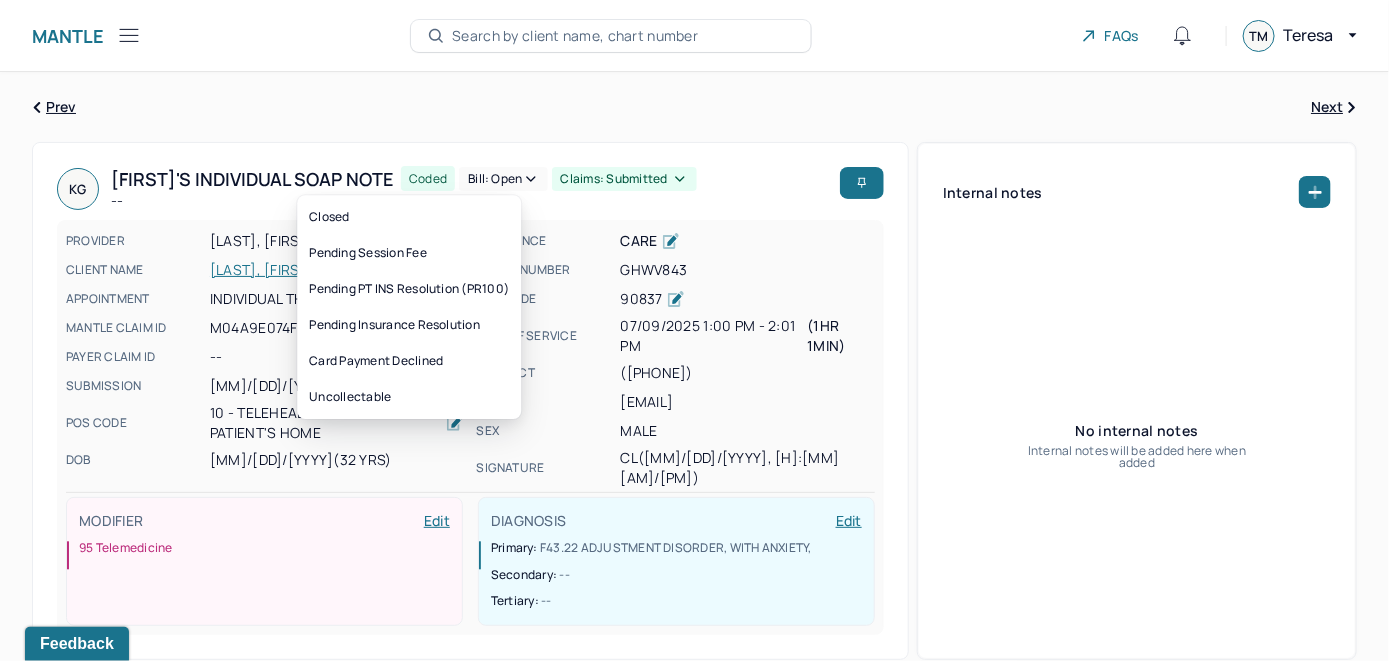 click on "Bill: Open" at bounding box center [503, 179] 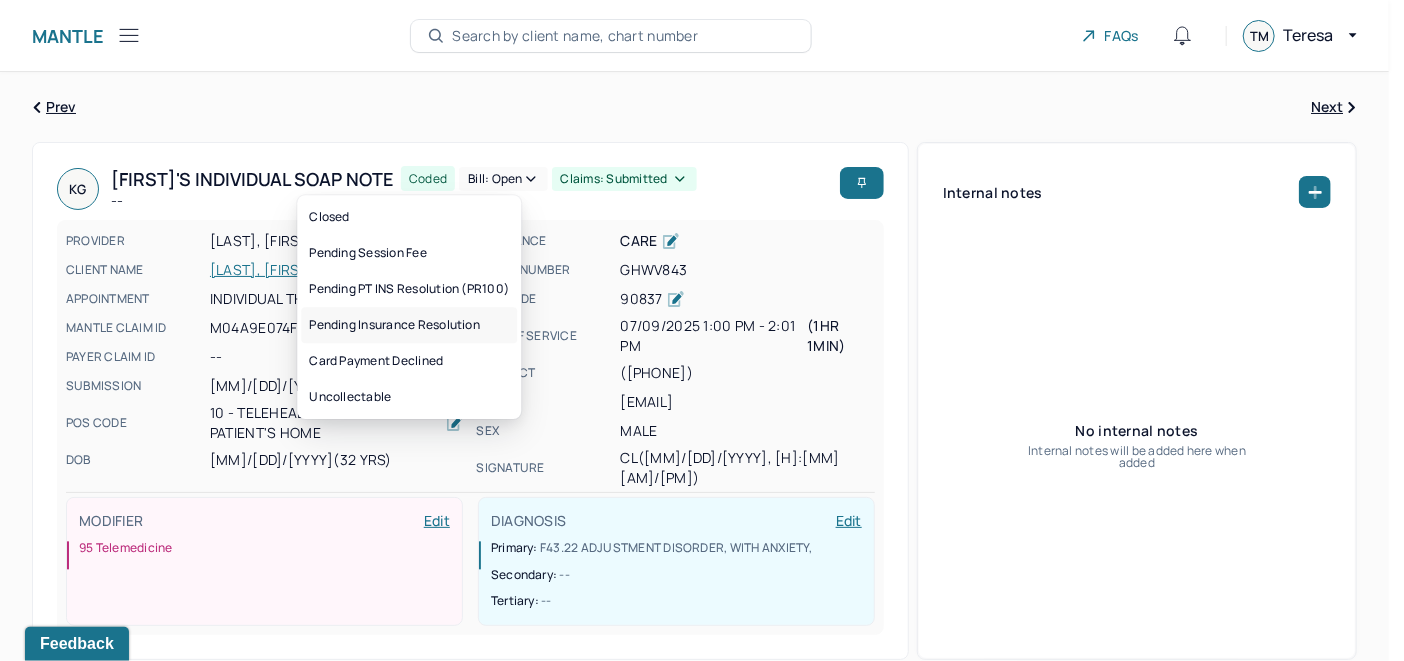 click on "Pending Insurance Resolution" at bounding box center (409, 325) 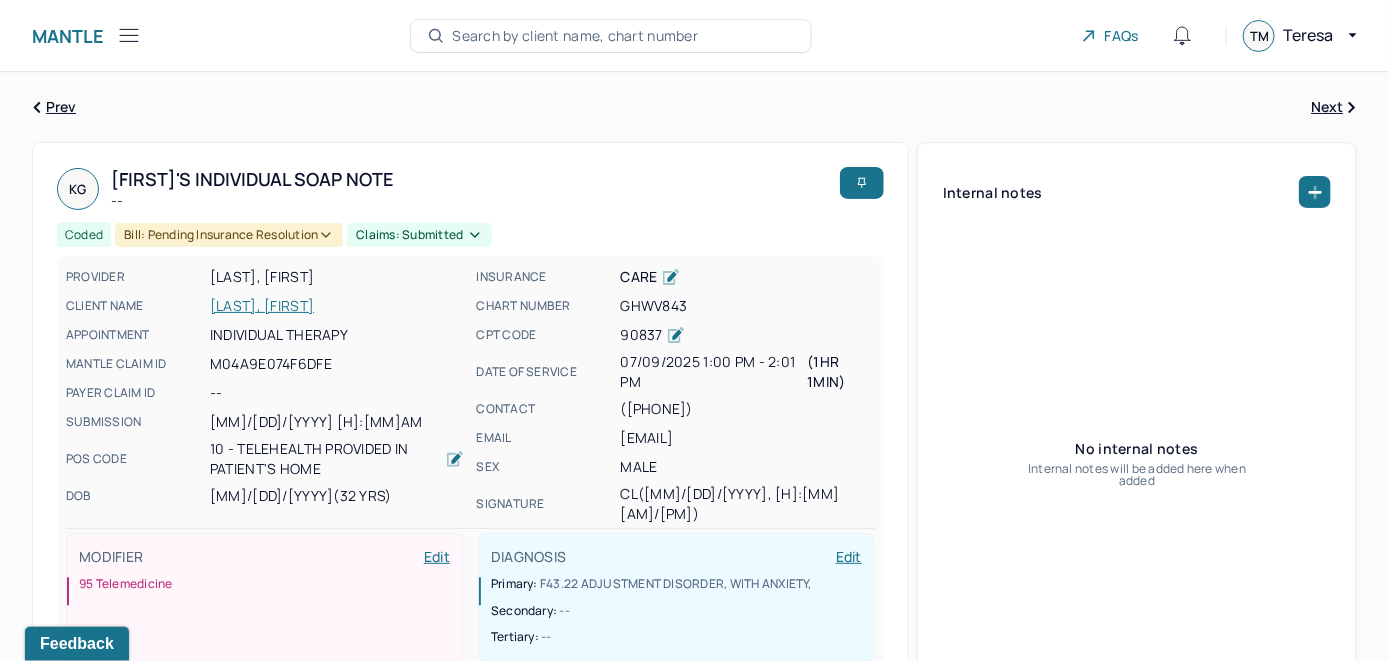 click on "Search by client name, chart number" at bounding box center (611, 36) 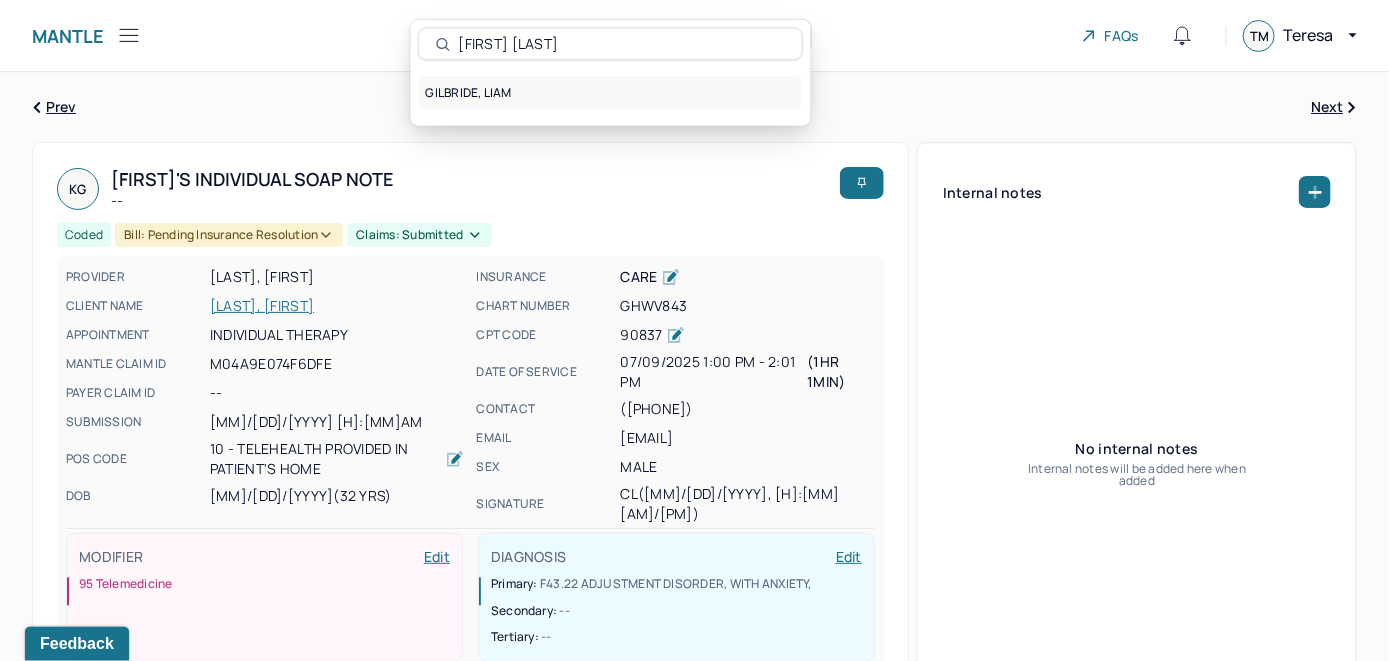 type on "[FIRST] [LAST]" 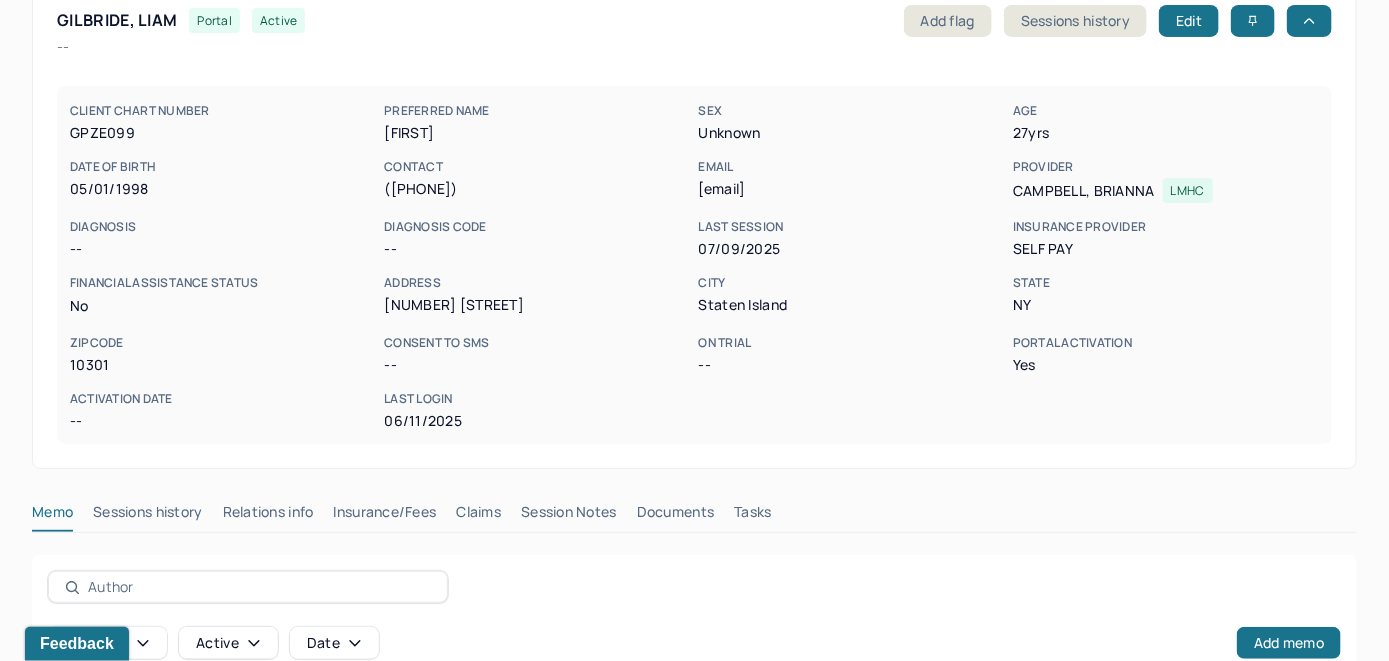 scroll, scrollTop: 300, scrollLeft: 0, axis: vertical 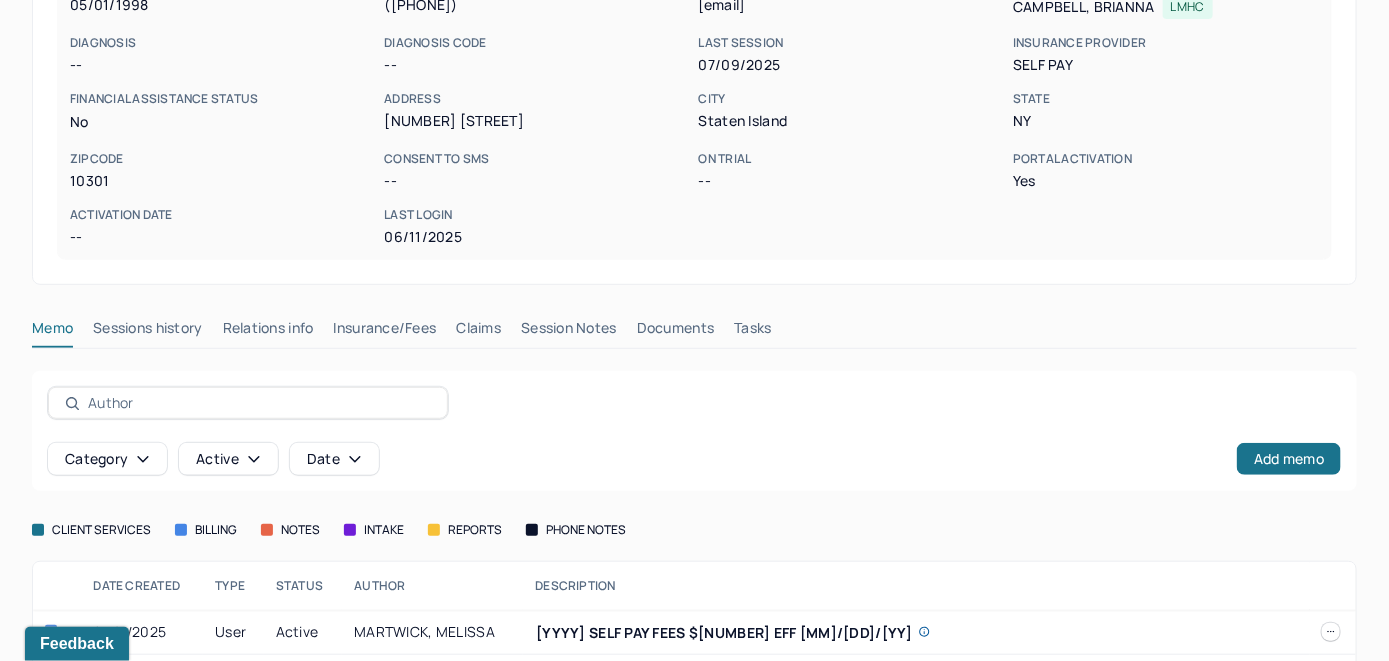 click on "Memo" at bounding box center [52, 332] 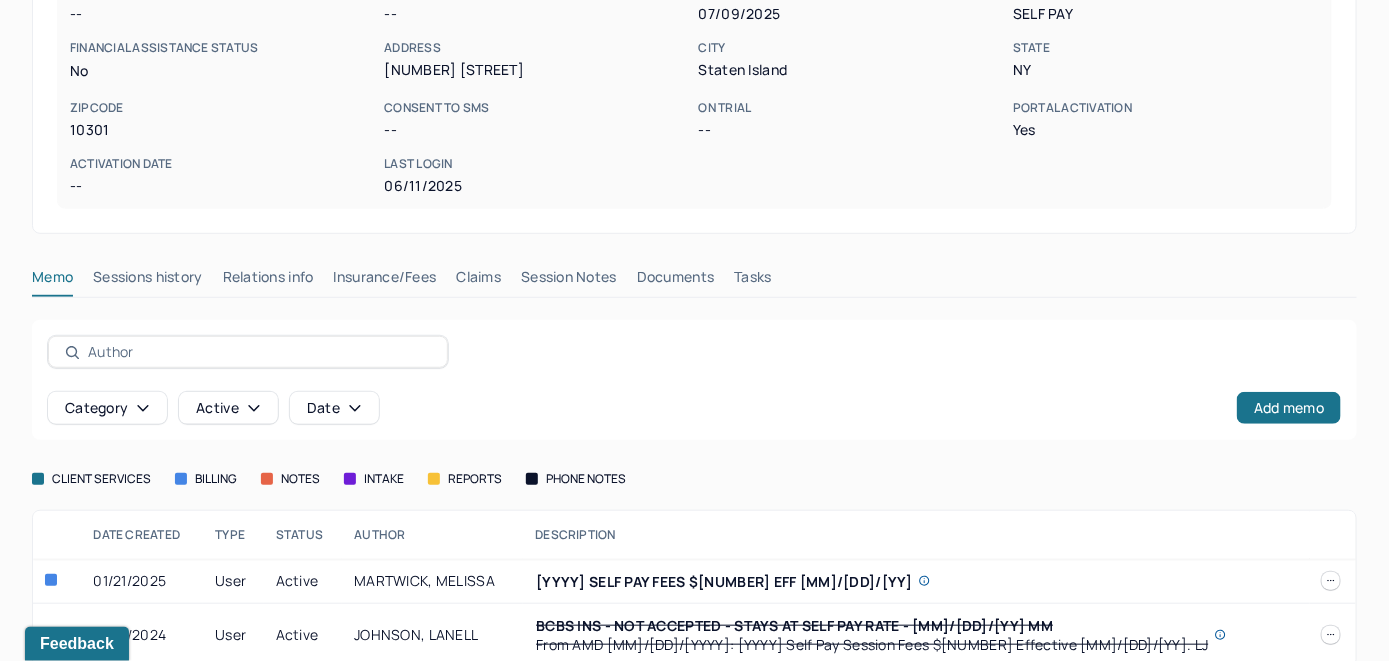 scroll, scrollTop: 380, scrollLeft: 0, axis: vertical 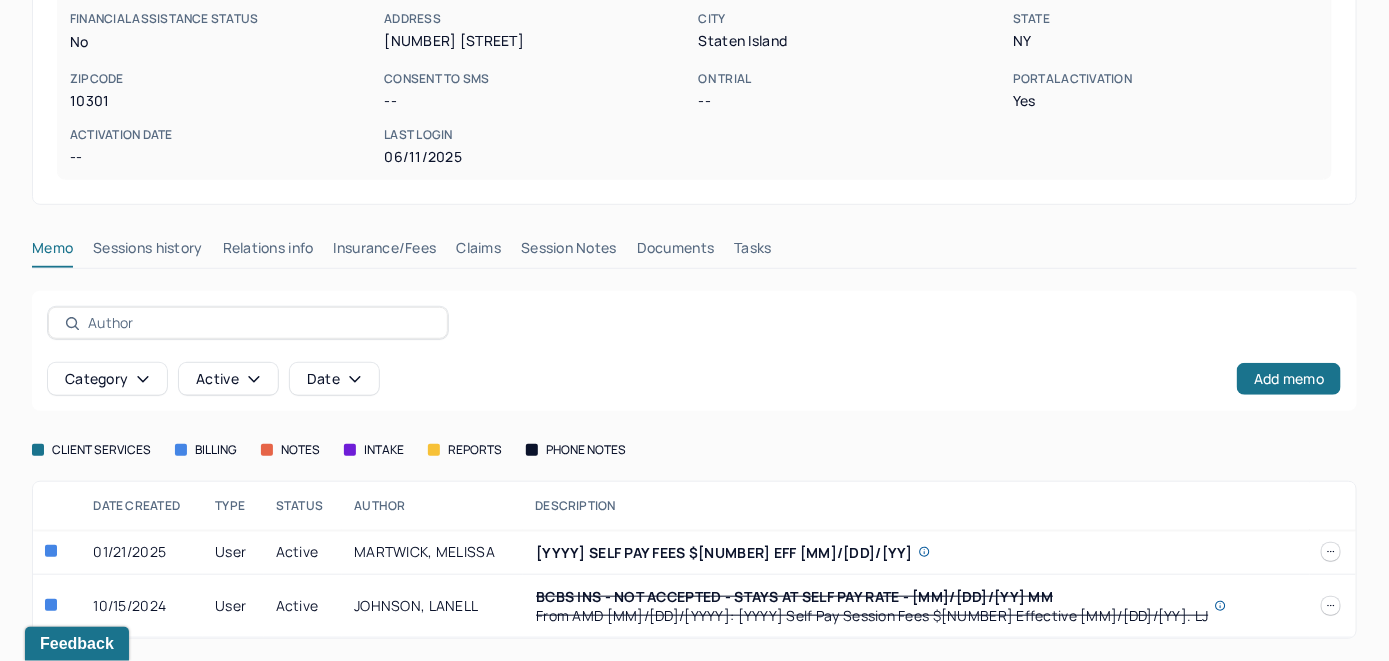 click on "Insurance/Fees" at bounding box center [385, 252] 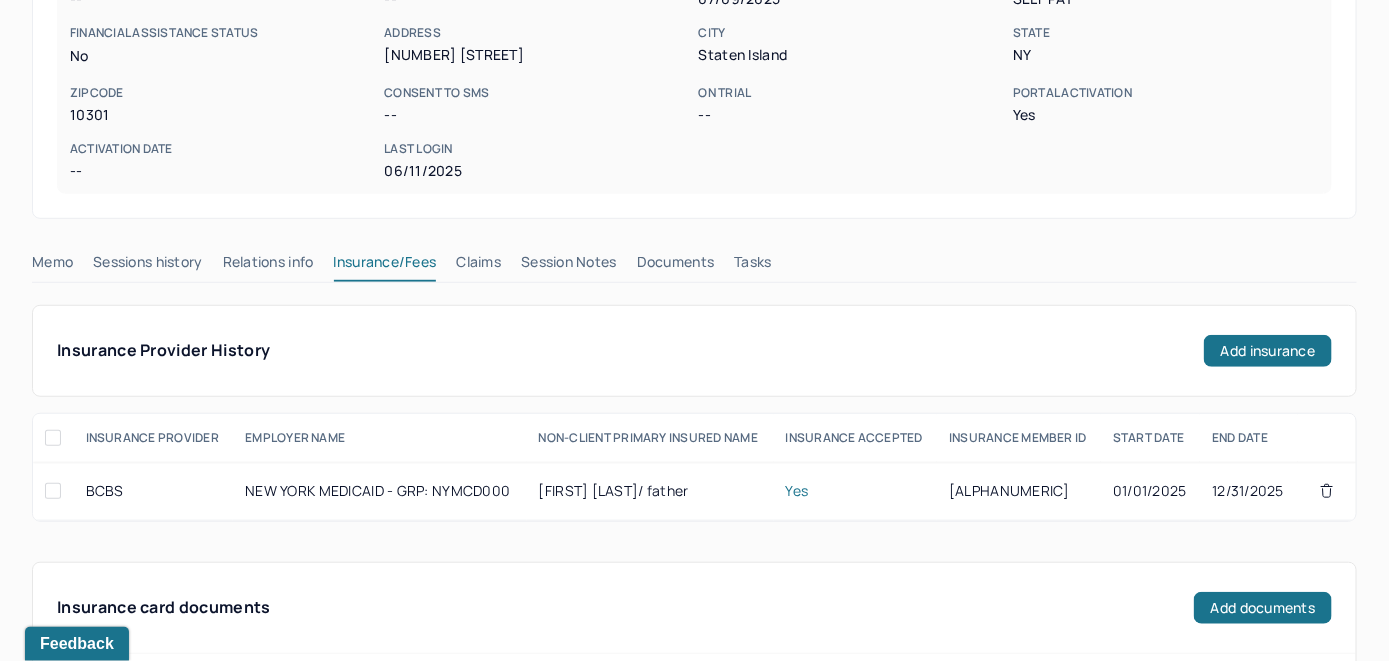 scroll, scrollTop: 280, scrollLeft: 0, axis: vertical 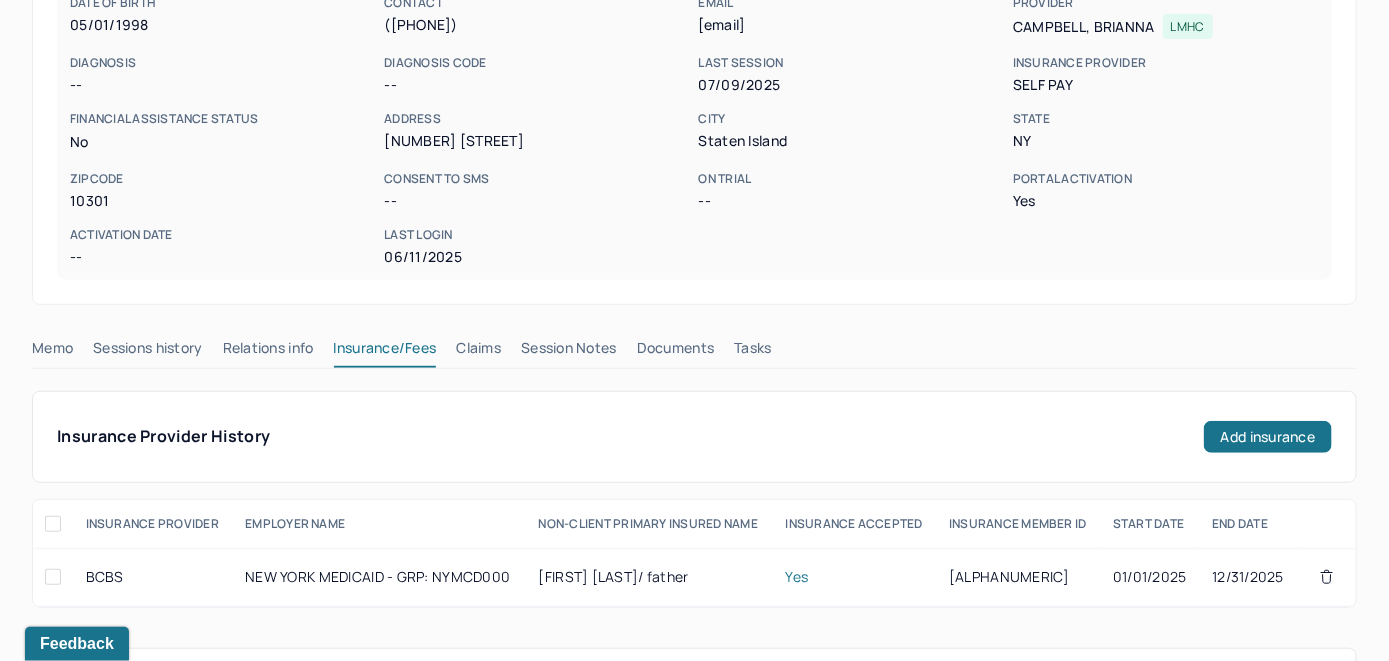 click on "Claims" at bounding box center (478, 352) 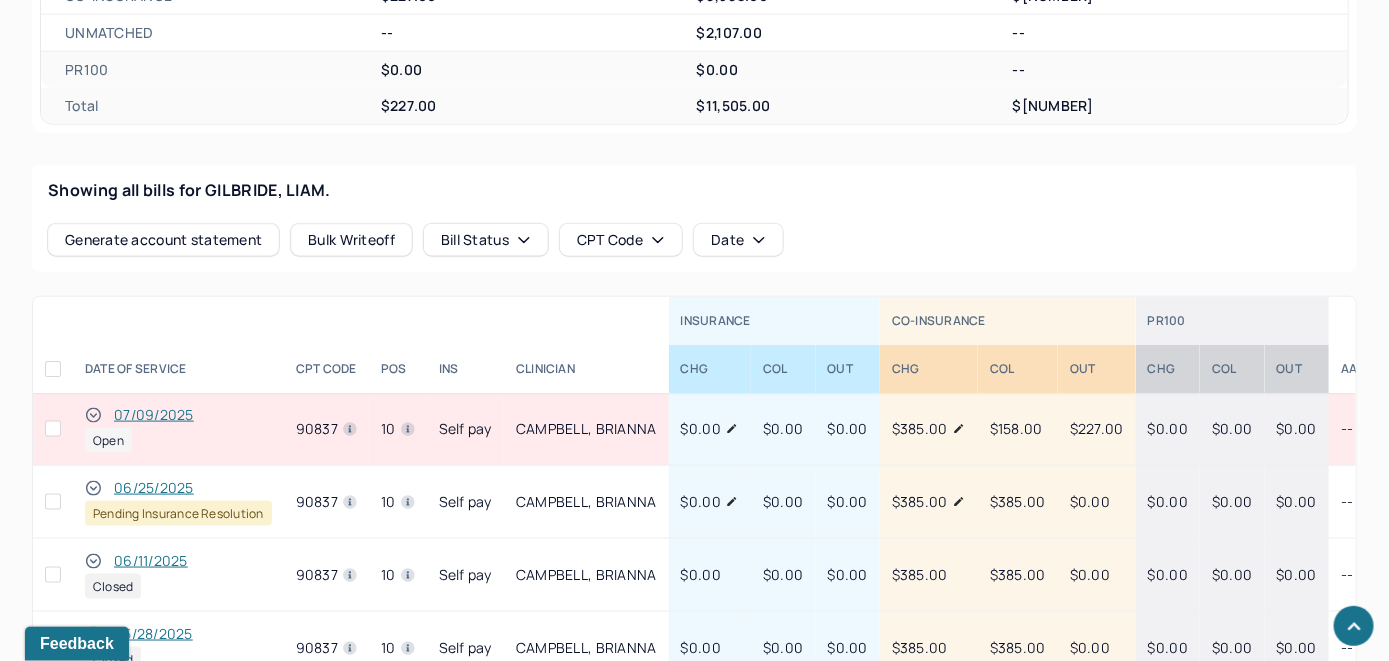 click on "07/09/2025" at bounding box center [154, 415] 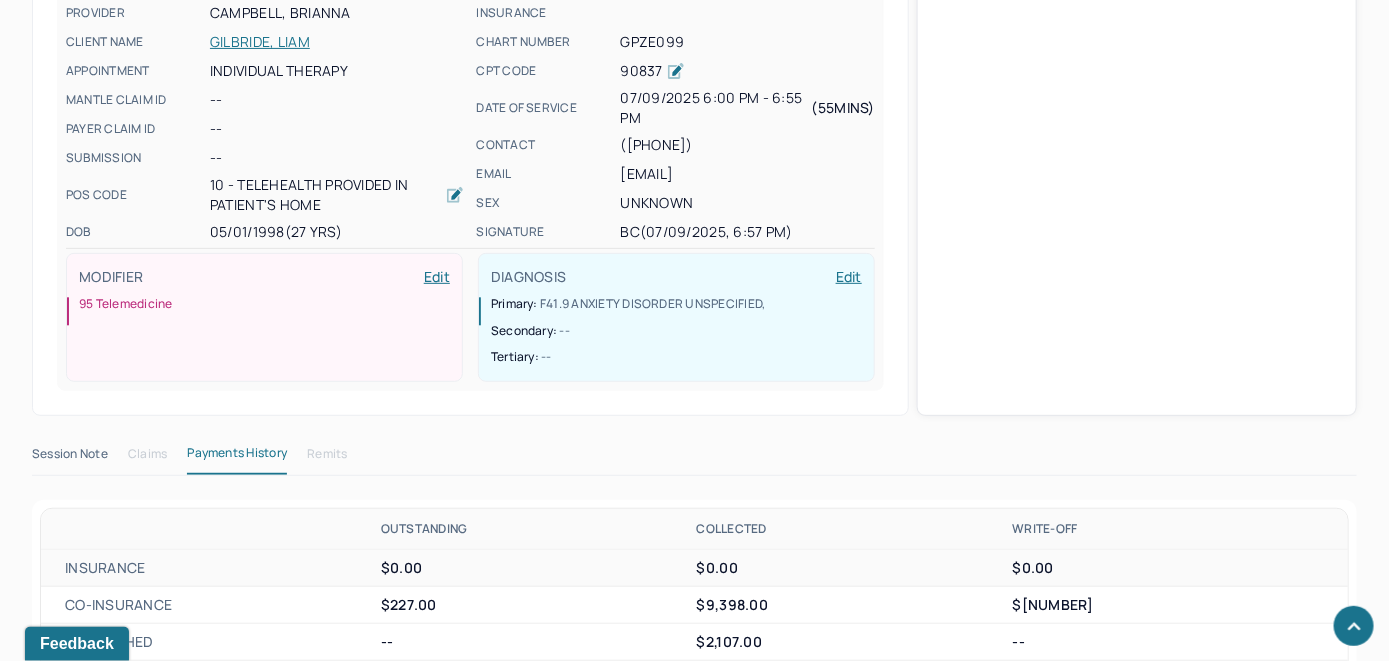 scroll, scrollTop: 707, scrollLeft: 0, axis: vertical 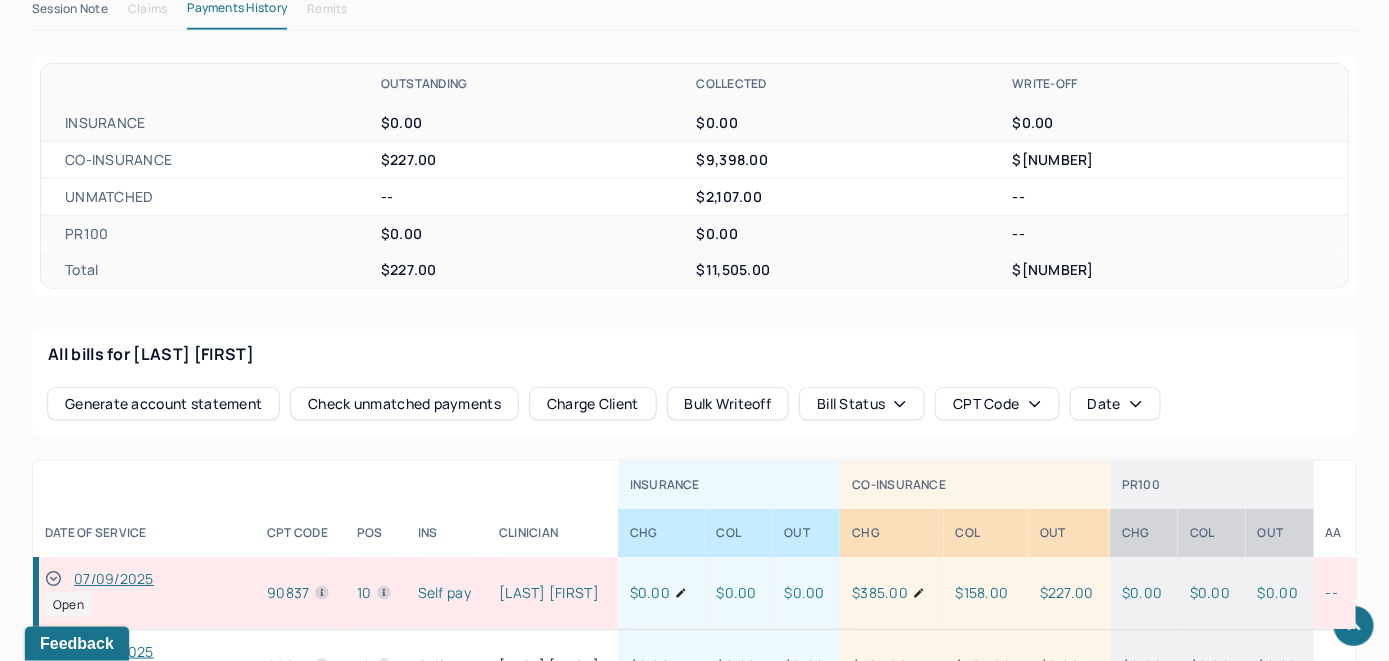 click on "Check unmatched payments" at bounding box center (404, 404) 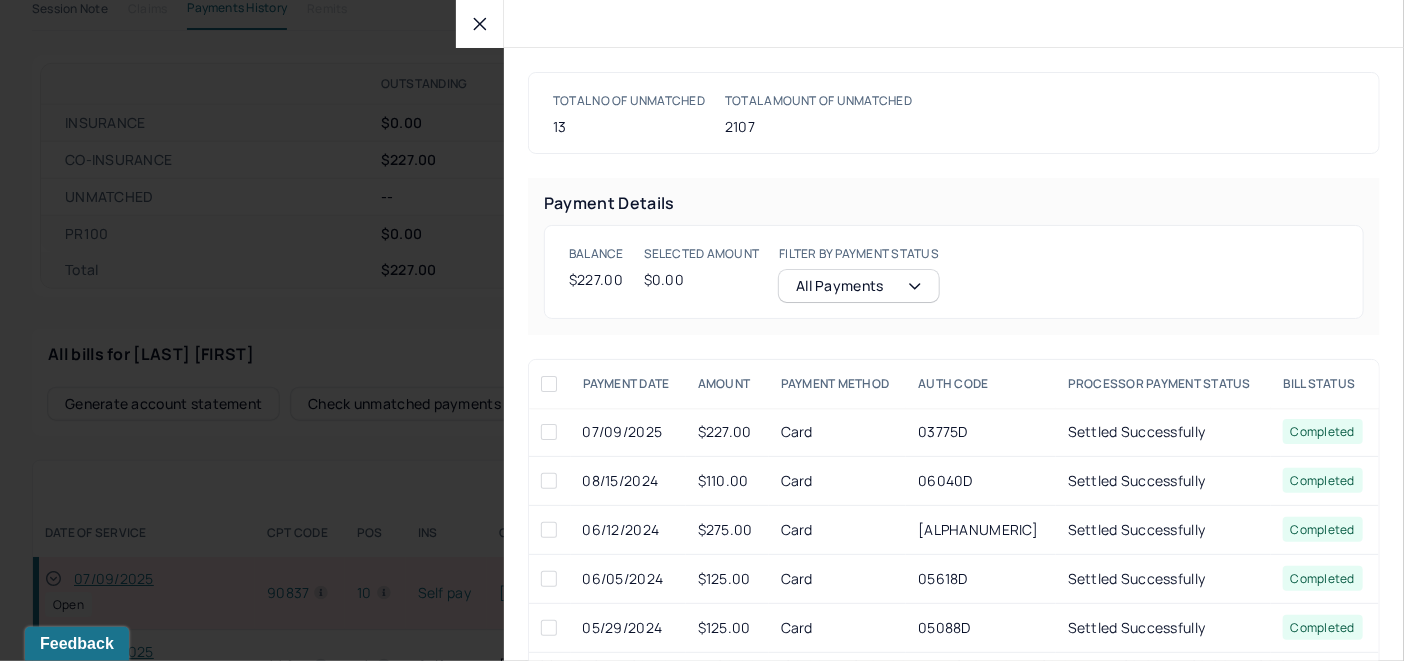 click at bounding box center [549, 432] 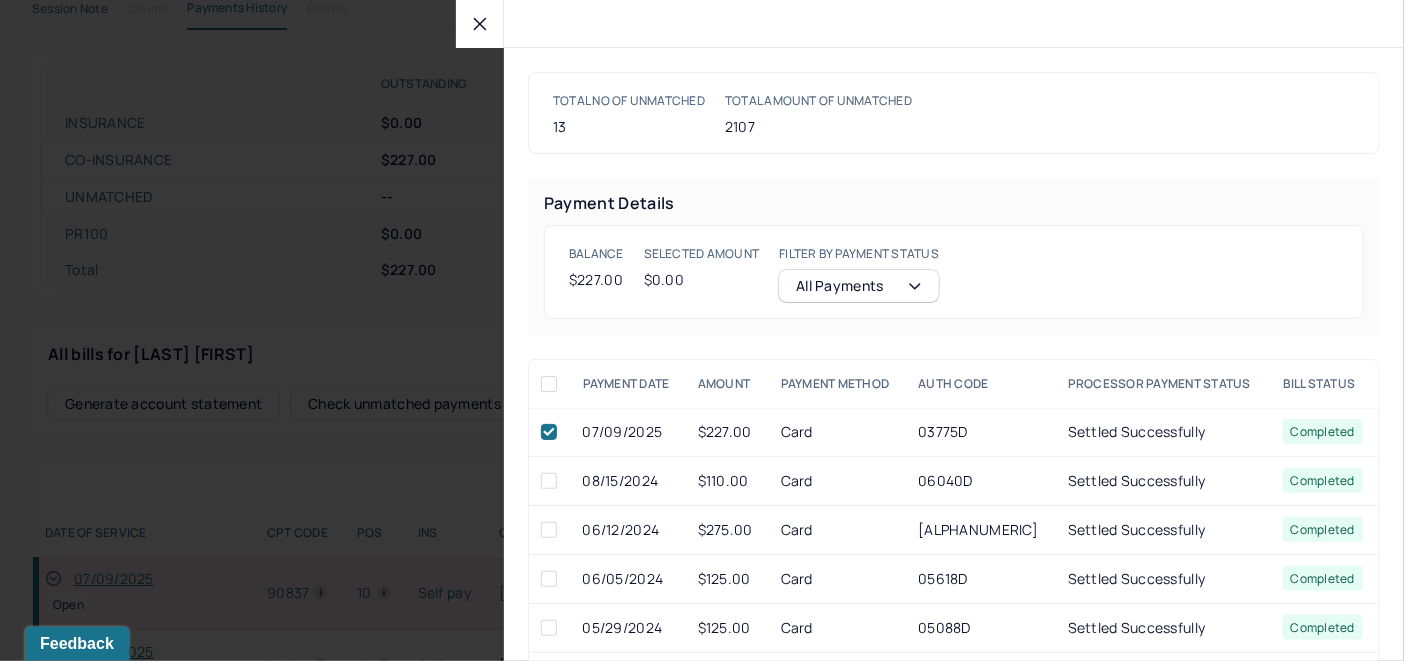 checkbox on "true" 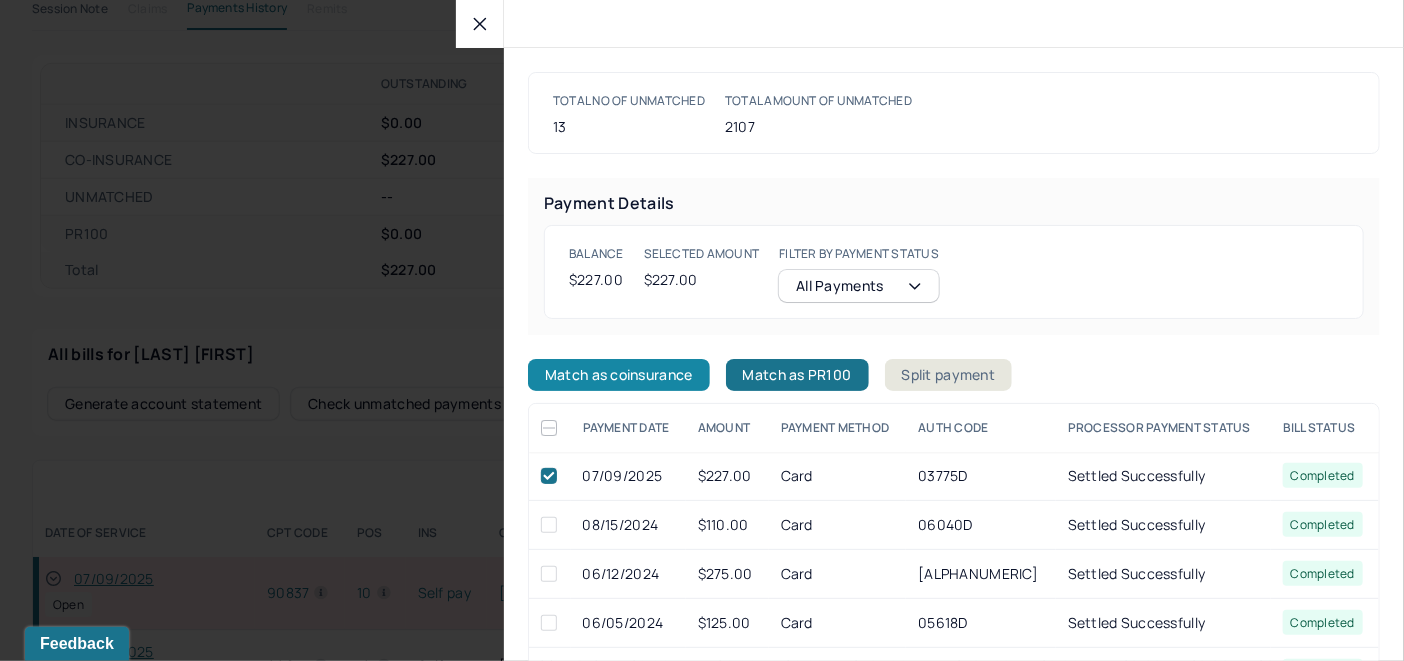 click on "Match as coinsurance" at bounding box center [619, 375] 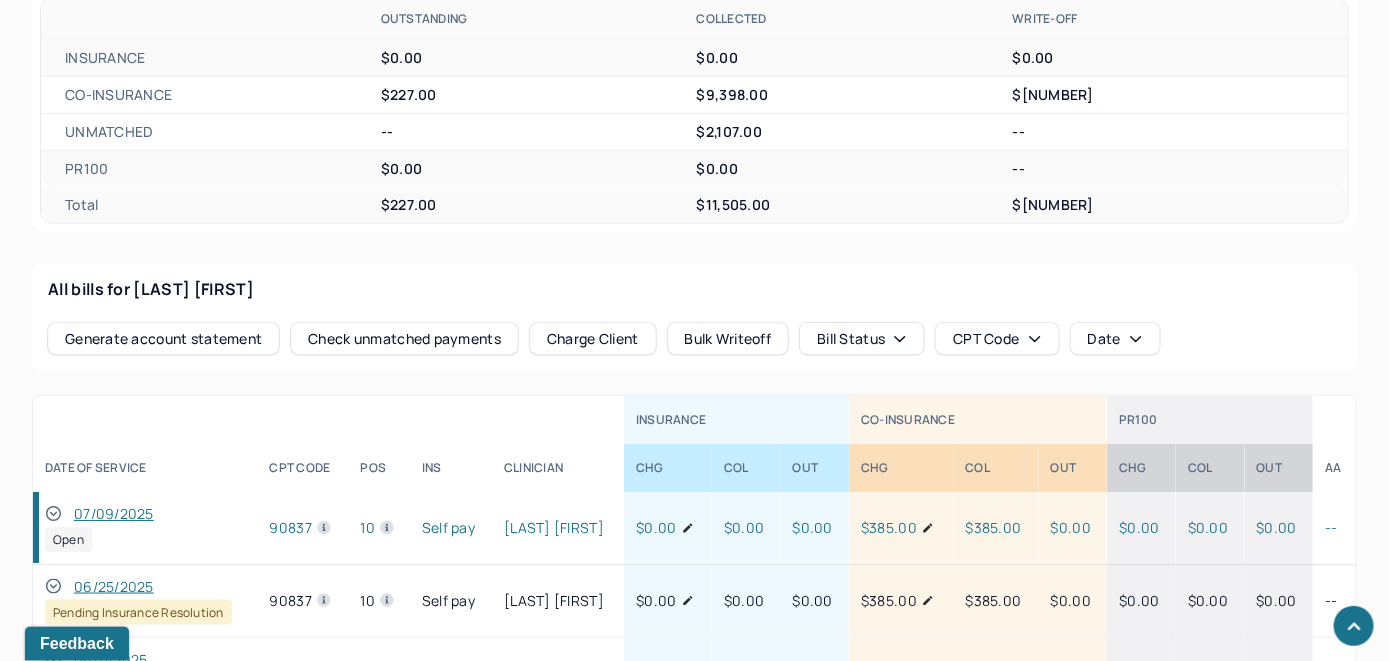 scroll, scrollTop: 907, scrollLeft: 0, axis: vertical 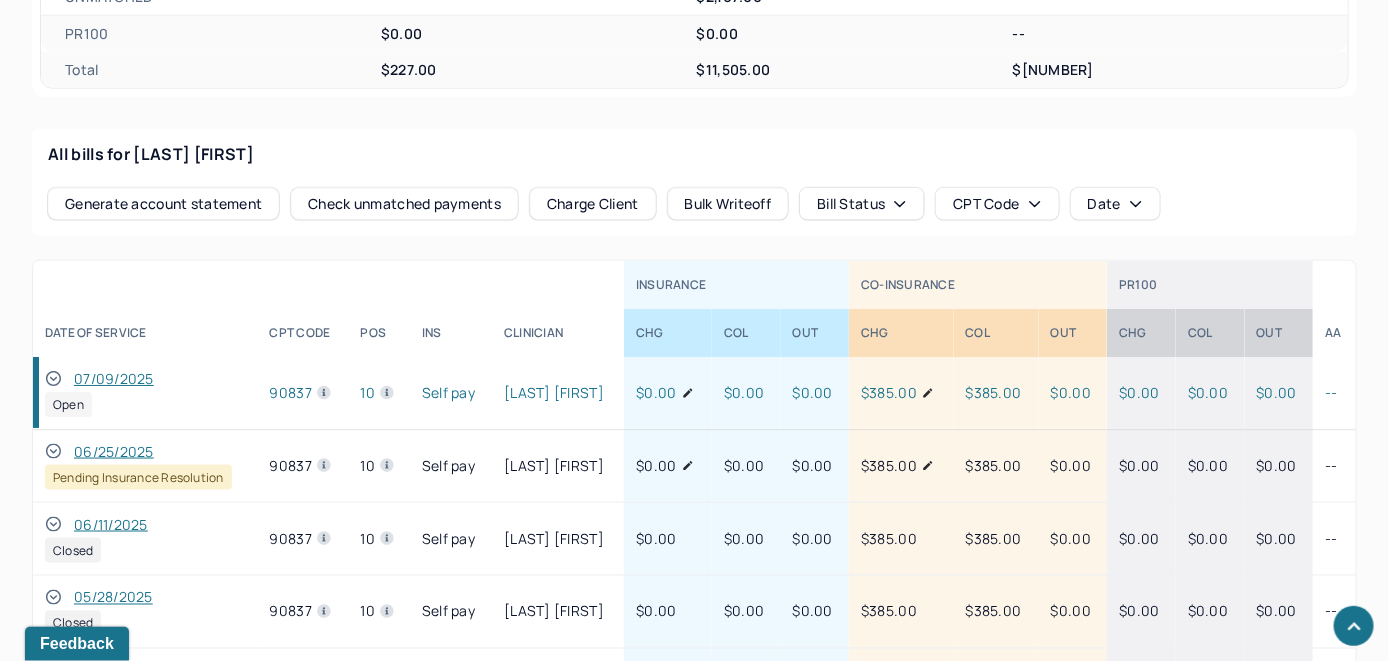 click 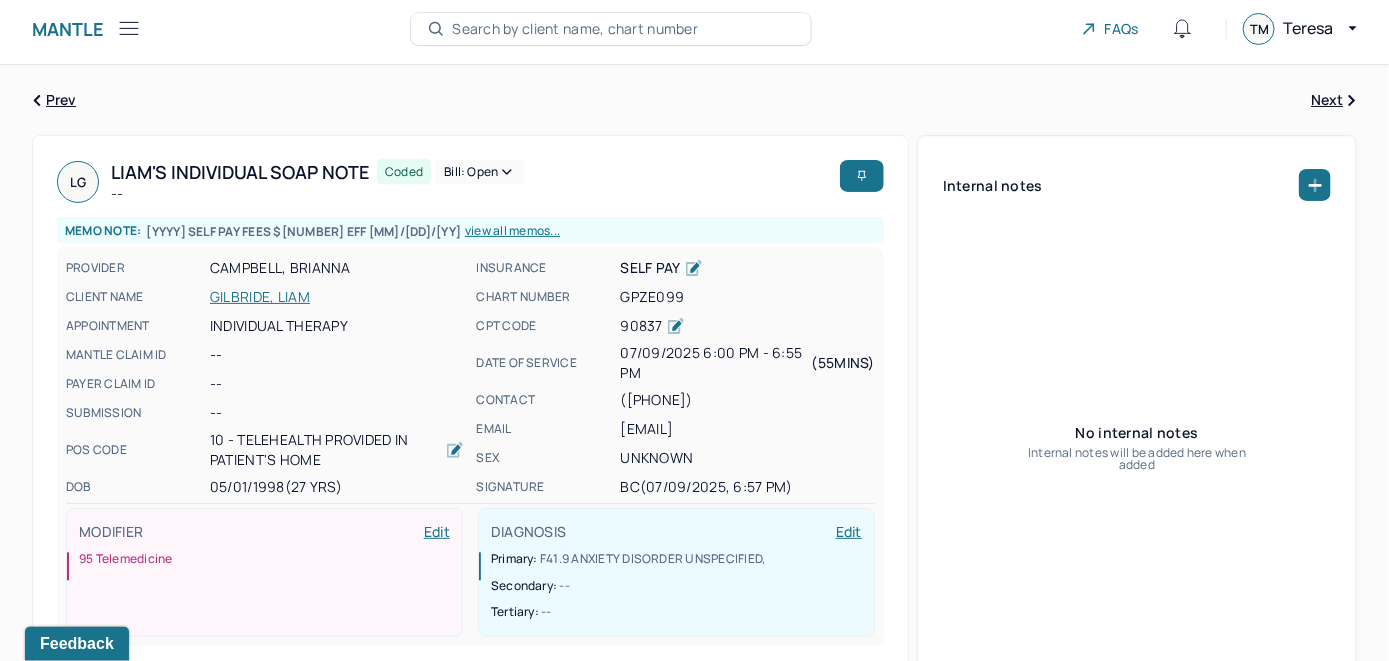 scroll, scrollTop: 0, scrollLeft: 0, axis: both 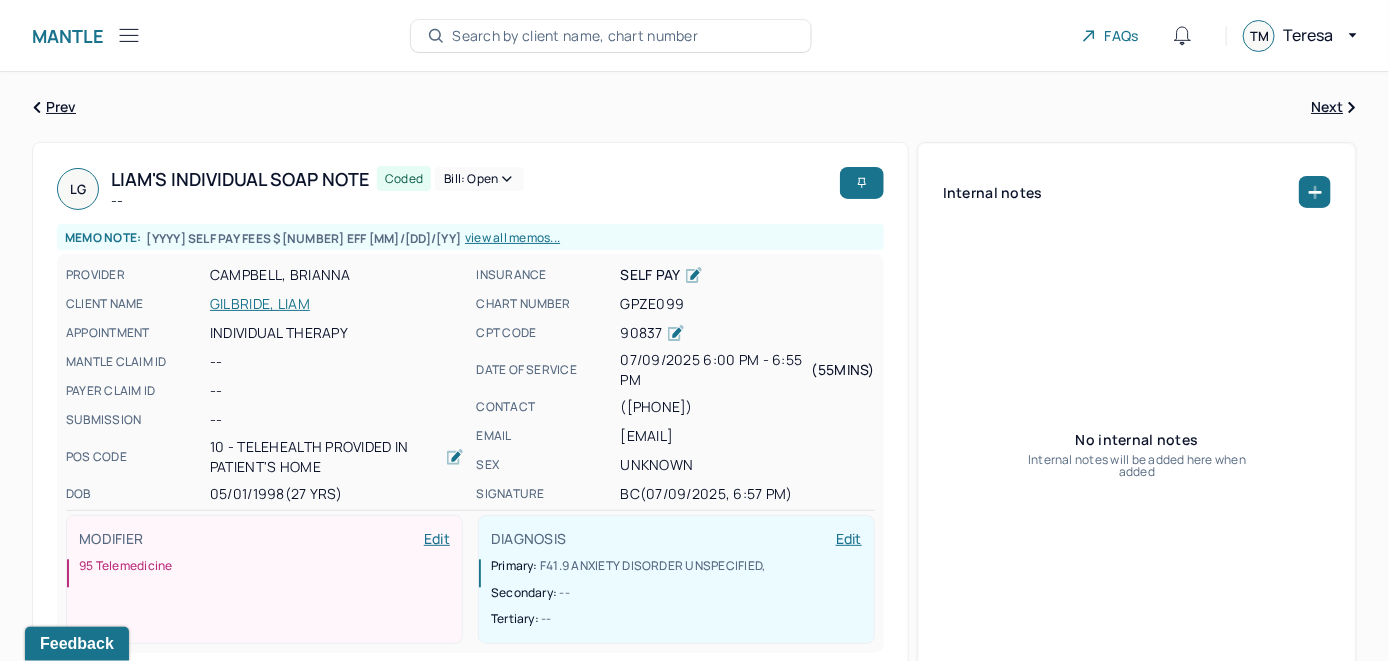 click on "Bill: Open" at bounding box center [479, 179] 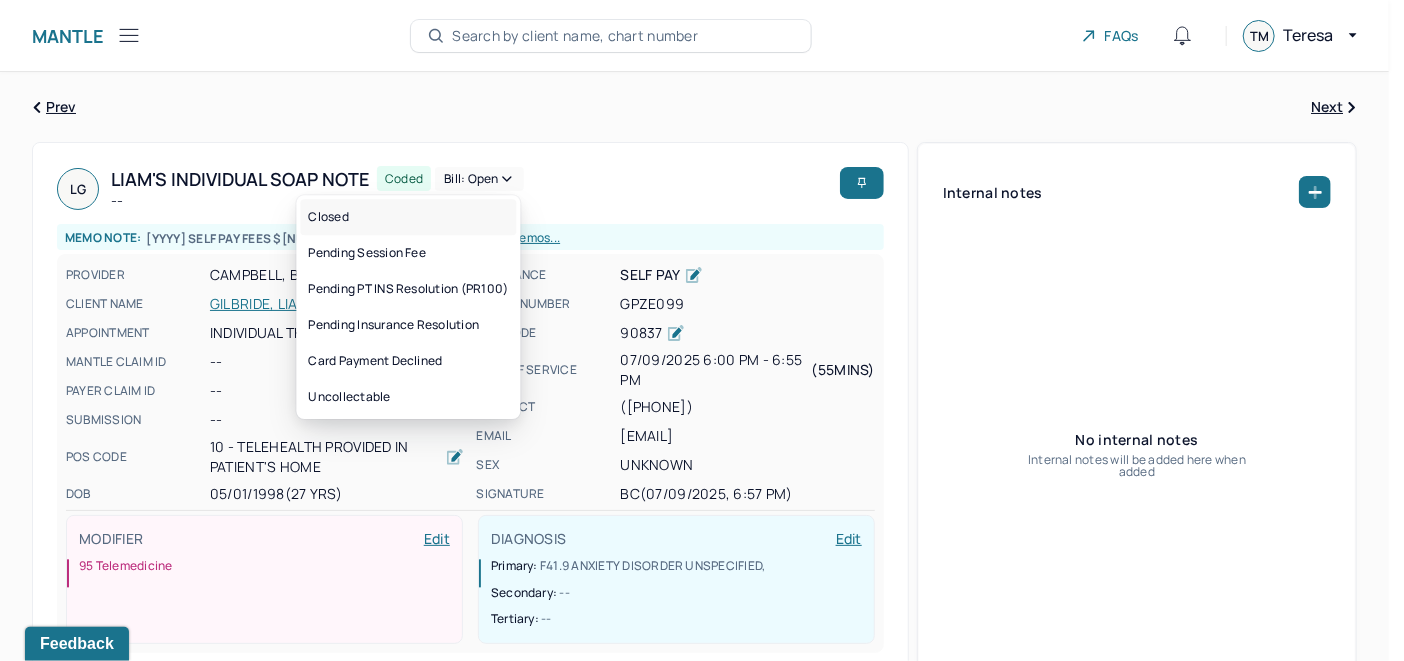 click on "Closed" at bounding box center [408, 217] 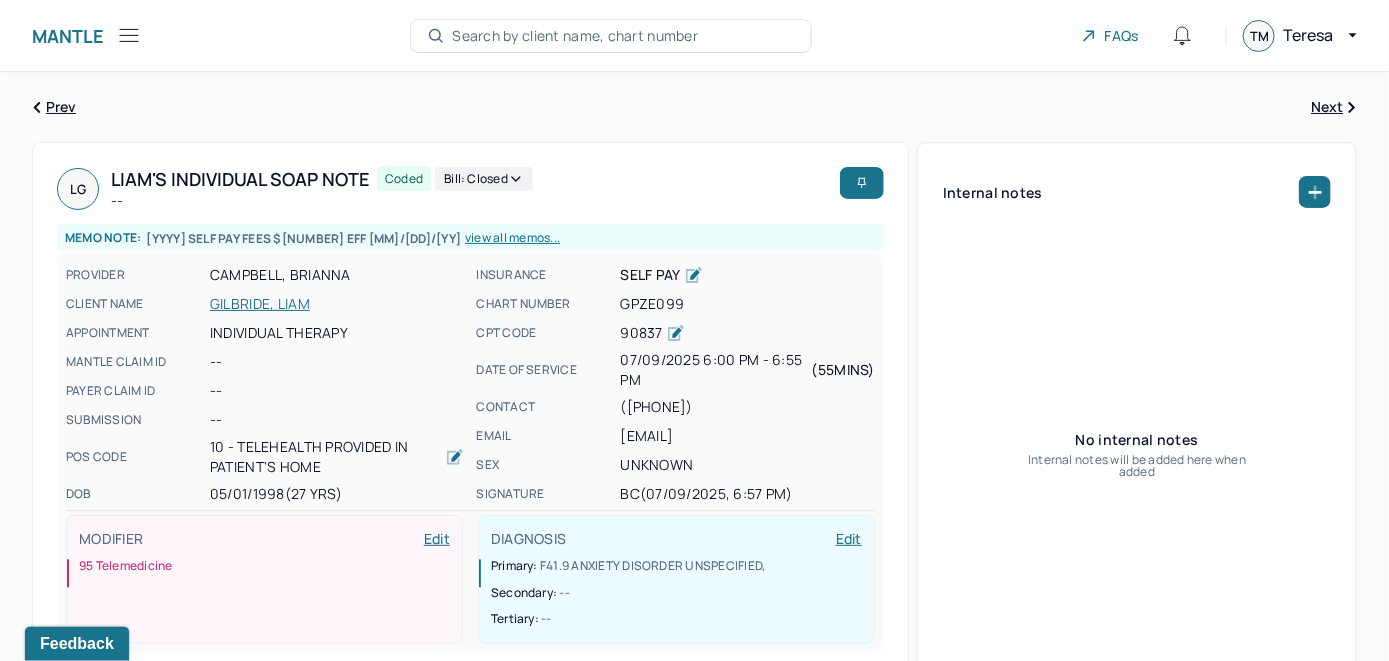 click on "Search by client name, chart number" at bounding box center (575, 36) 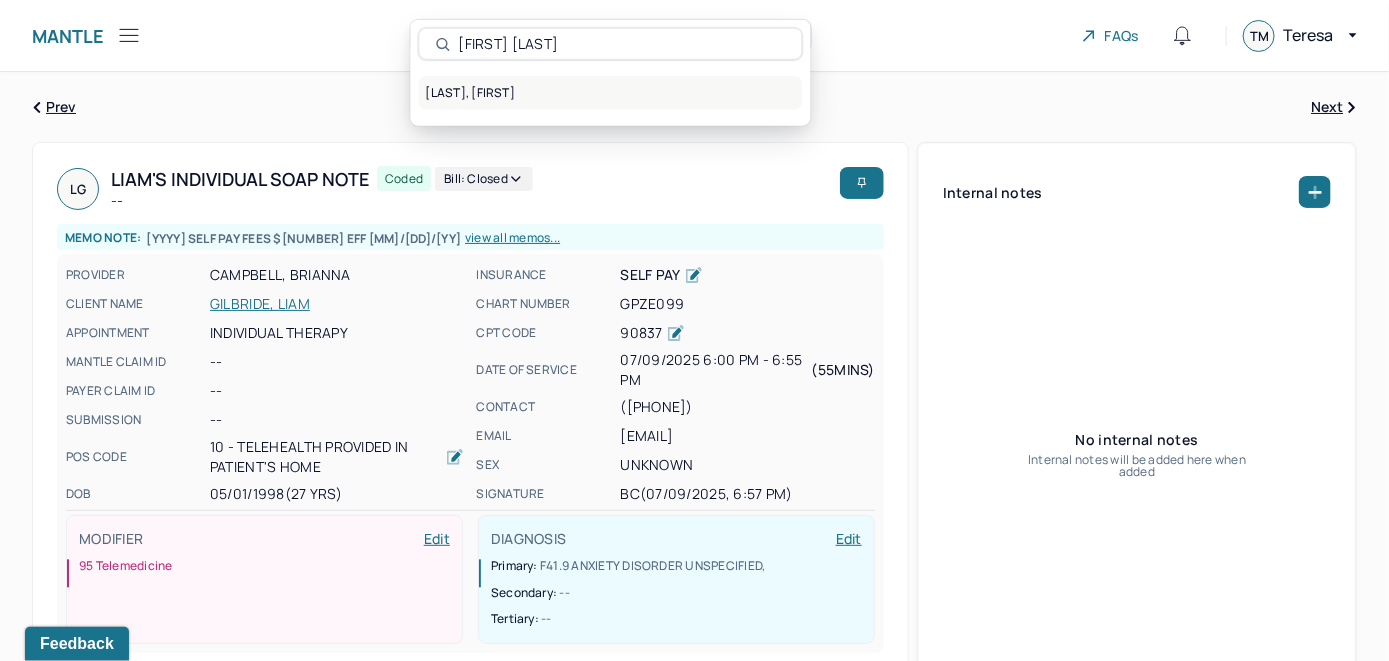 type on "[FIRST] [LAST]" 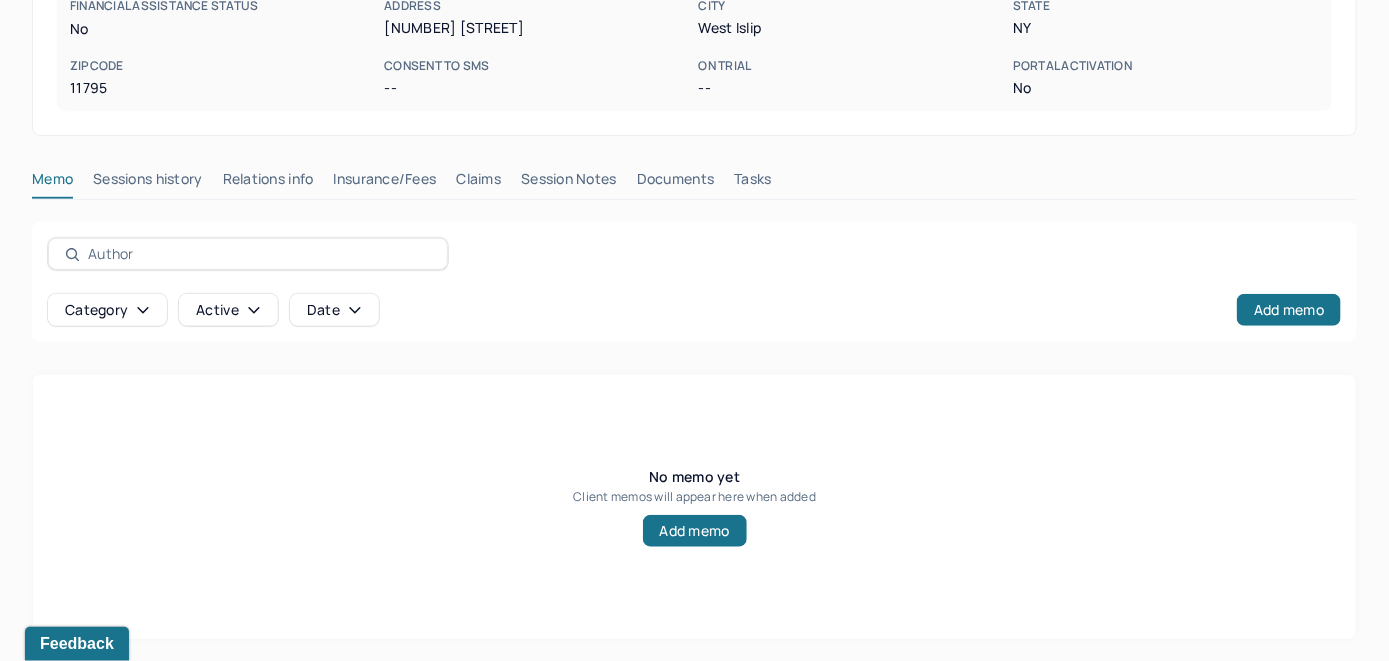 click on "Insurance/Fees" at bounding box center [385, 183] 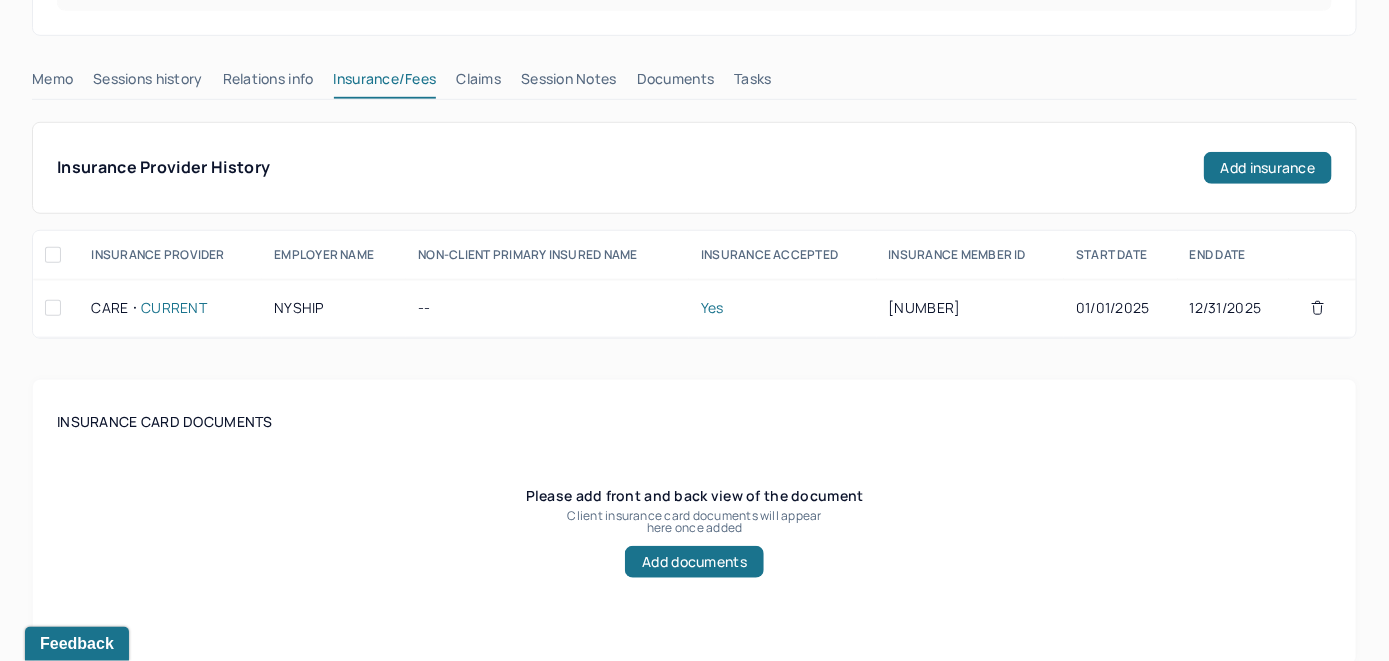 click on "Claims" at bounding box center [478, 83] 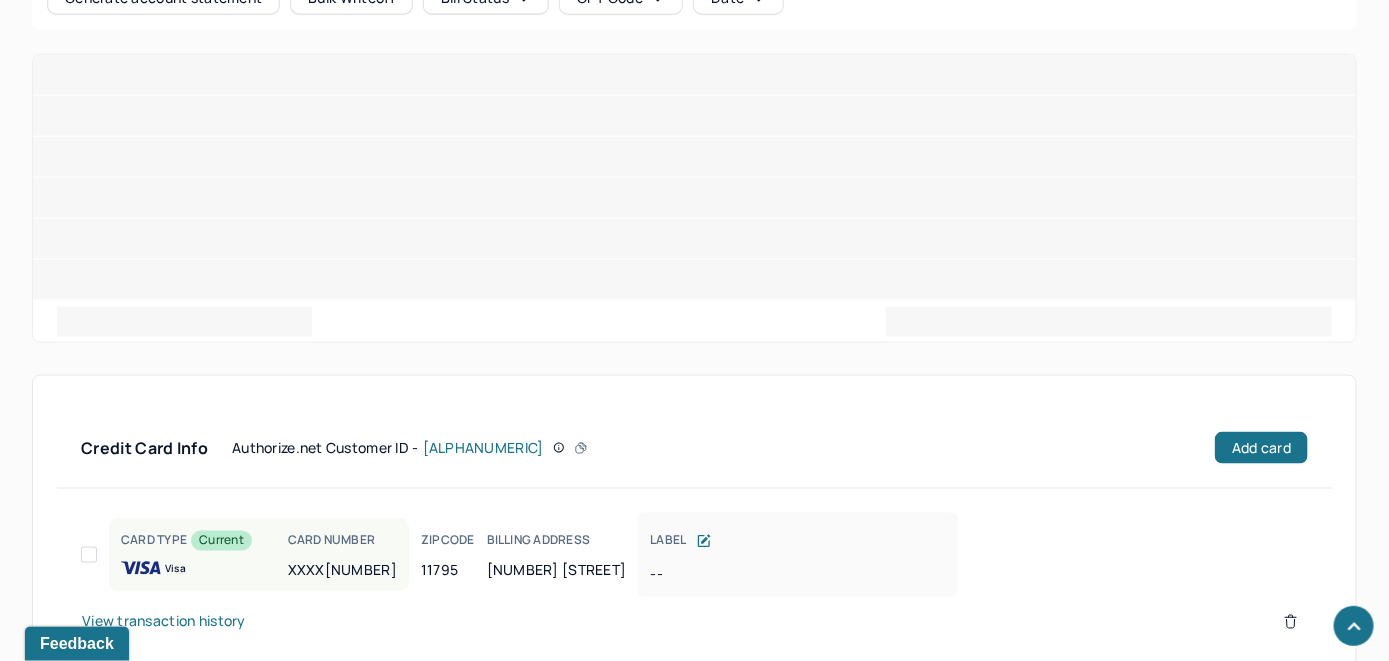 scroll, scrollTop: 1004, scrollLeft: 0, axis: vertical 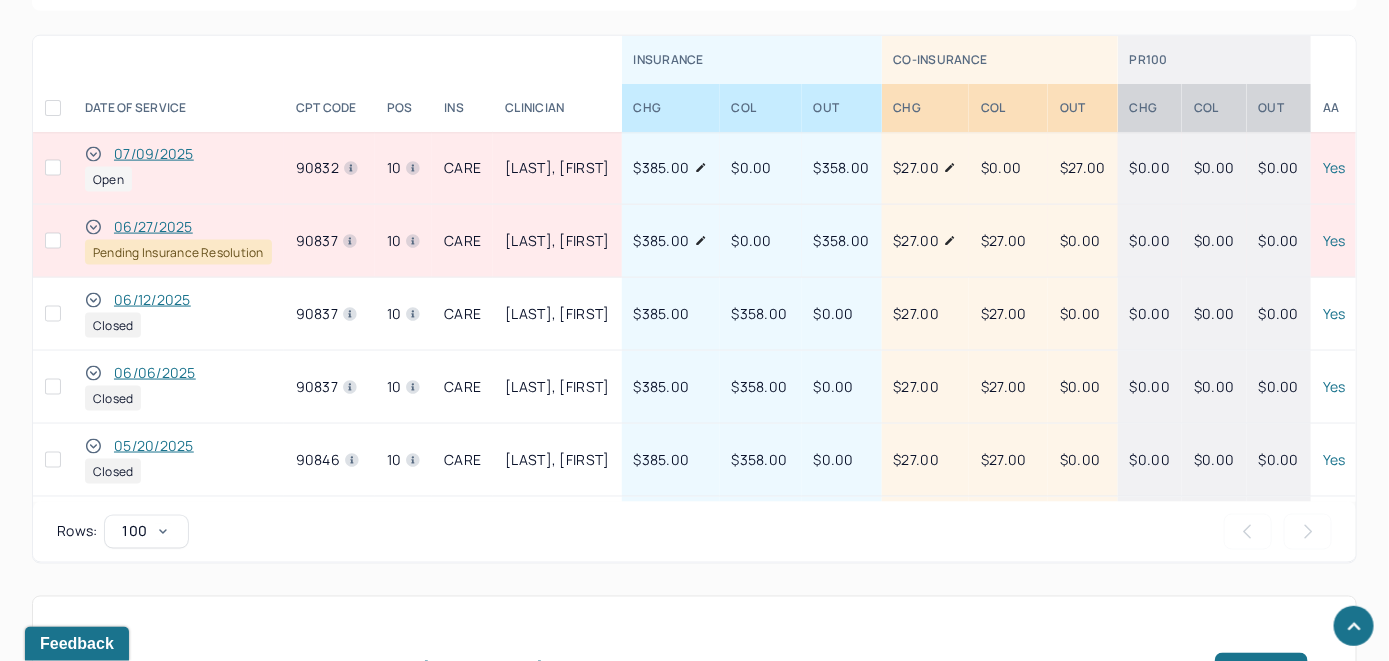 click on "07/09/2025" at bounding box center (154, 154) 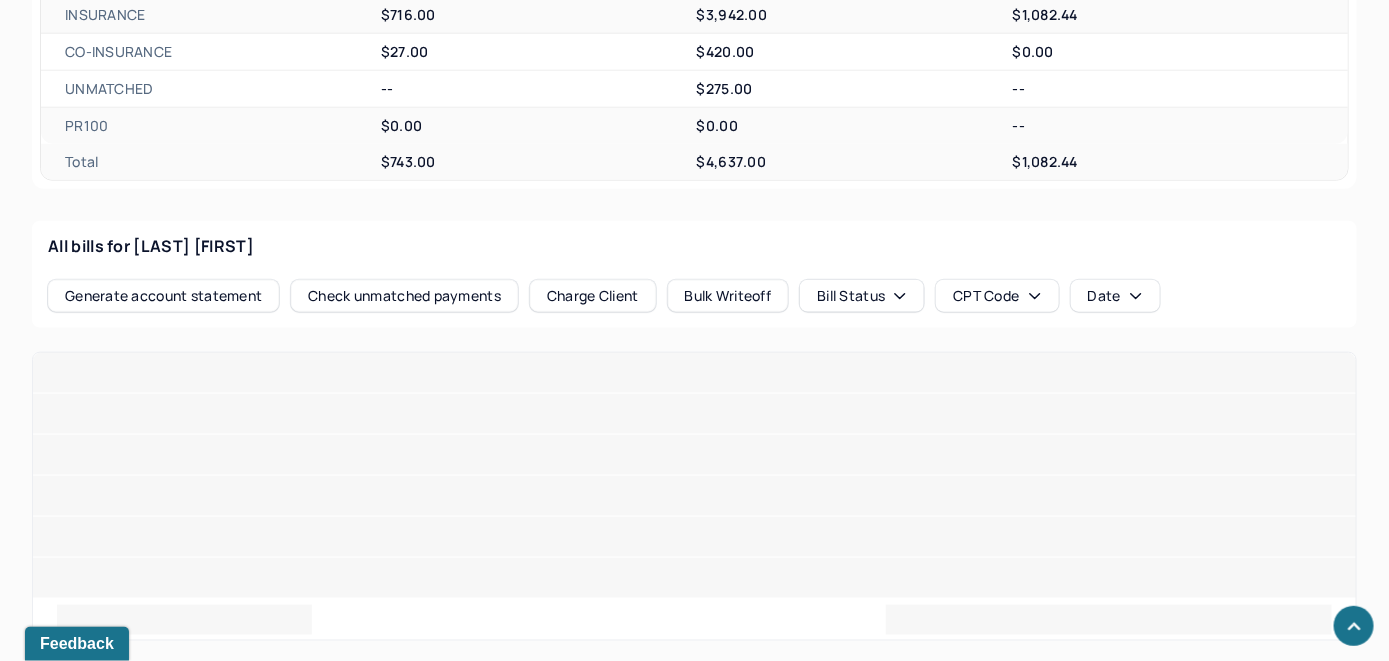 scroll, scrollTop: 914, scrollLeft: 0, axis: vertical 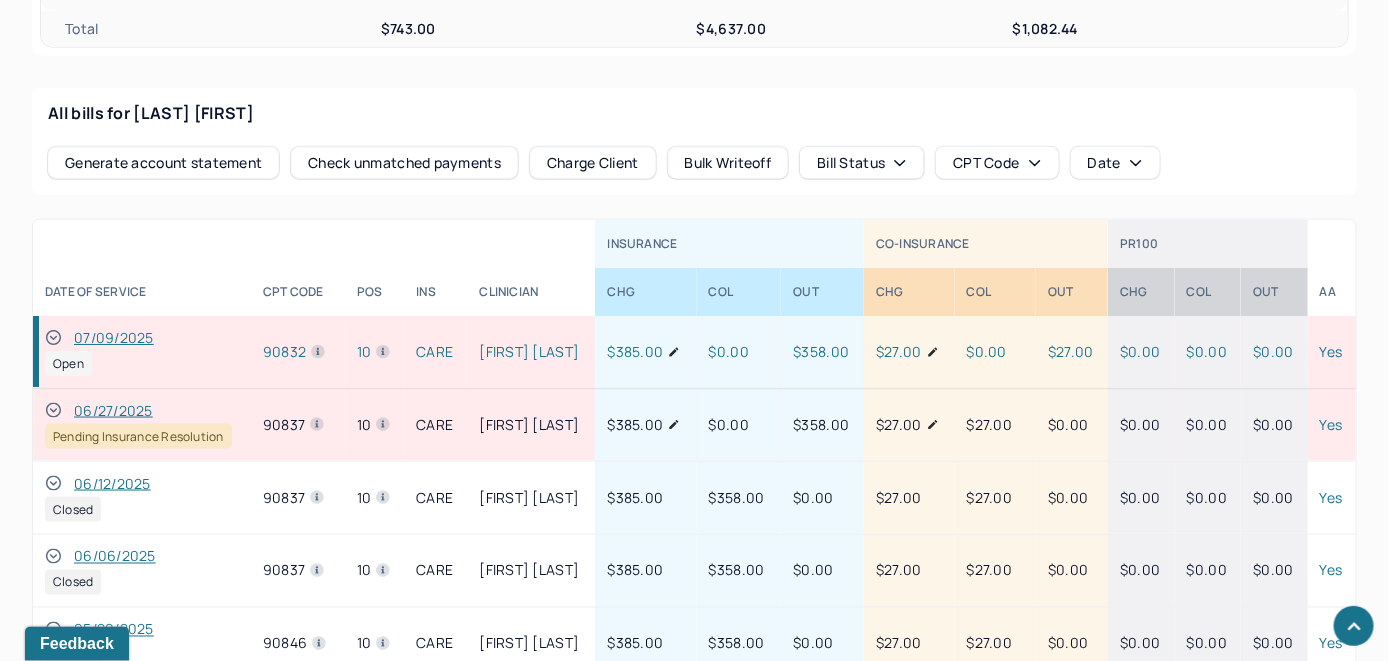 click on "Check unmatched payments" at bounding box center [404, 163] 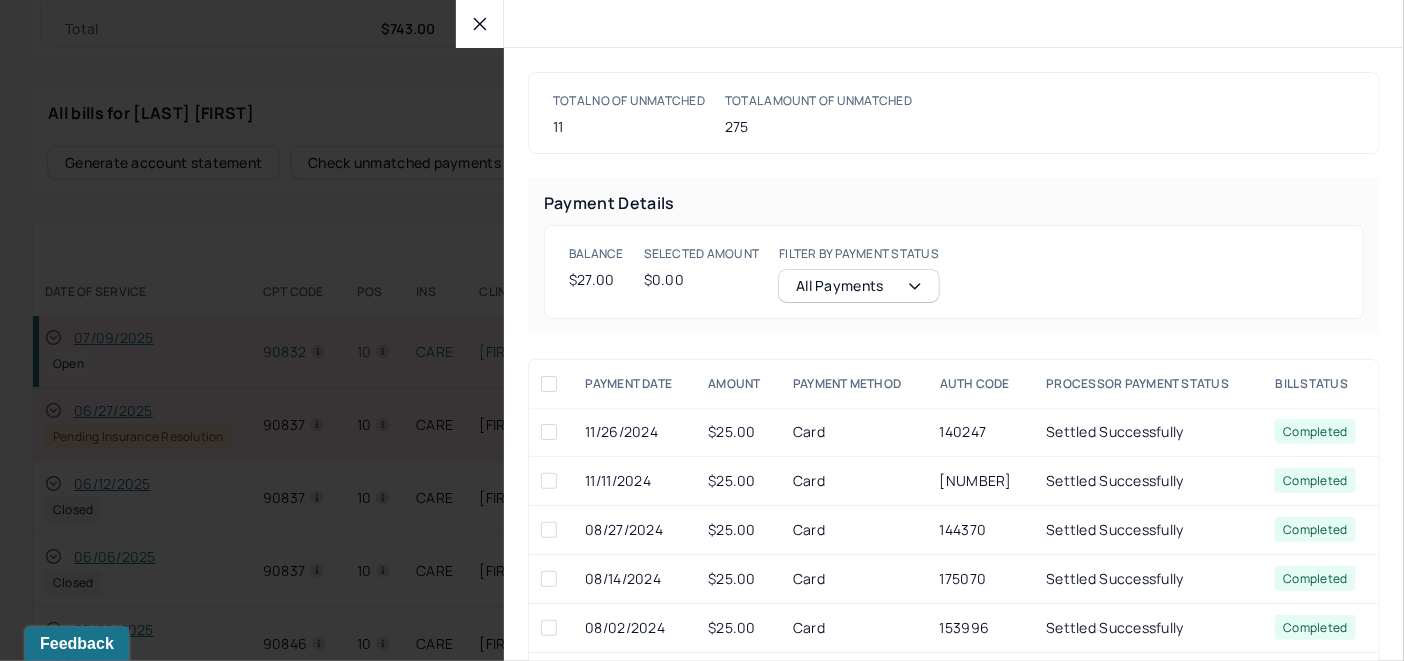 click 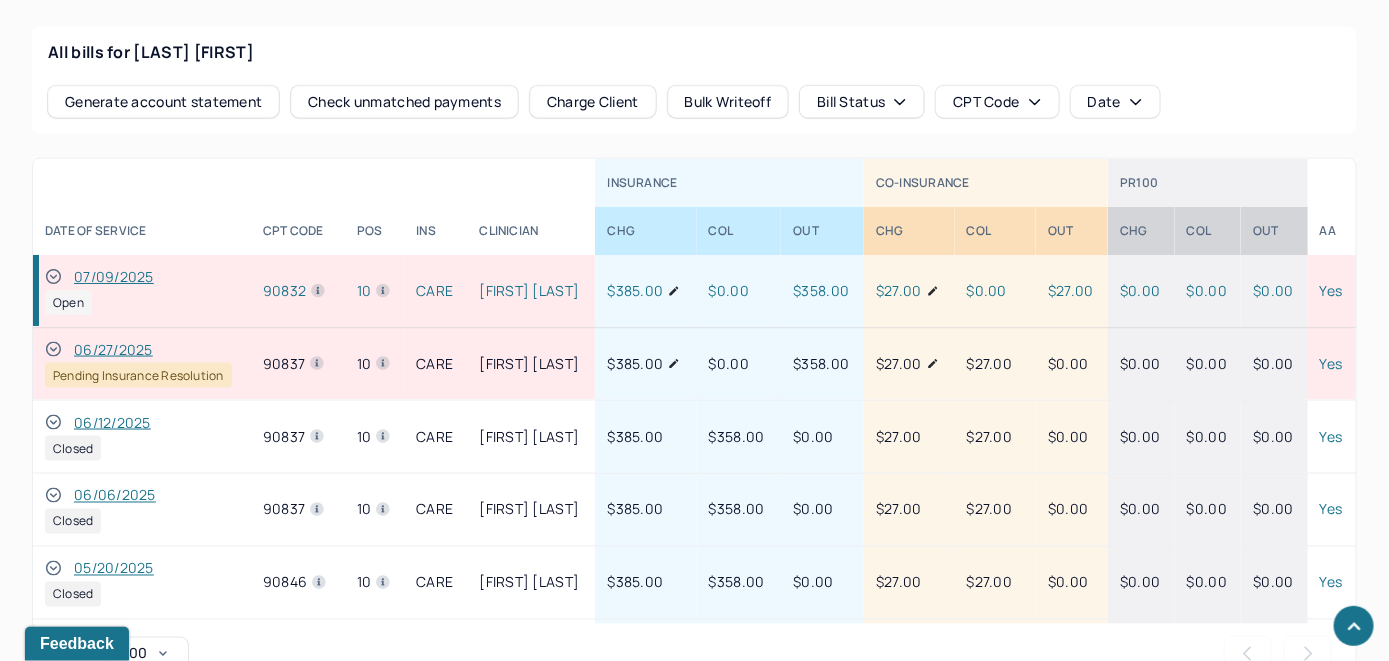 scroll, scrollTop: 1021, scrollLeft: 0, axis: vertical 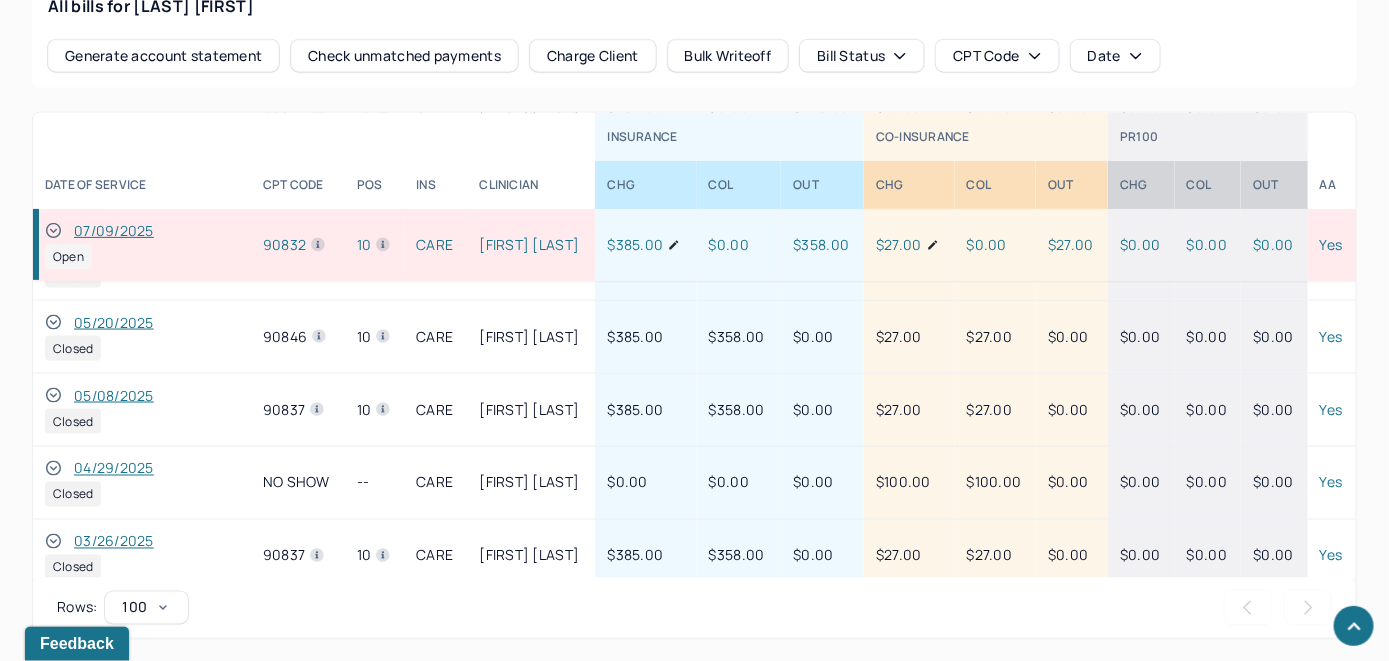 click on "PROVIDER CARMODY, ALEXIS CLIENT NAME PULISI, LUKA APPOINTMENT Individual therapy MANTLE CLAIM ID M00E99554186A3 PAYER CLAIM ID -- SUBMISSION [MM]/[DD]/[YYYY] [H]:[MM]AM POS CODE 10 - Telehealth Provided in Patient's Home DOB [MM]/[DD]/[YYYY] ([AGE] Yrs) INSURANCE CARE CHART NUMBER PEJW181 CPT CODE 90832 DATE OF SERVICE [MM]/[DD]/[YYYY] [H]:[MM] [AM] - [H]:[MM] [AM] ( 30mins ) CONTACT ([PHONE]) EMAIL [EMAIL] SEX female SIGNATURE AC ([MM]/[DD]/[YYYY], [H]:[MM] [AM]) MODIFIER Edit 95 Telemedicine DIAGNOSIS Edit Primary: F41.1 GENERALIZED ANXIETY DISORDER , Secondary: -- Tertiary: -- Internal notes No internal notes Internal notes will be added here when added Session Note Claims Payments History Remits OUTSTANDING COLLECTED WRITE-OFF INSURANCE $716.00 $3,942.00 $1,082.44 CO-INSURANCE $27.00 $420.00 $0.00 UNMATCHED -- $275.00 -- PR100 $0.00 $0.00 -- Total $743.00 $4,637.00 $1,082.44" at bounding box center (694, -143) 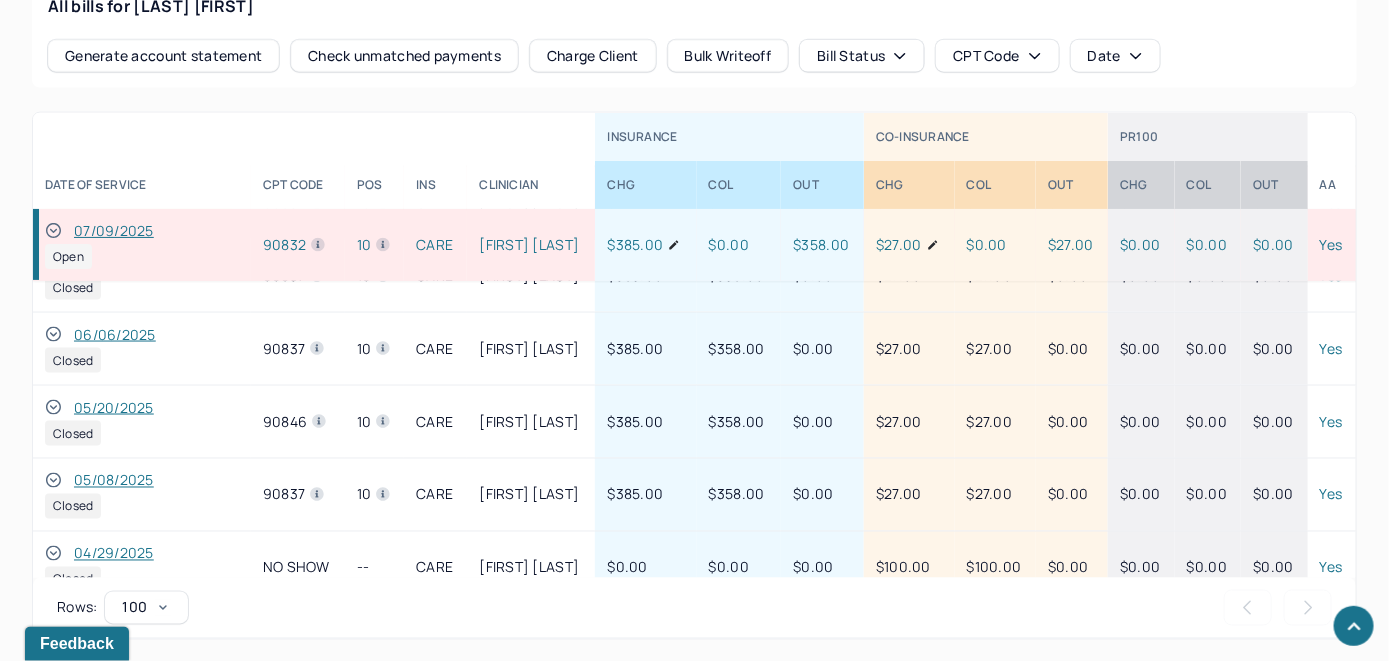 scroll, scrollTop: 0, scrollLeft: 0, axis: both 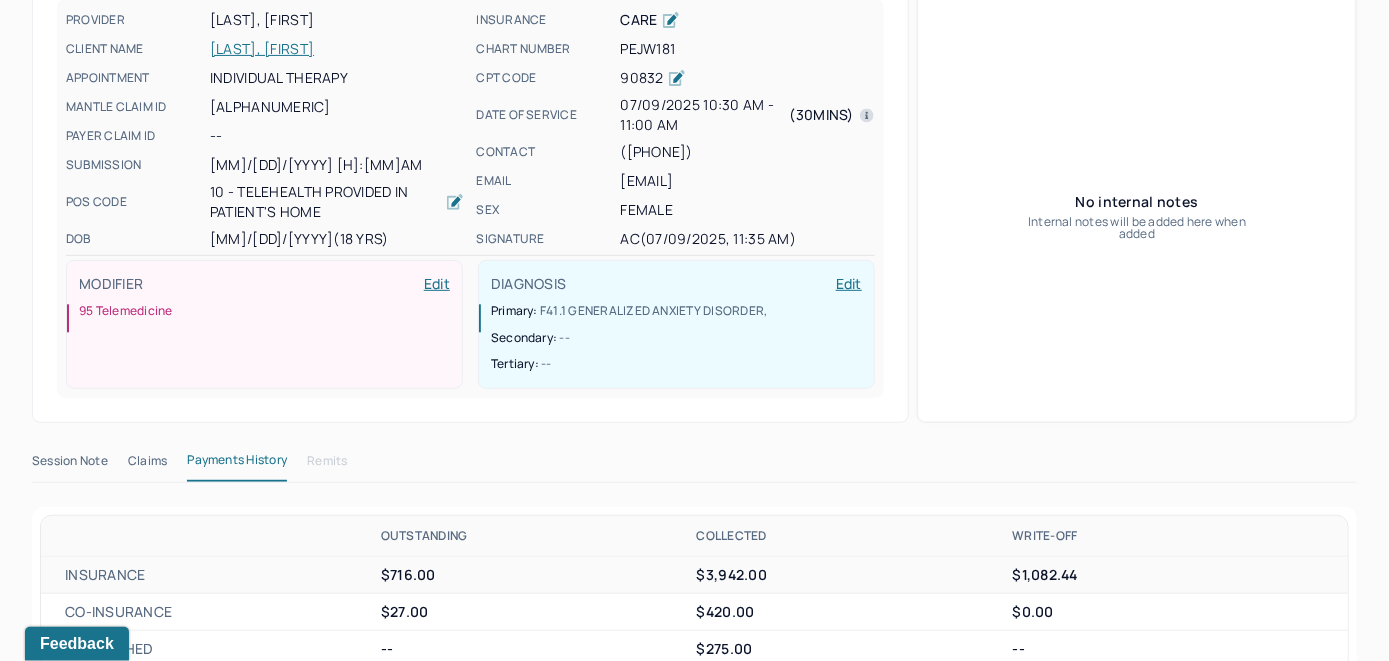 click on "[LAST], [FIRST]" at bounding box center (337, 49) 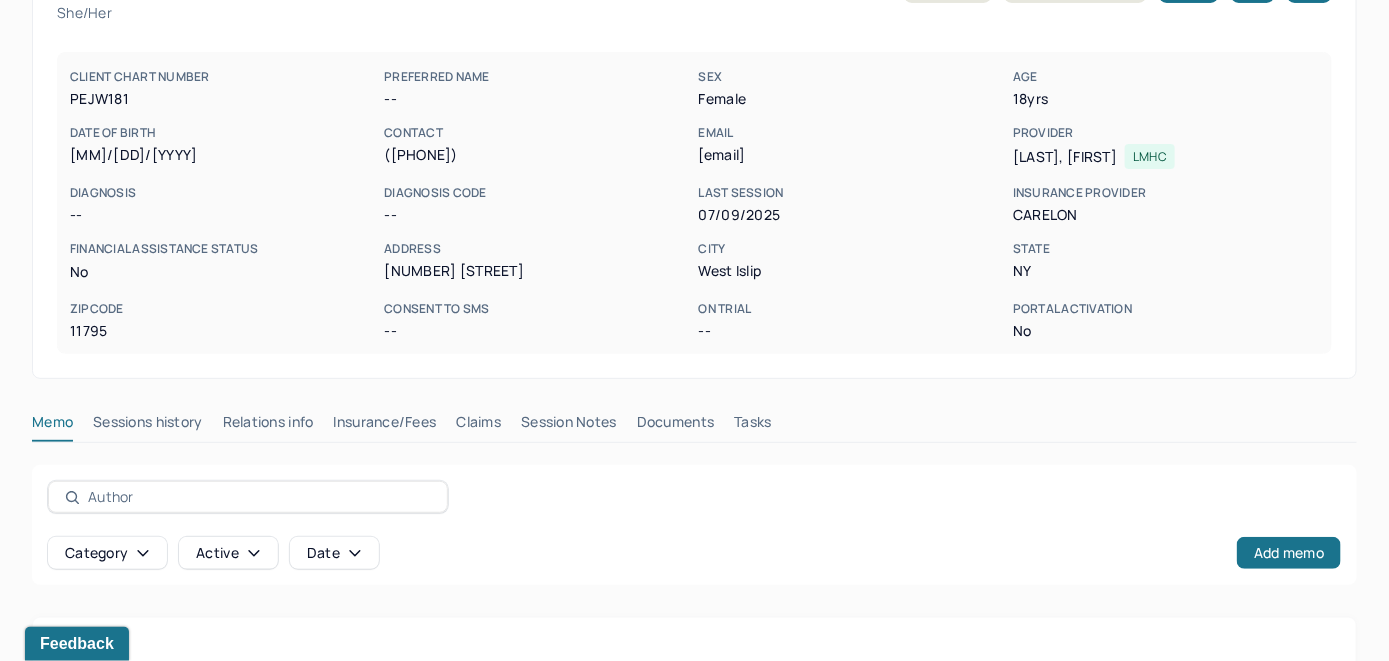 click on "Claims" at bounding box center (478, 426) 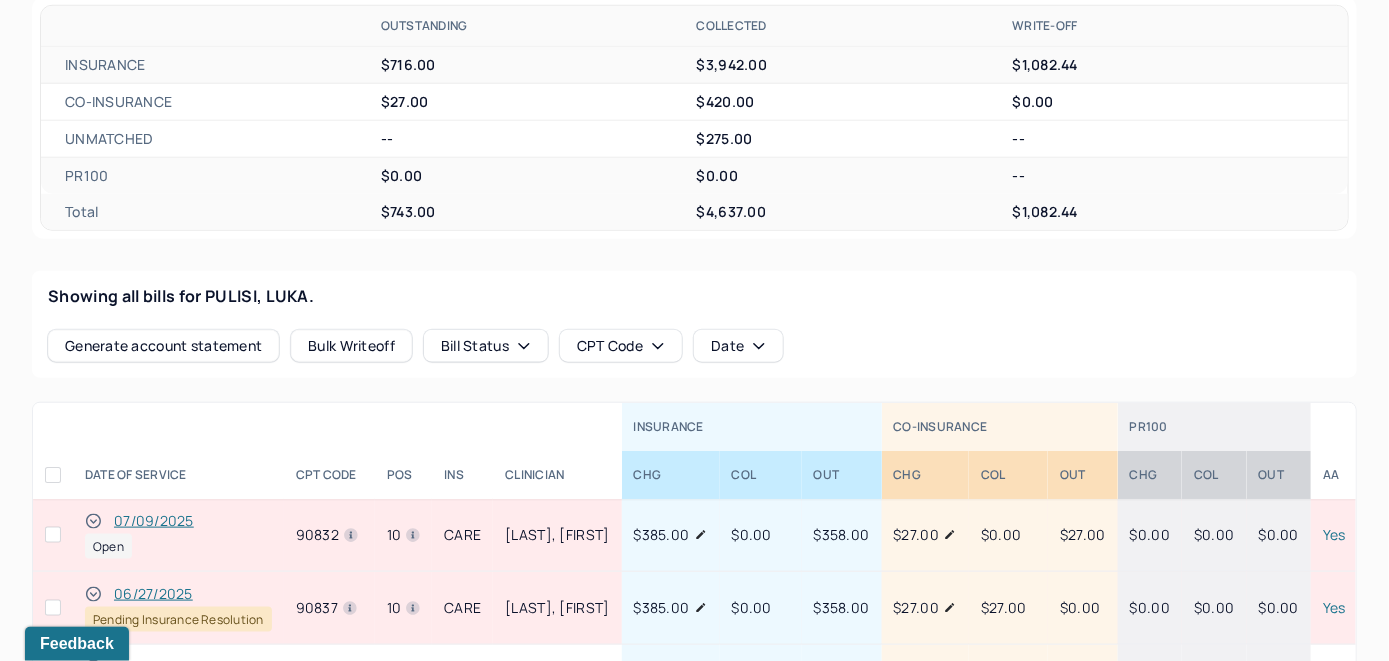 scroll, scrollTop: 850, scrollLeft: 0, axis: vertical 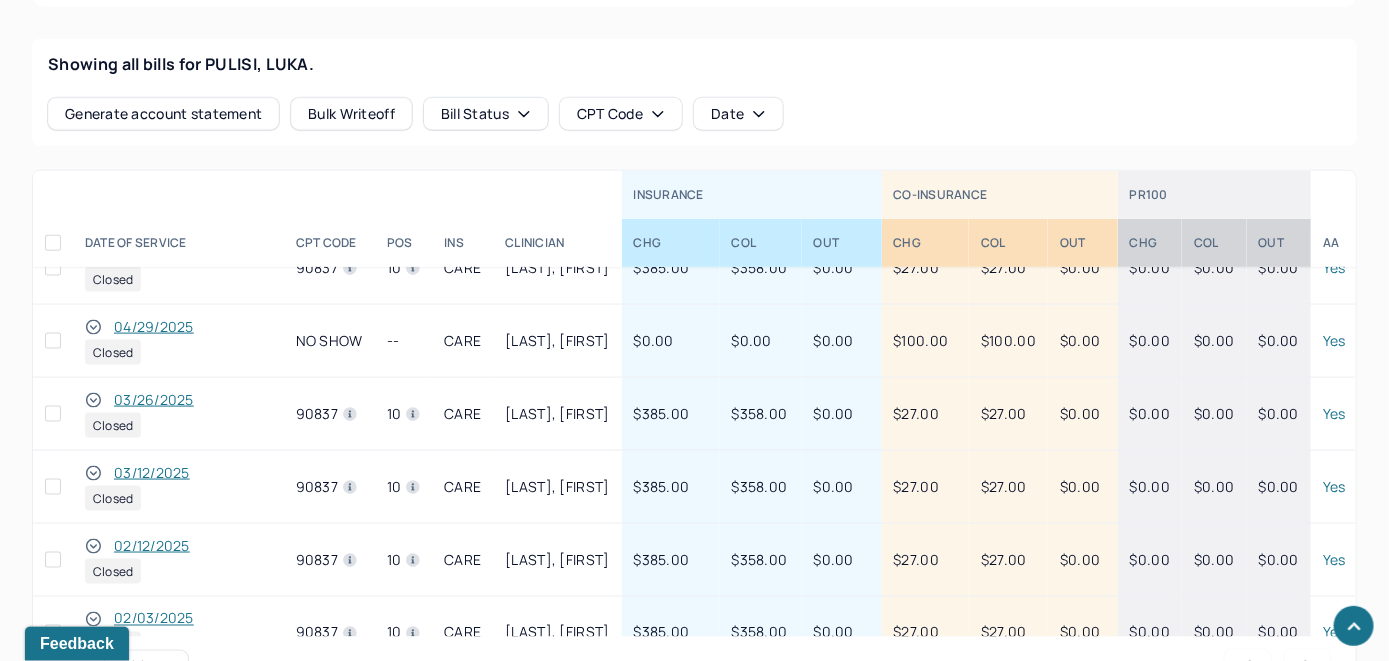 click on "Rows per page :   100       Previous     Next" at bounding box center (694, 667) 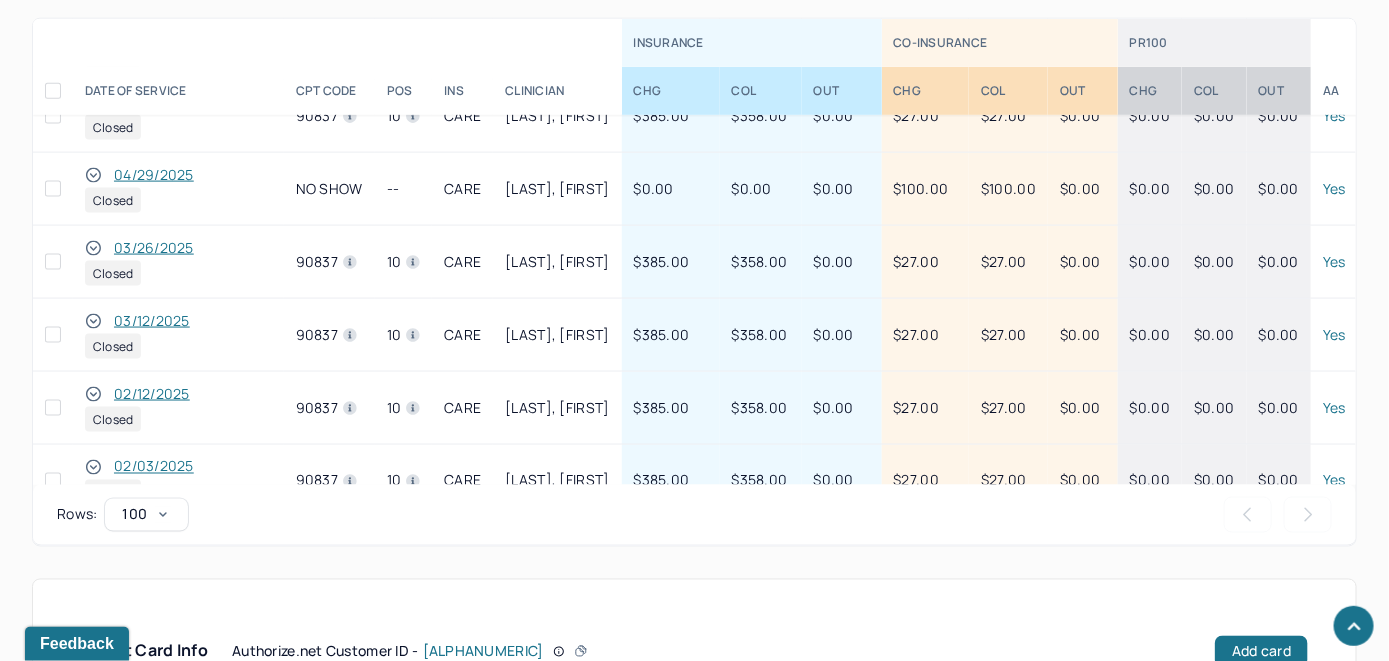 scroll, scrollTop: 986, scrollLeft: 0, axis: vertical 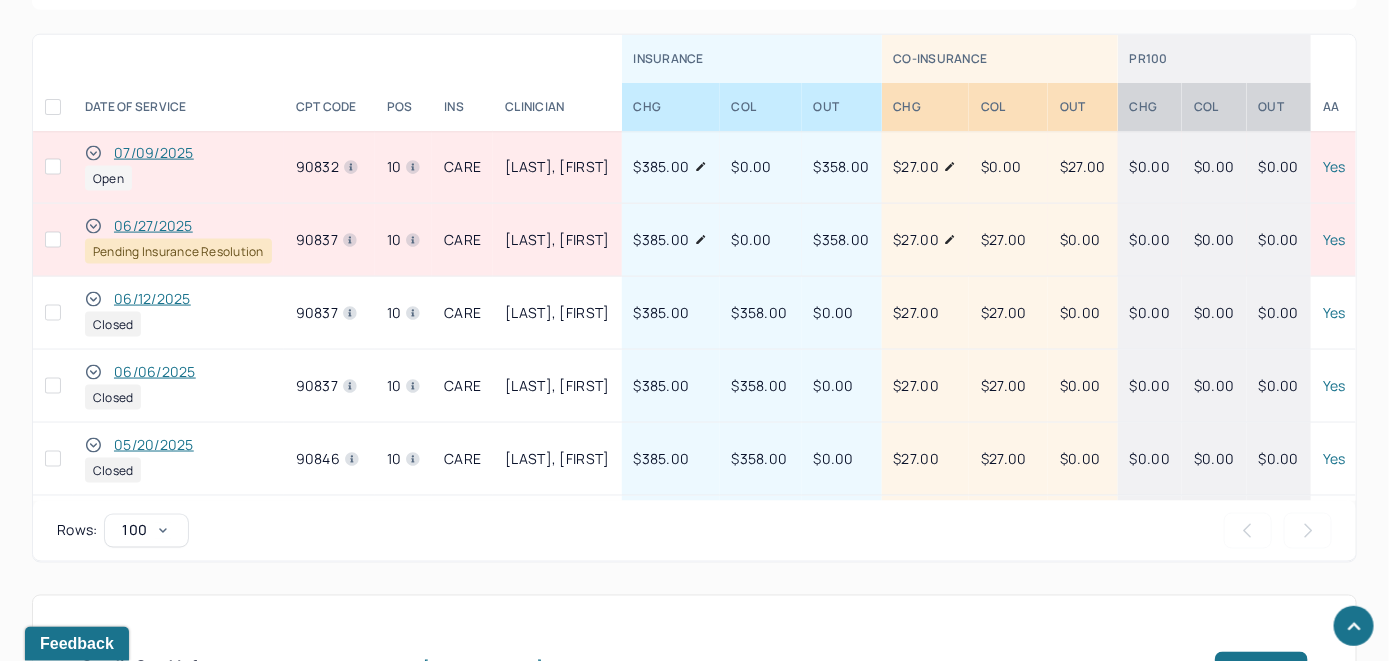 click on "07/09/2025" at bounding box center [154, 153] 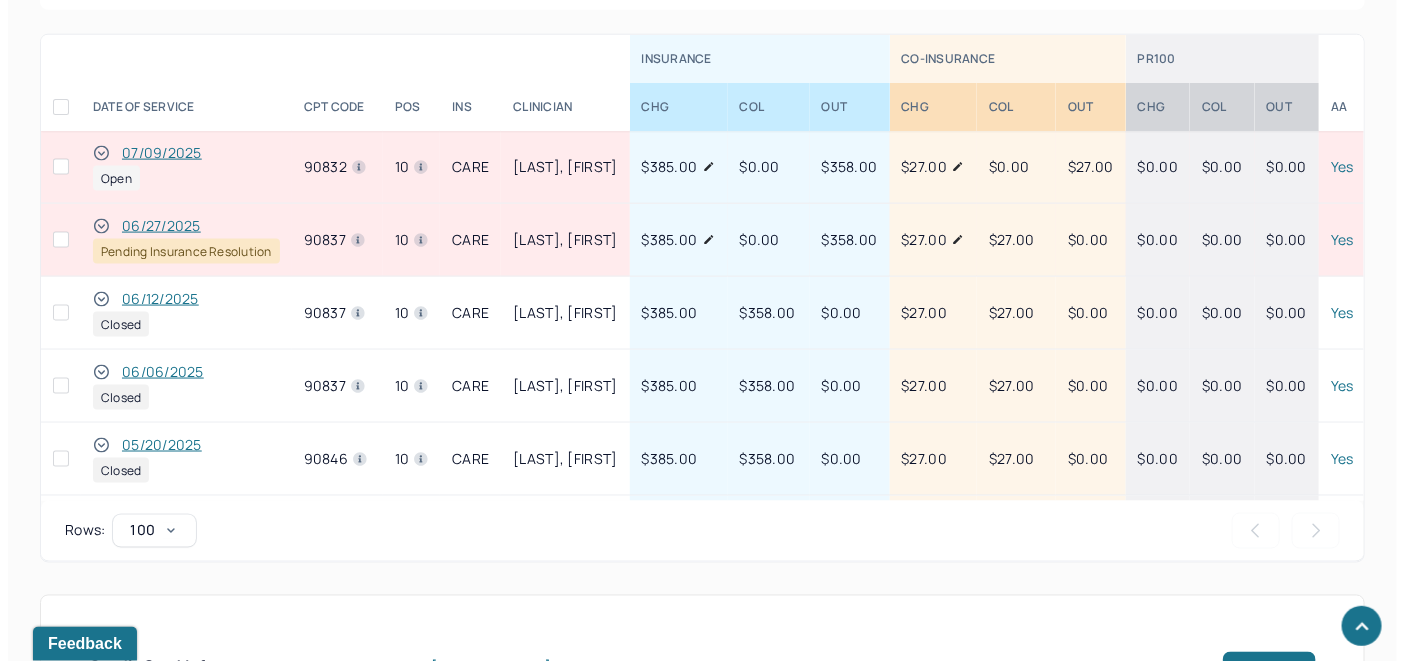 scroll, scrollTop: 914, scrollLeft: 0, axis: vertical 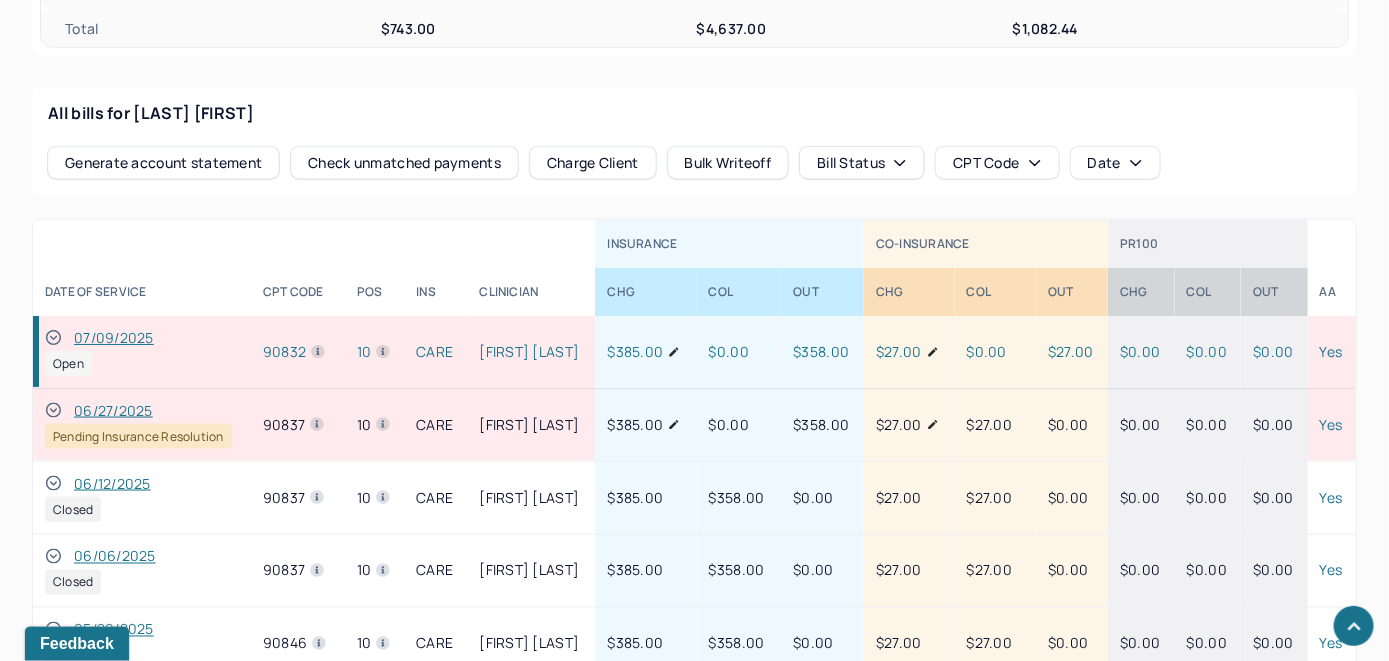 click on "Check unmatched payments" at bounding box center (404, 163) 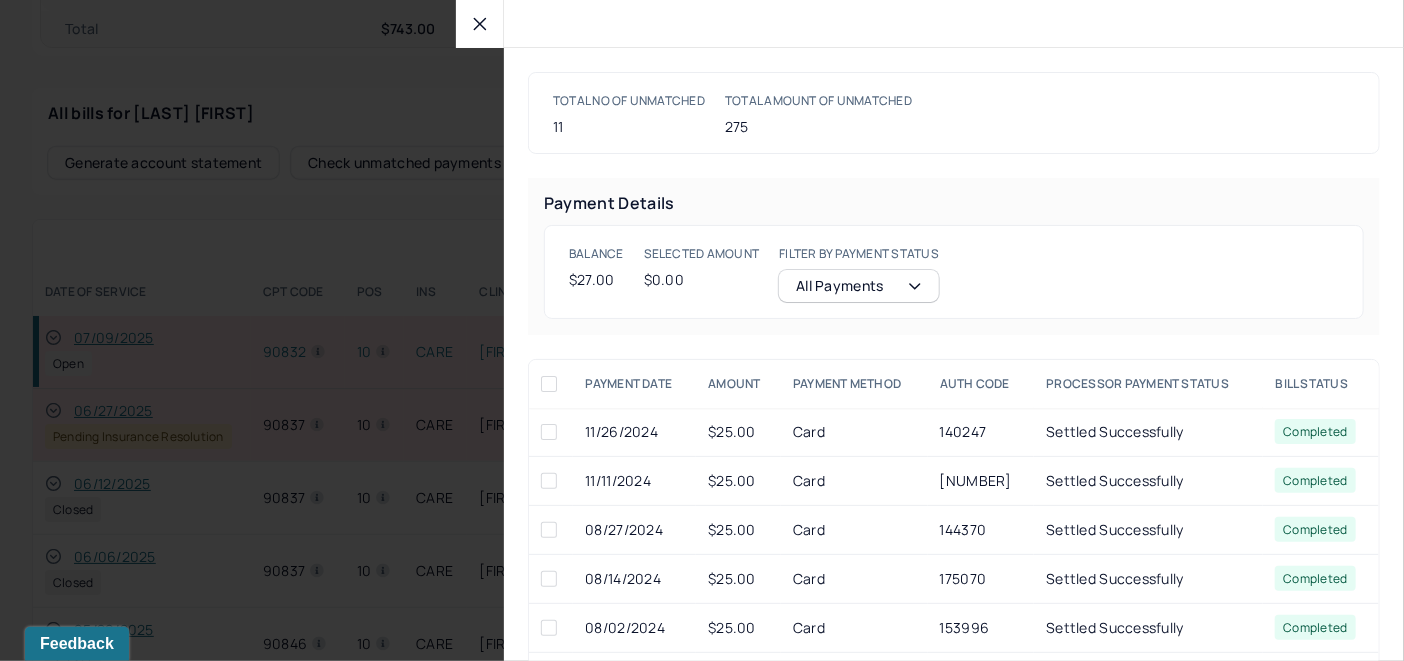 click 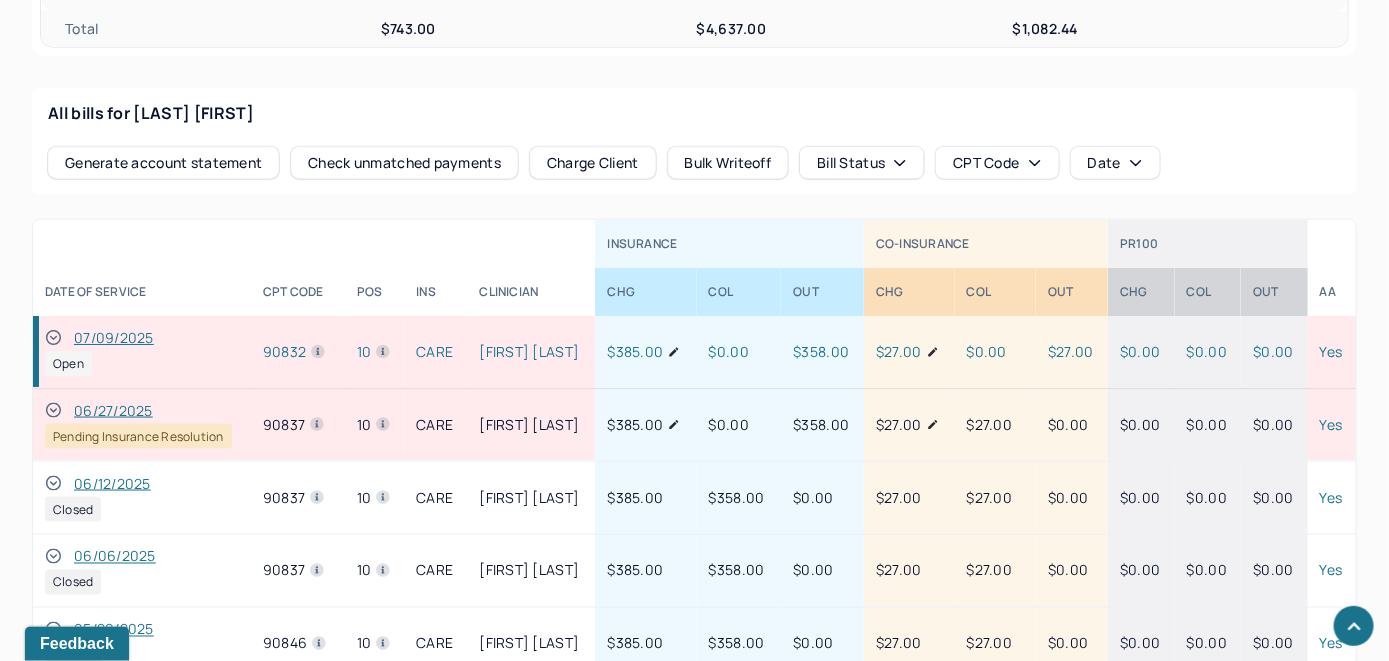 click on "Charge Client" at bounding box center [593, 163] 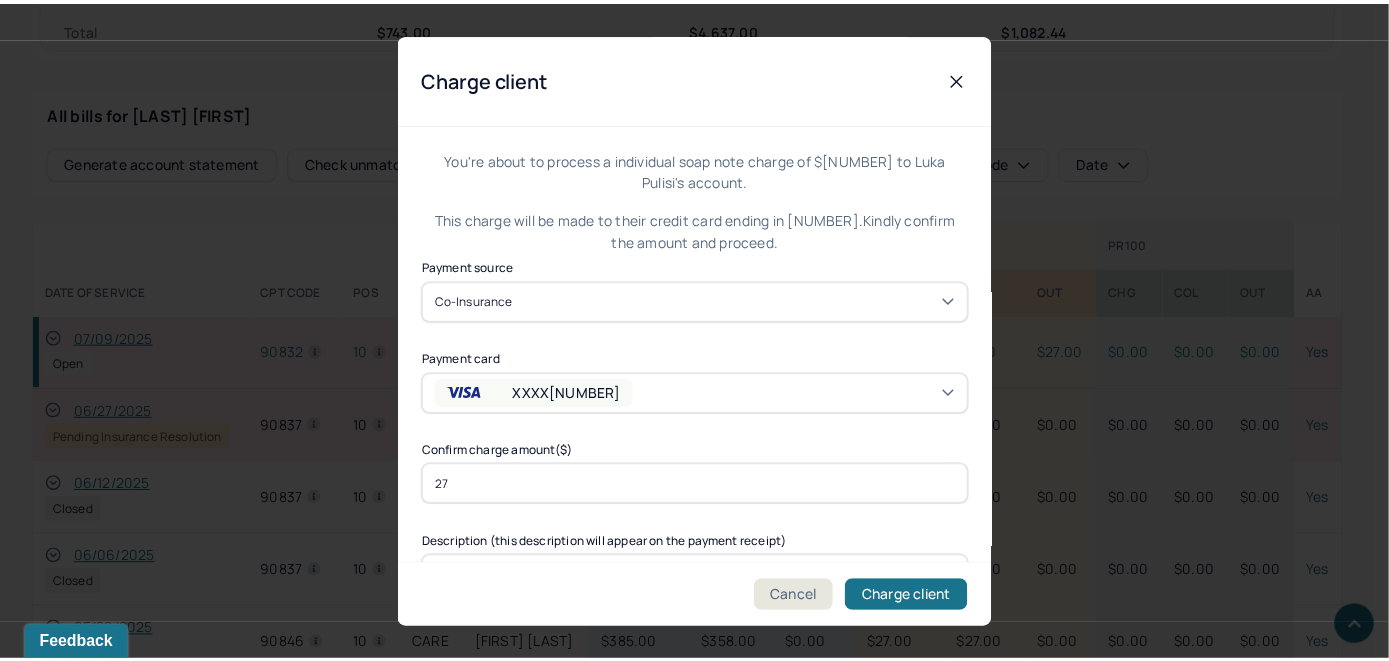 scroll, scrollTop: 121, scrollLeft: 0, axis: vertical 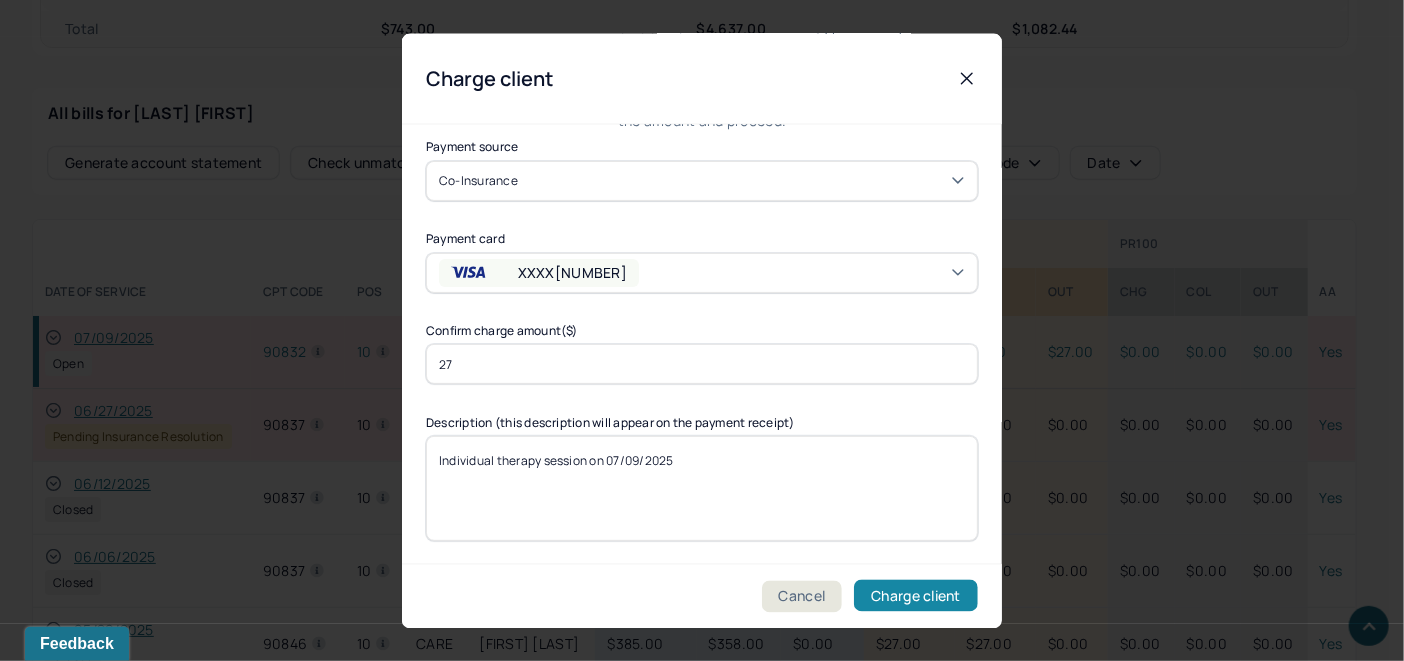 click on "Charge client" at bounding box center (916, 596) 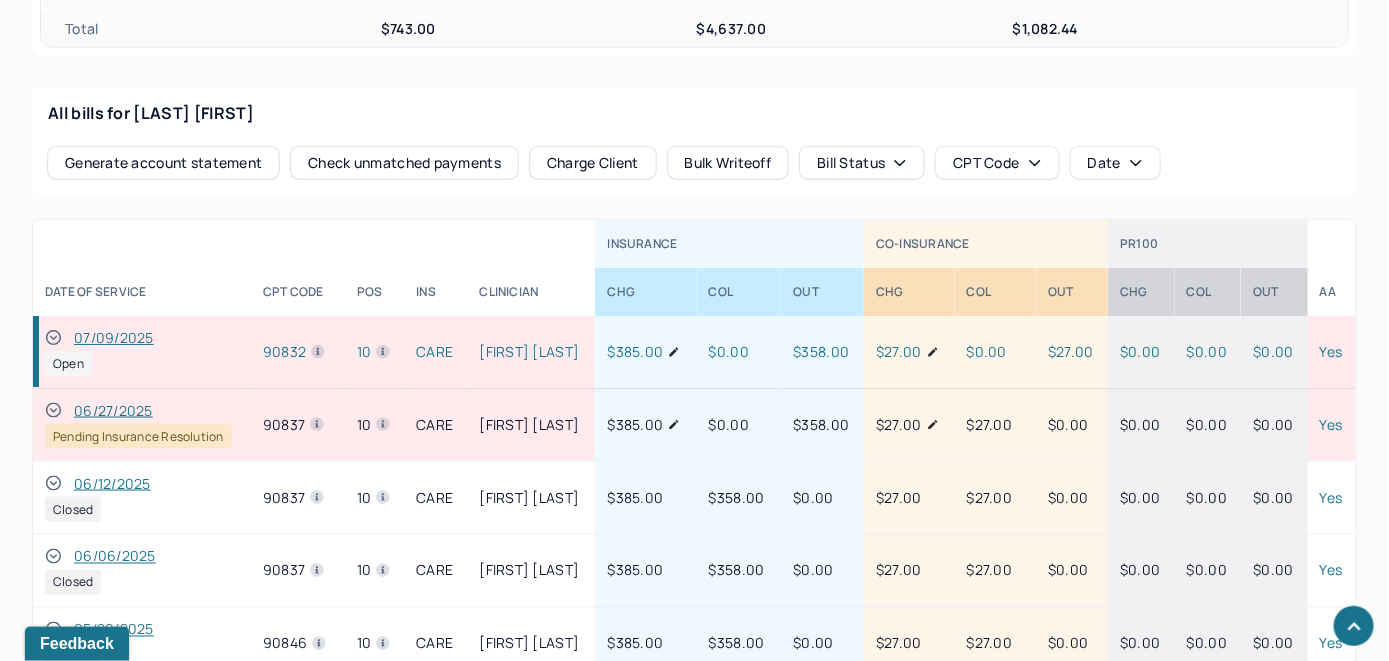 click 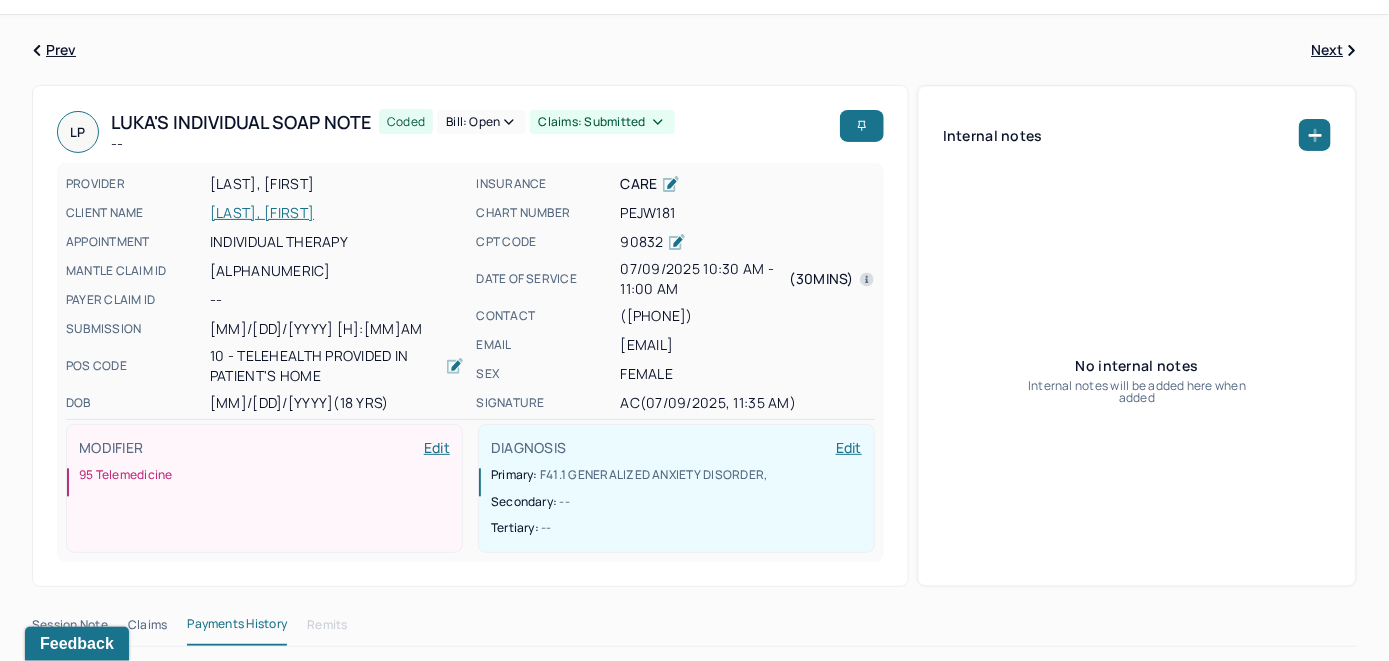scroll, scrollTop: 0, scrollLeft: 0, axis: both 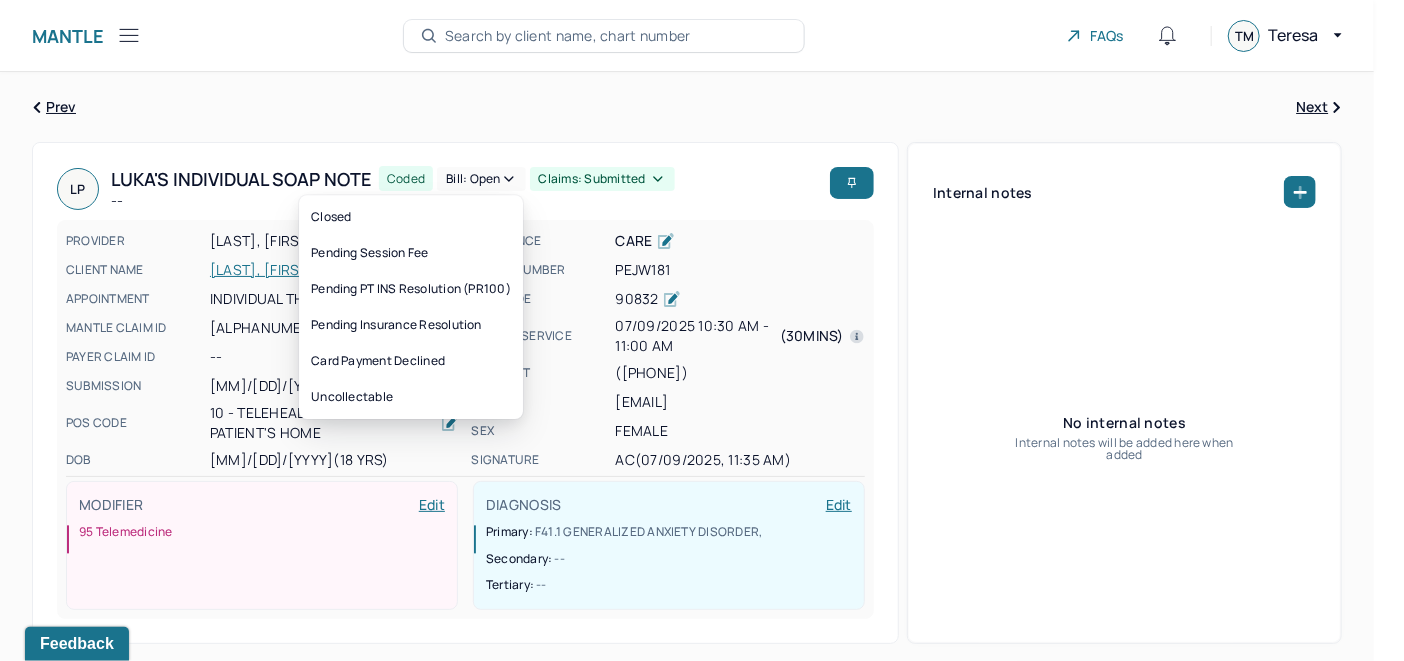 click on "Bill: Open" at bounding box center [481, 179] 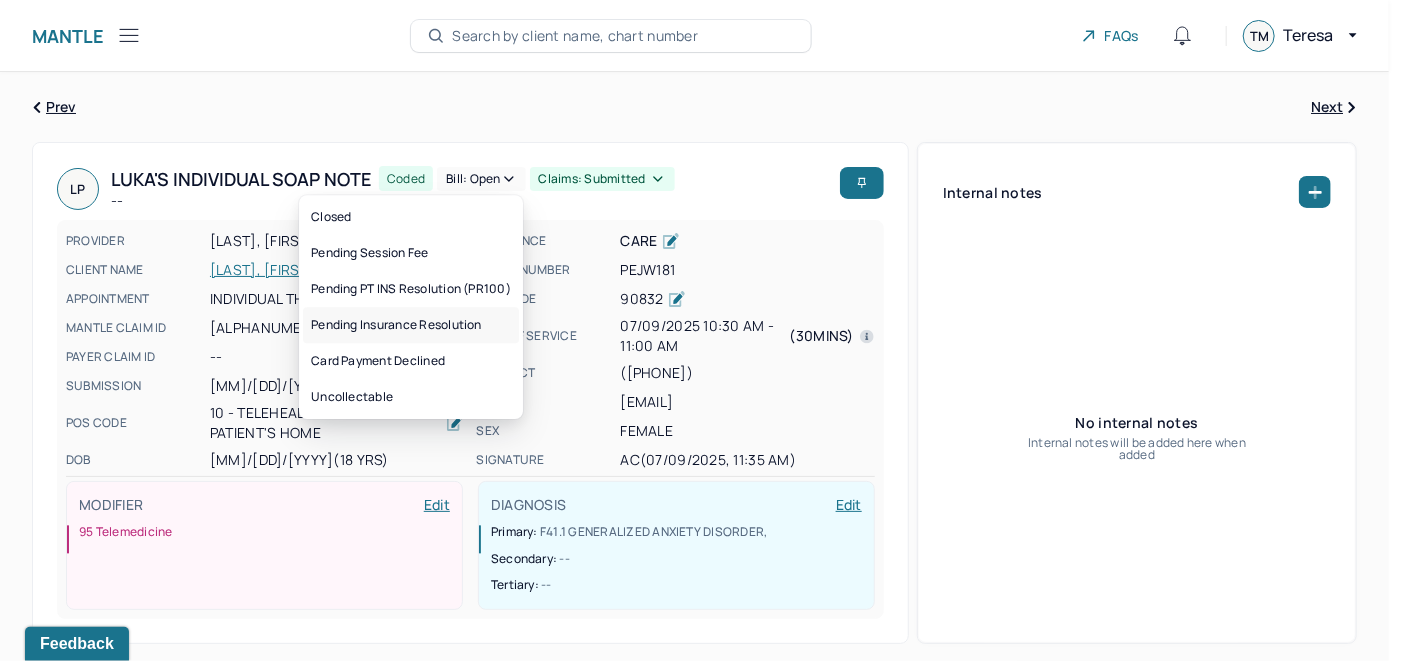 click on "Pending Insurance Resolution" at bounding box center [411, 325] 